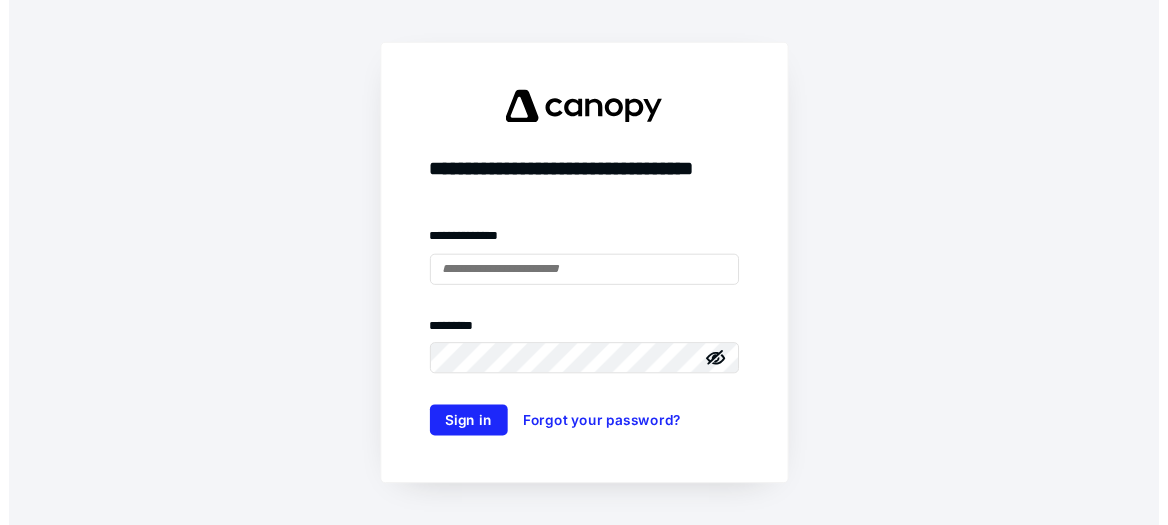 scroll, scrollTop: 0, scrollLeft: 0, axis: both 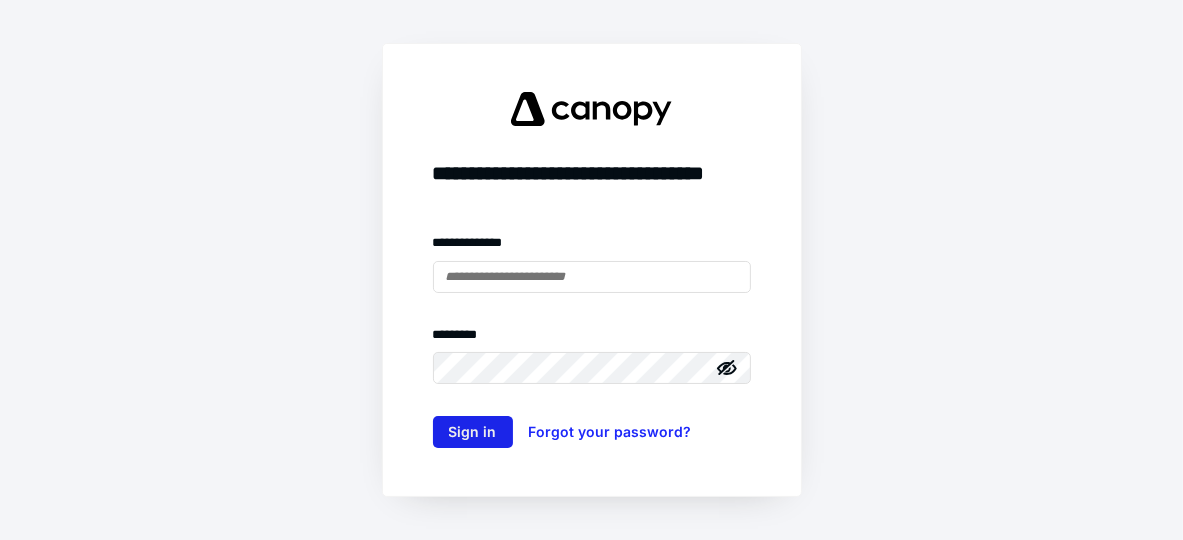 type on "**********" 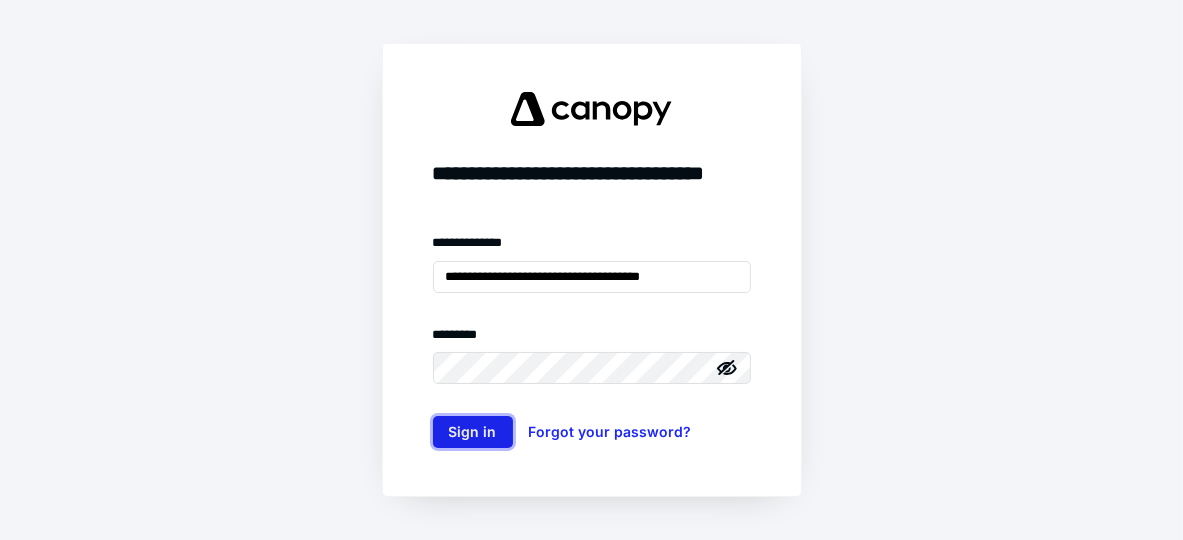 click on "Sign in" at bounding box center [473, 432] 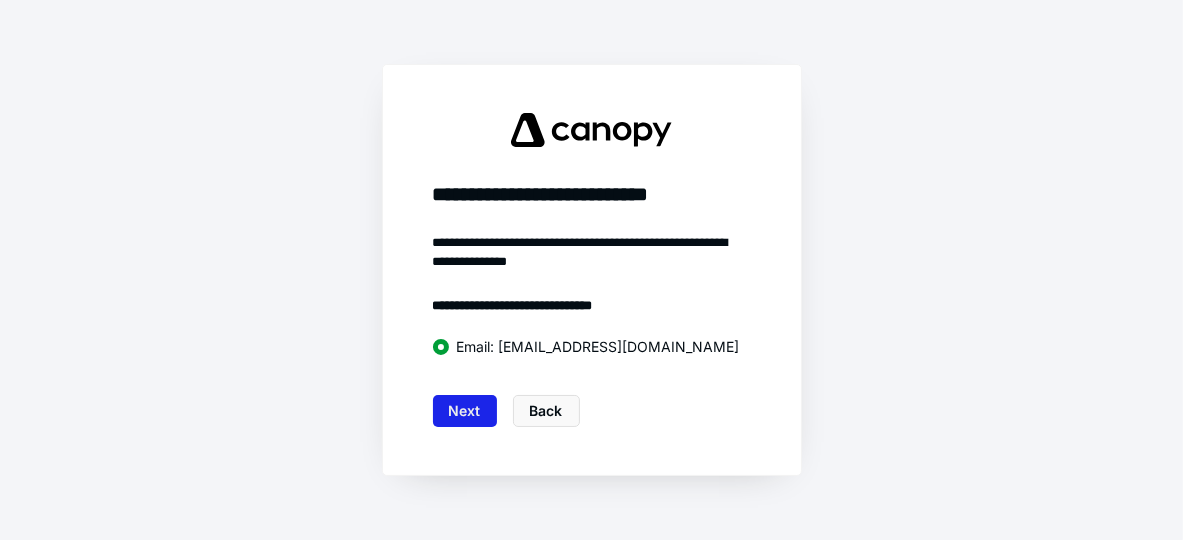 click on "Next" at bounding box center (465, 411) 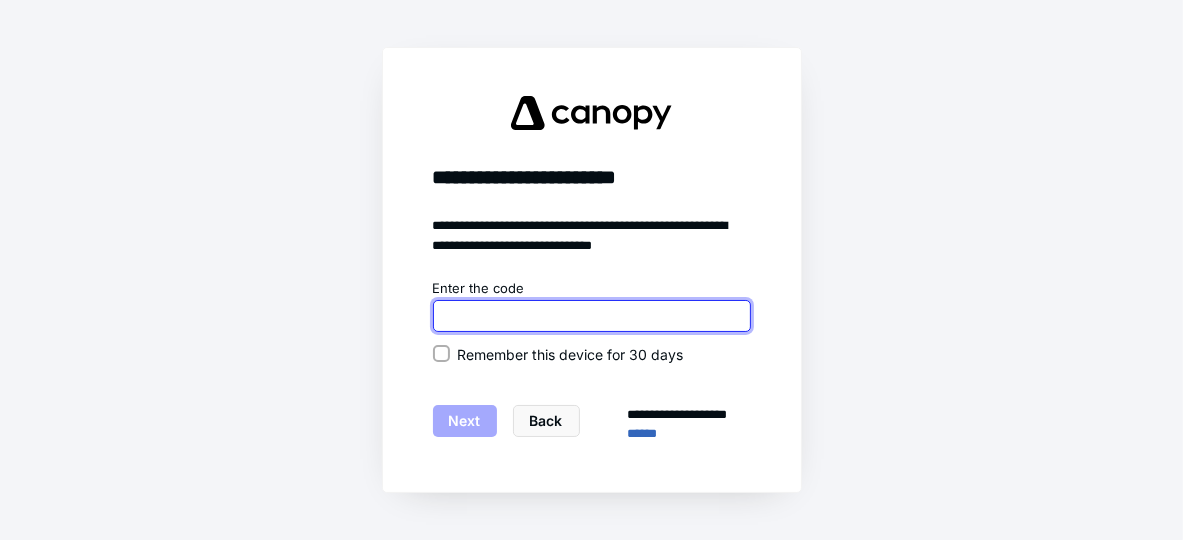 click at bounding box center (592, 316) 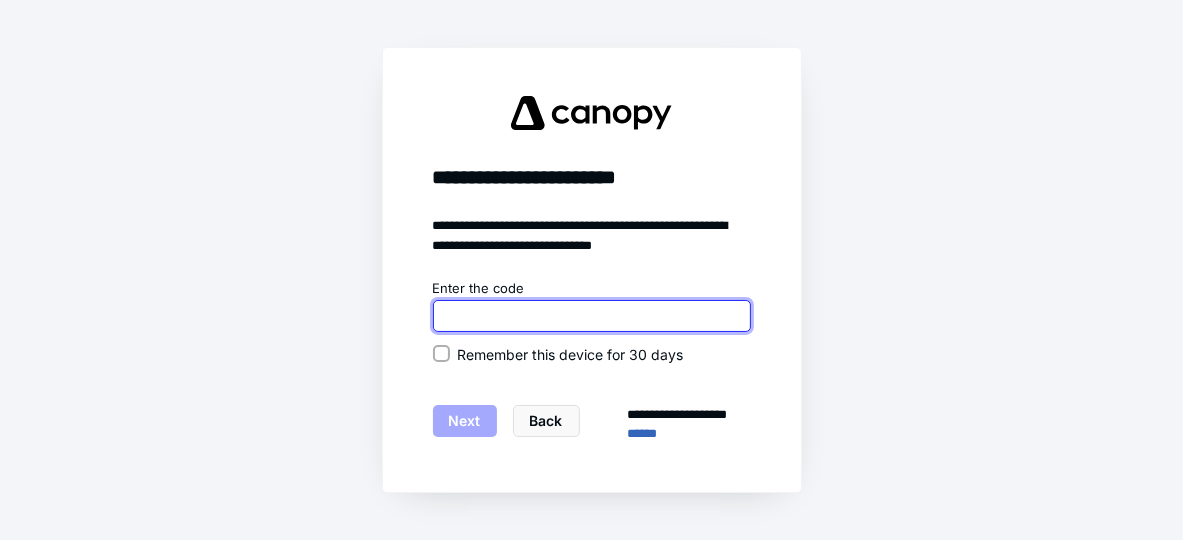 click at bounding box center (592, 316) 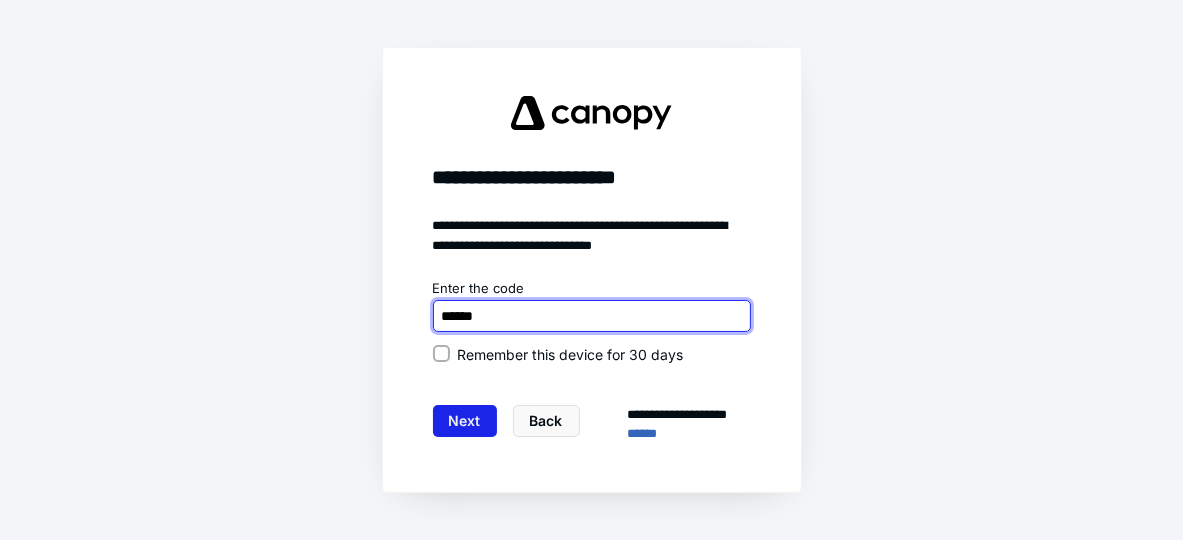 type on "******" 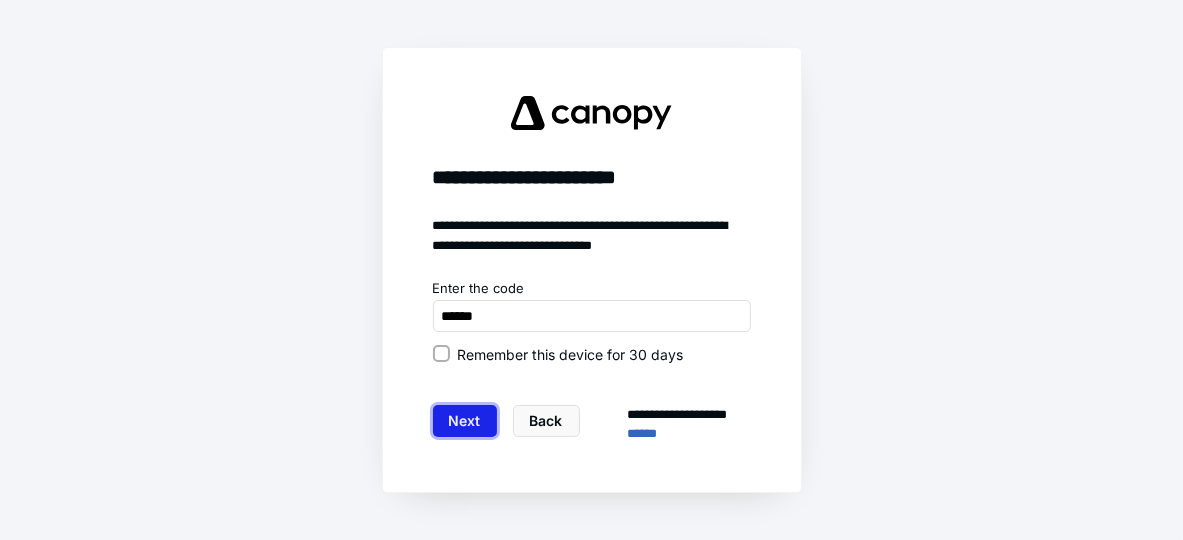 click on "Next" at bounding box center [465, 421] 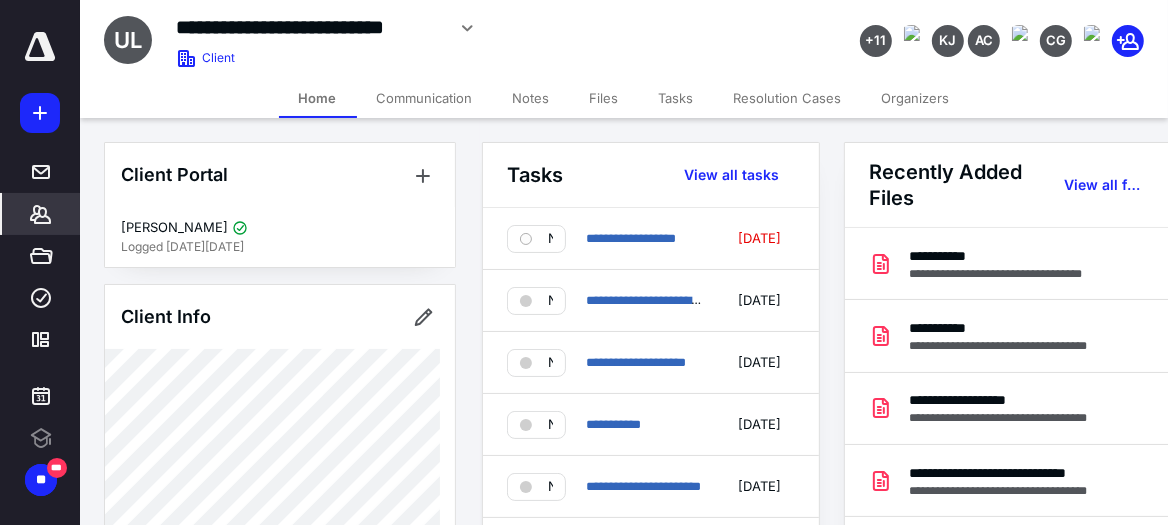 scroll, scrollTop: 0, scrollLeft: 0, axis: both 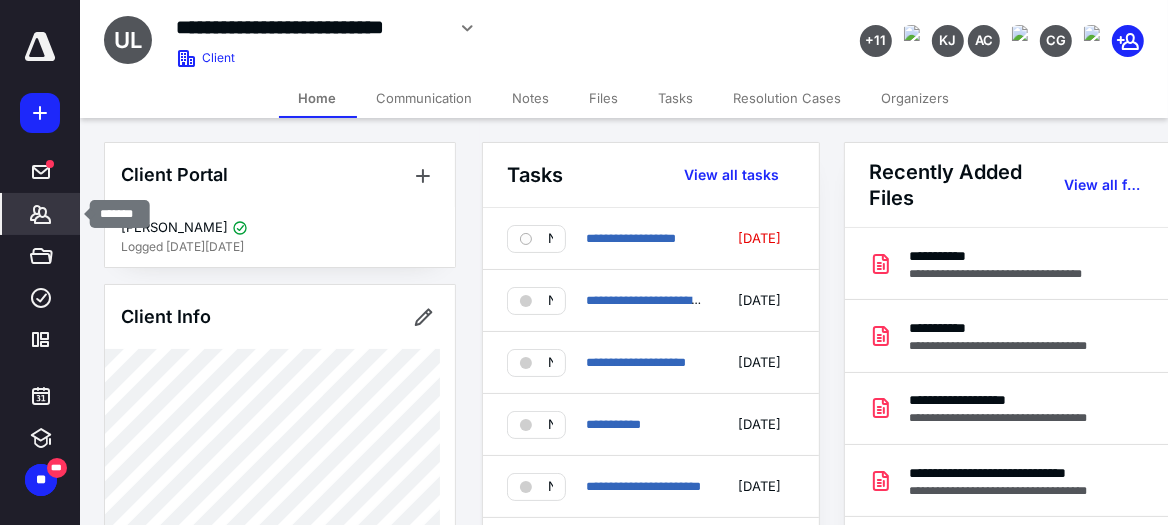 click 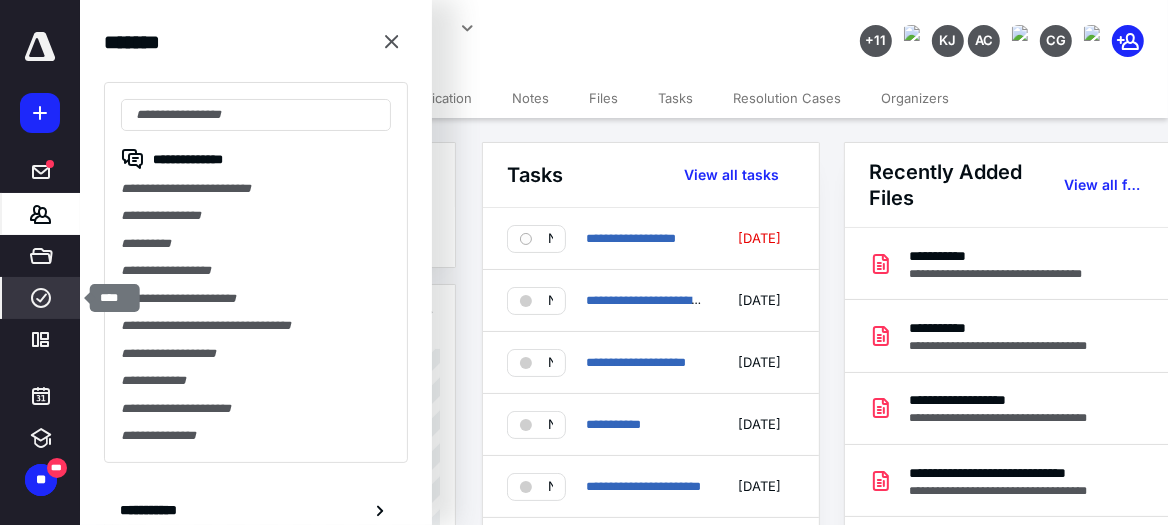click 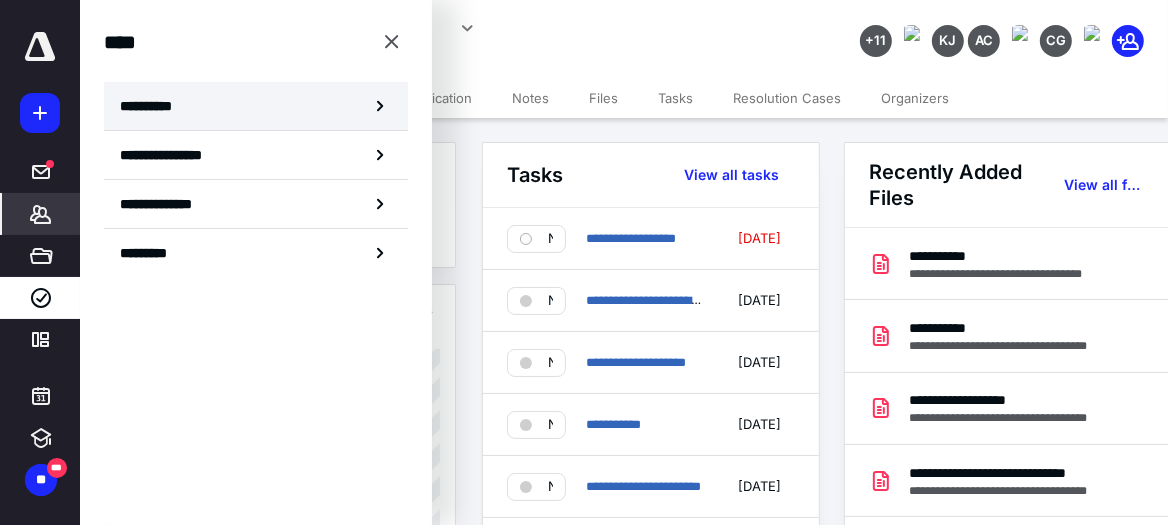 click on "**********" at bounding box center [153, 106] 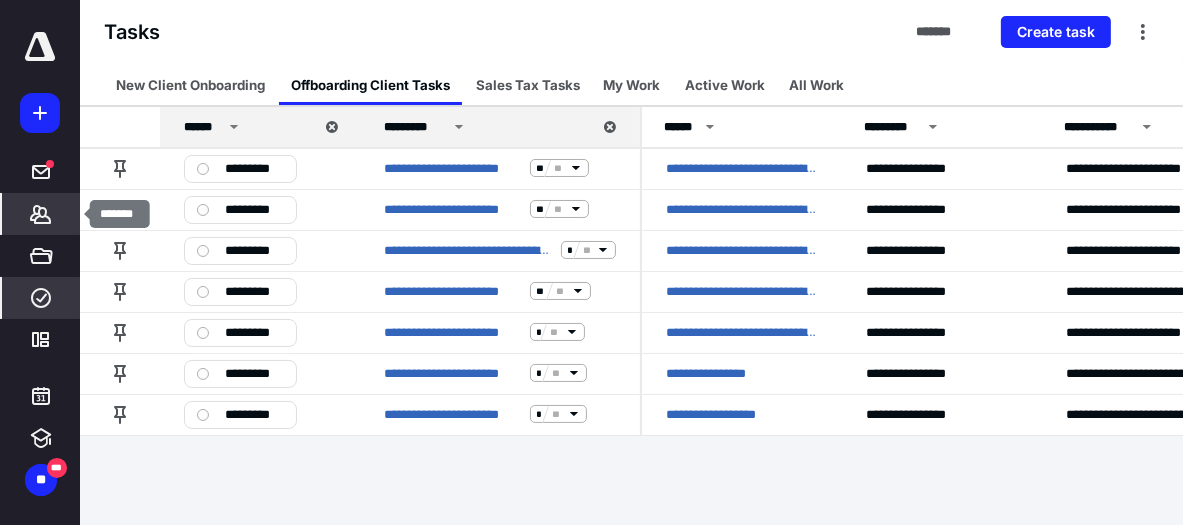 click 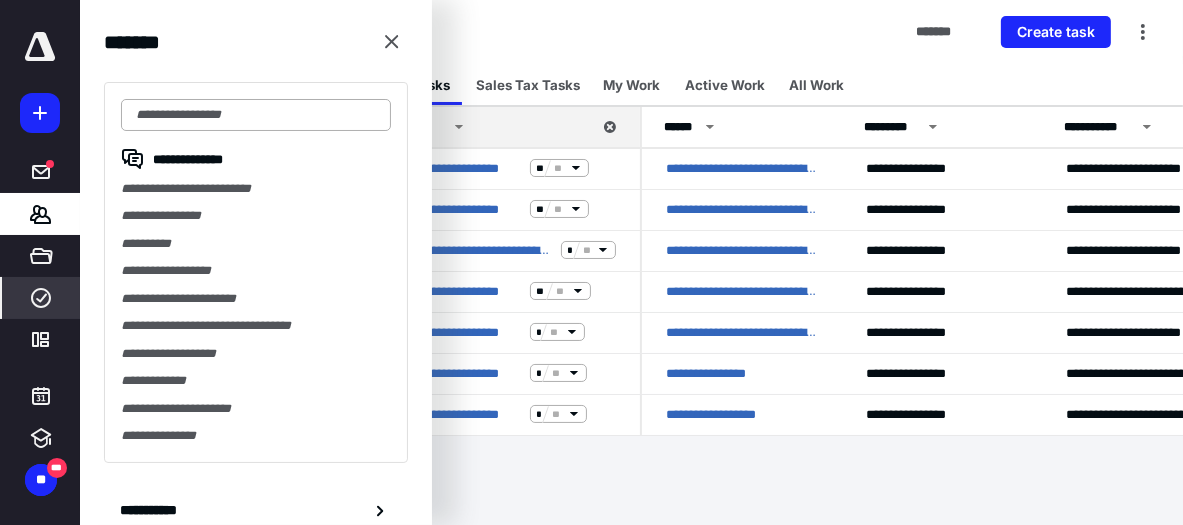 click at bounding box center (256, 115) 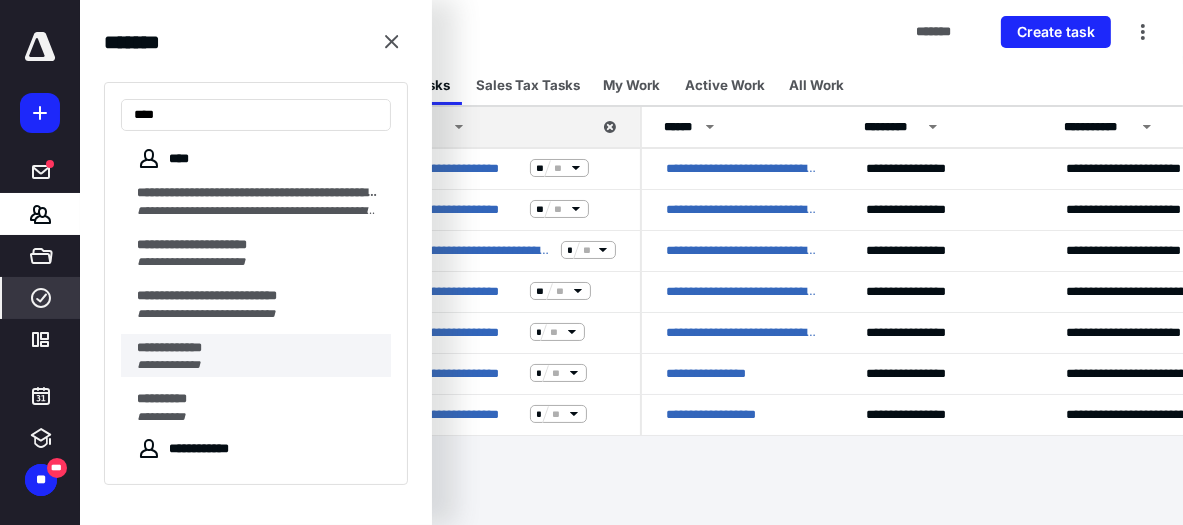 type on "***" 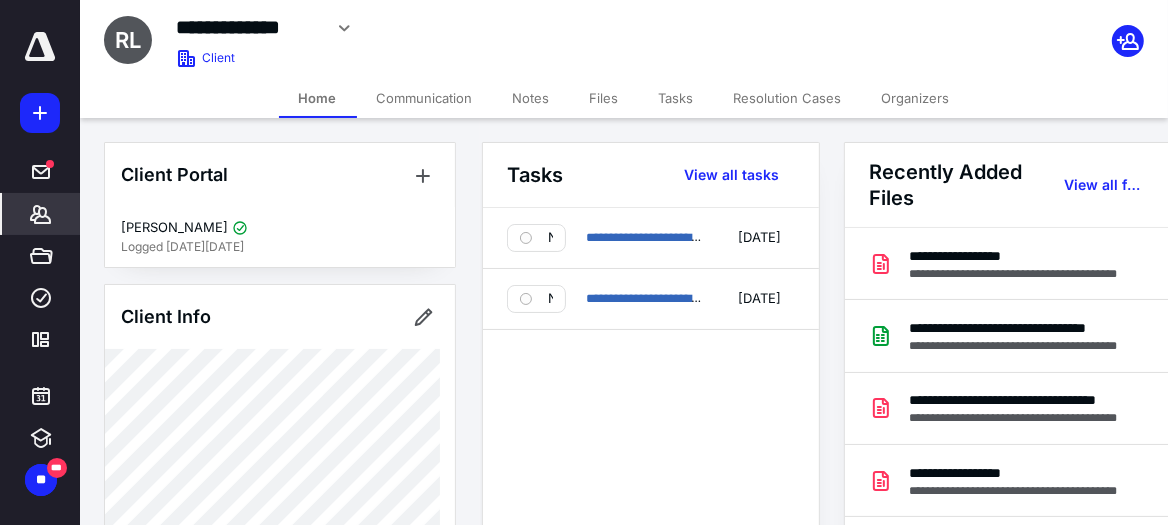 scroll, scrollTop: 399, scrollLeft: 0, axis: vertical 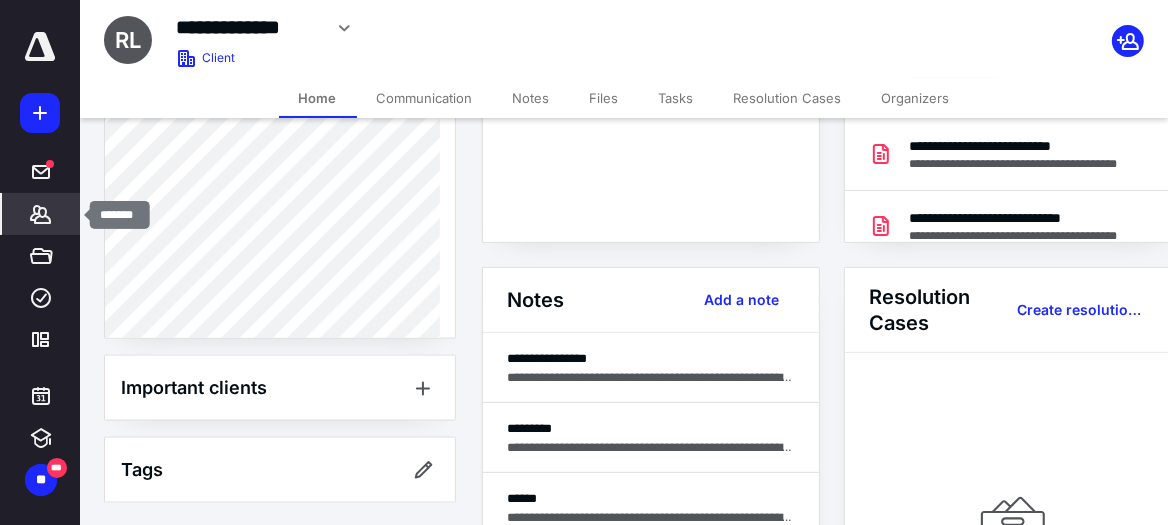 click 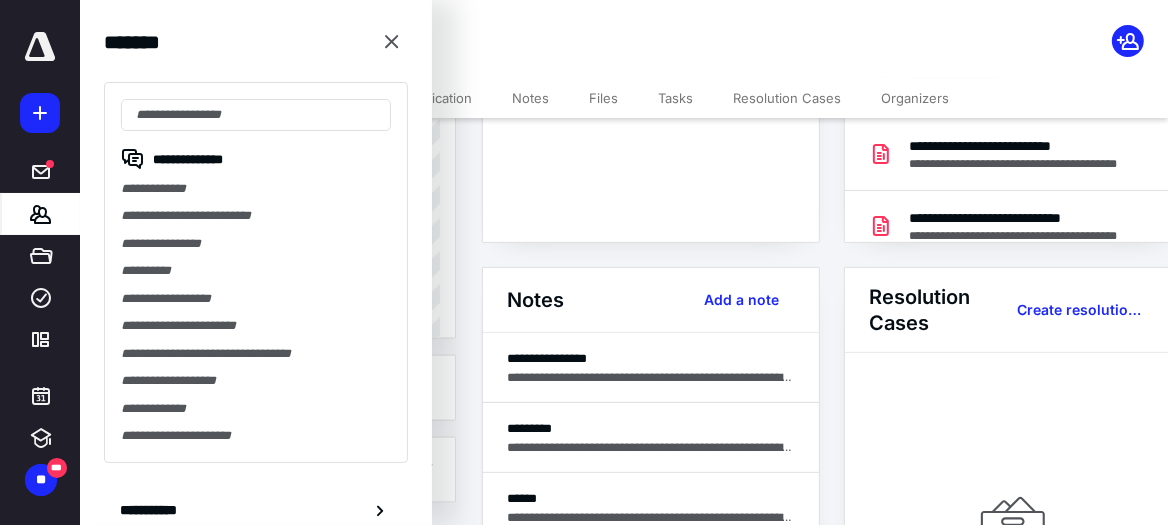 click on "**********" at bounding box center (448, 35) 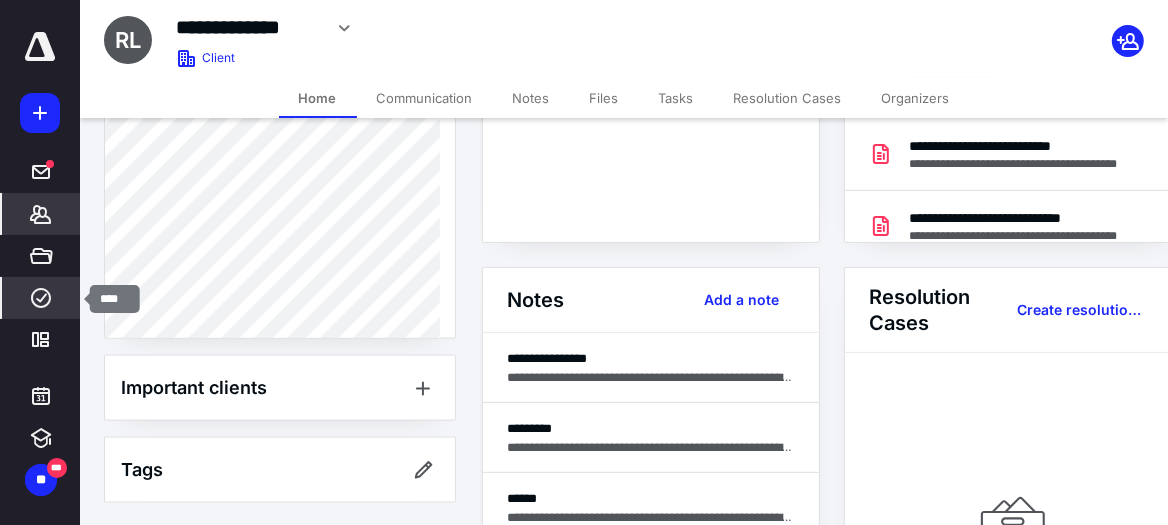 click 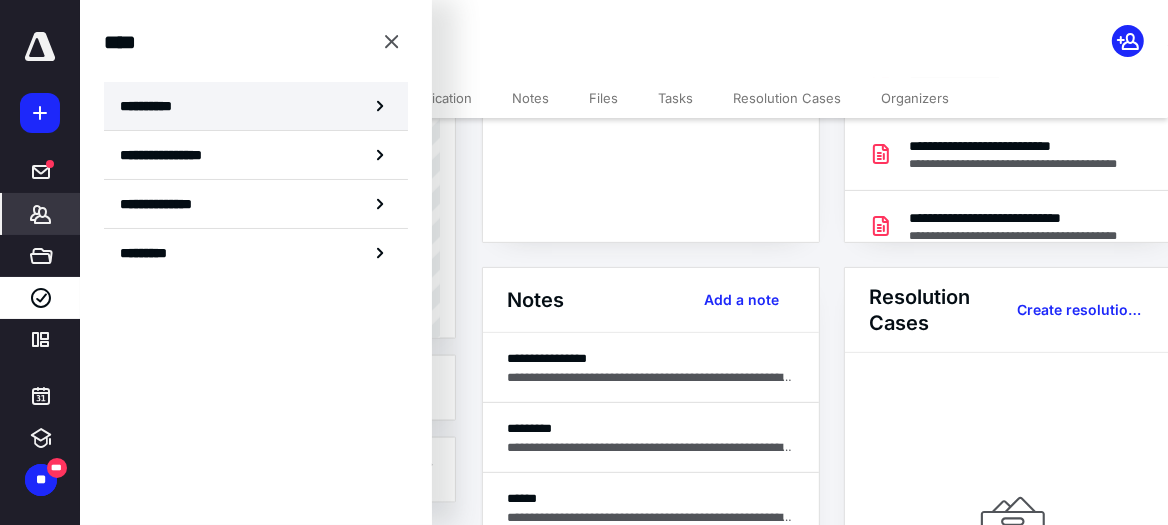 click on "**********" at bounding box center [153, 106] 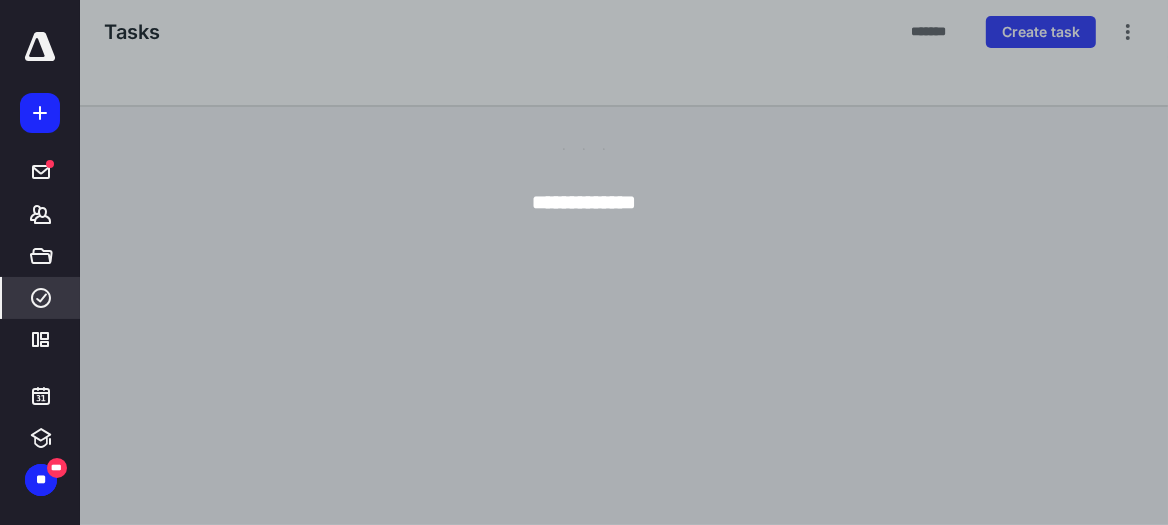 scroll, scrollTop: 0, scrollLeft: 0, axis: both 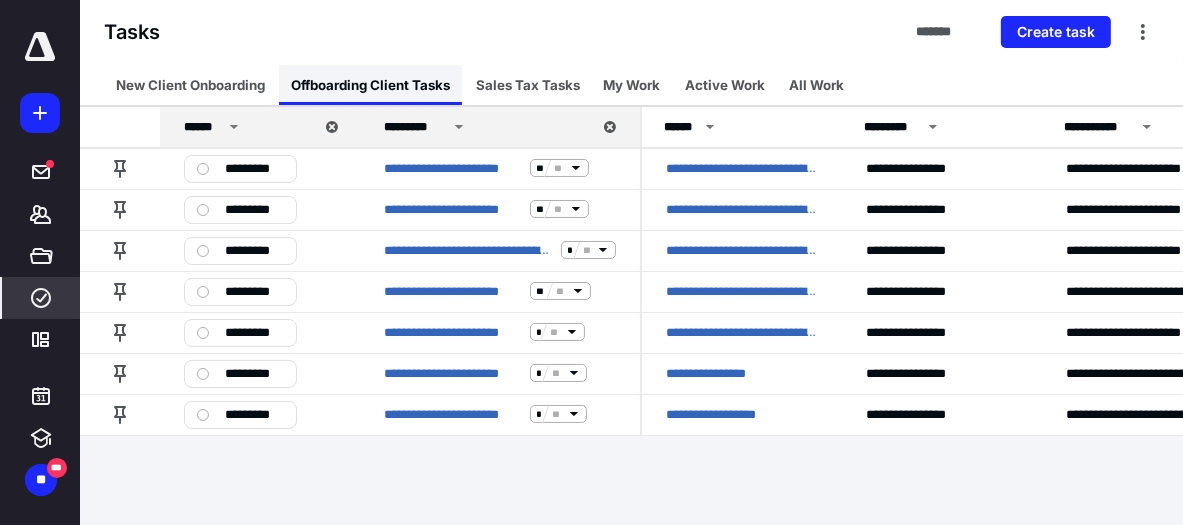 click on "Offboarding Client Tasks" at bounding box center [370, 85] 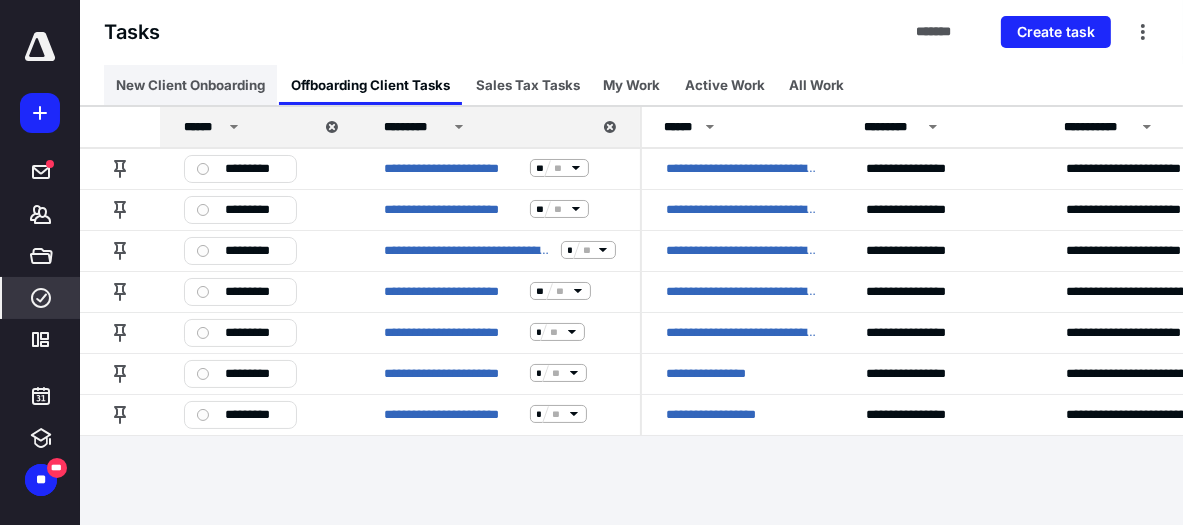 click on "New Client Onboarding" at bounding box center [190, 85] 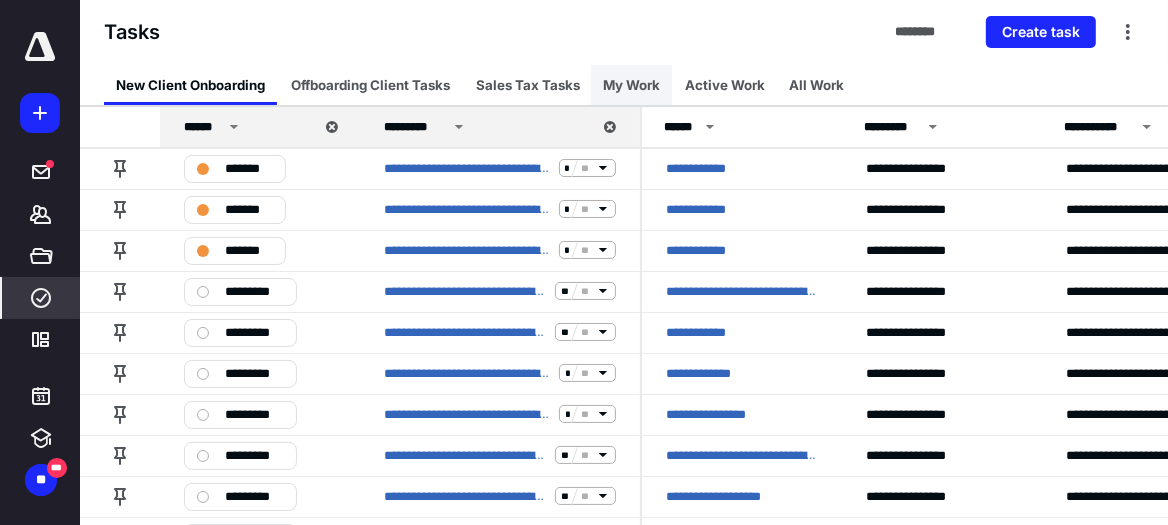click on "My Work" at bounding box center (631, 85) 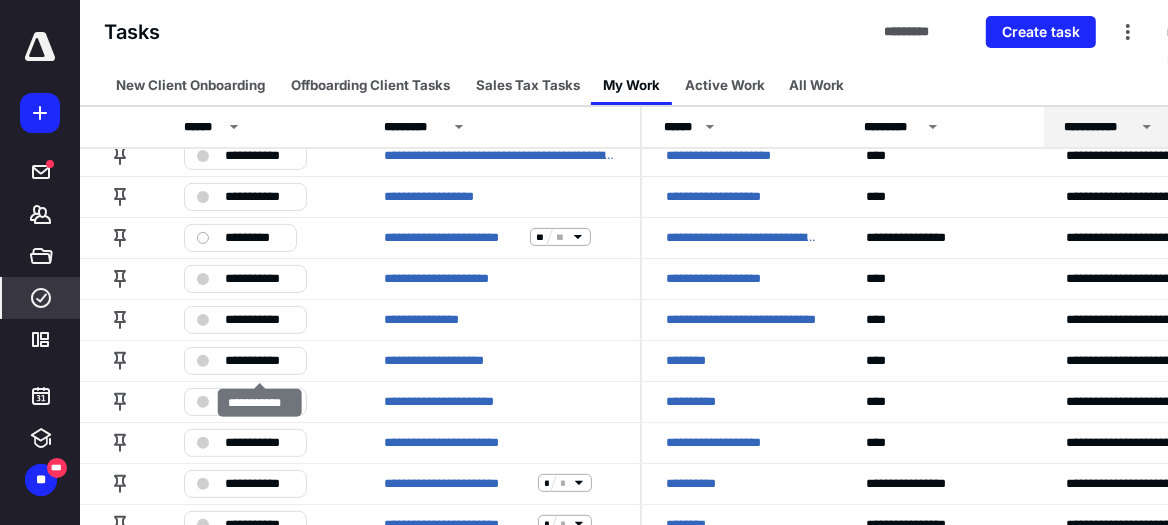 scroll, scrollTop: 399, scrollLeft: 0, axis: vertical 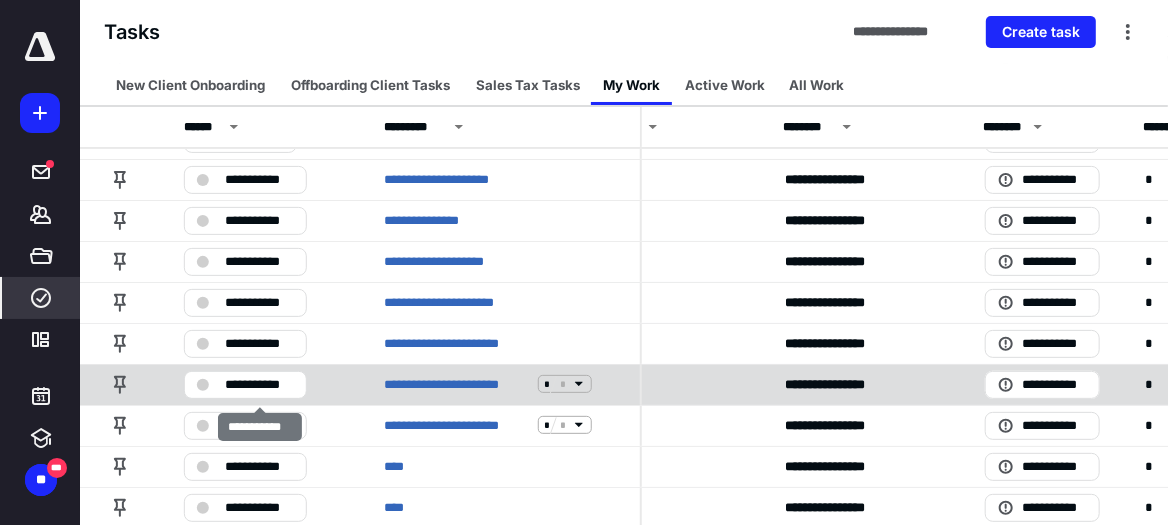 click on "**********" at bounding box center [259, 384] 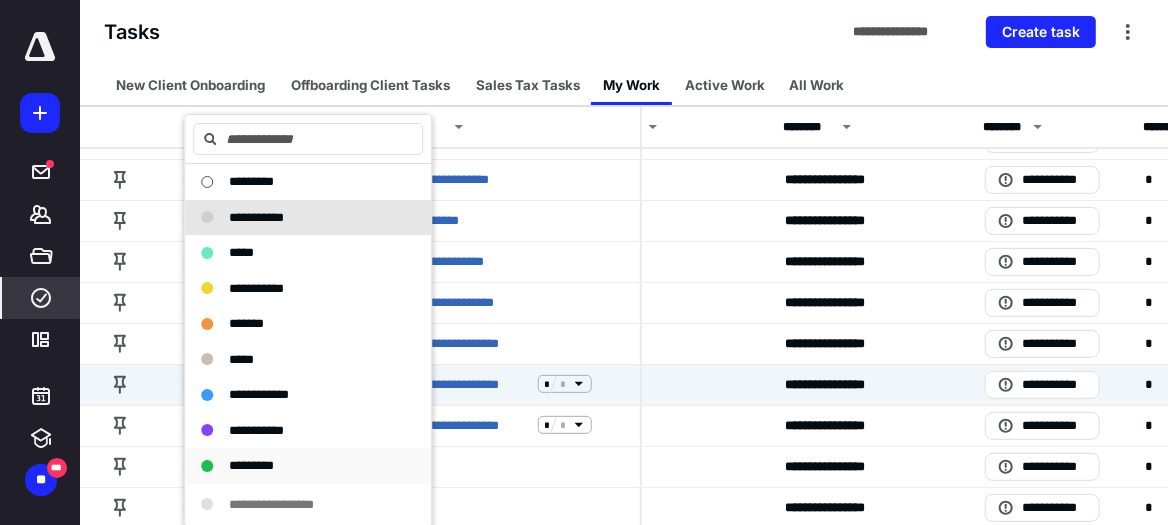 click on "*********" at bounding box center [251, 465] 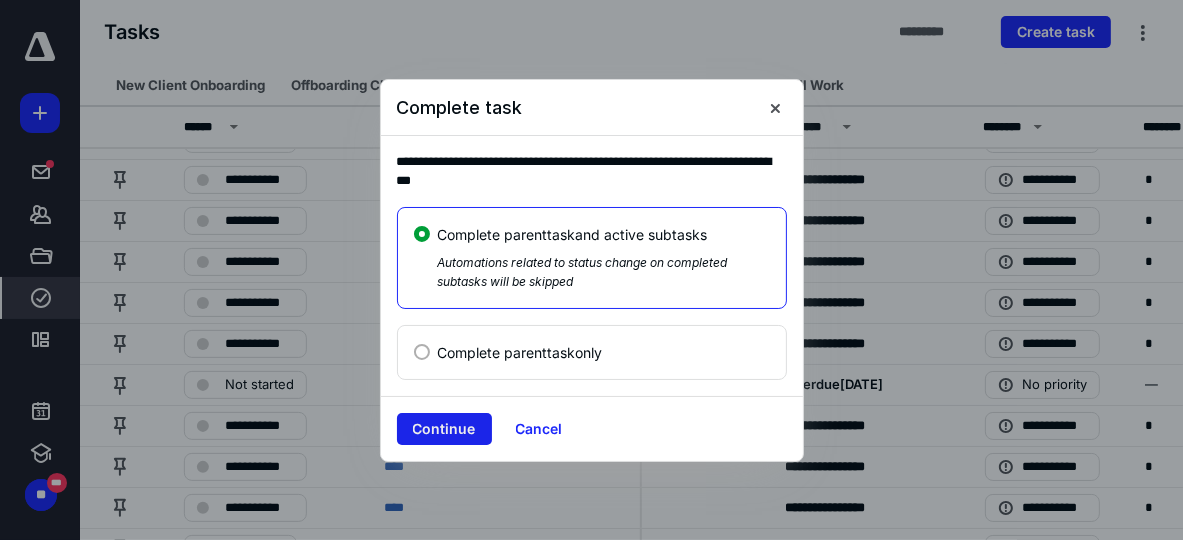 click on "Continue" at bounding box center (444, 429) 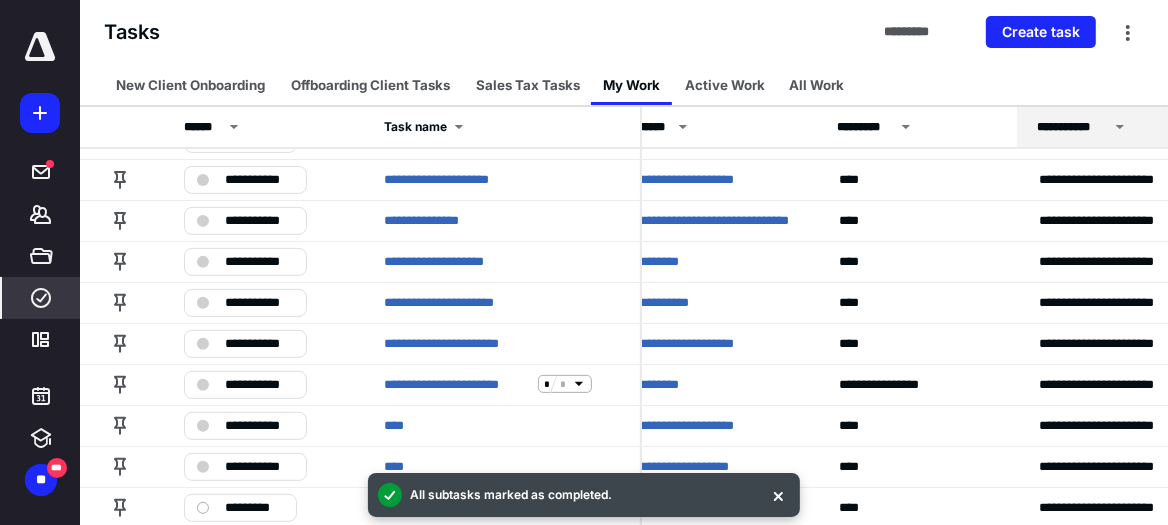 scroll, scrollTop: 399, scrollLeft: 0, axis: vertical 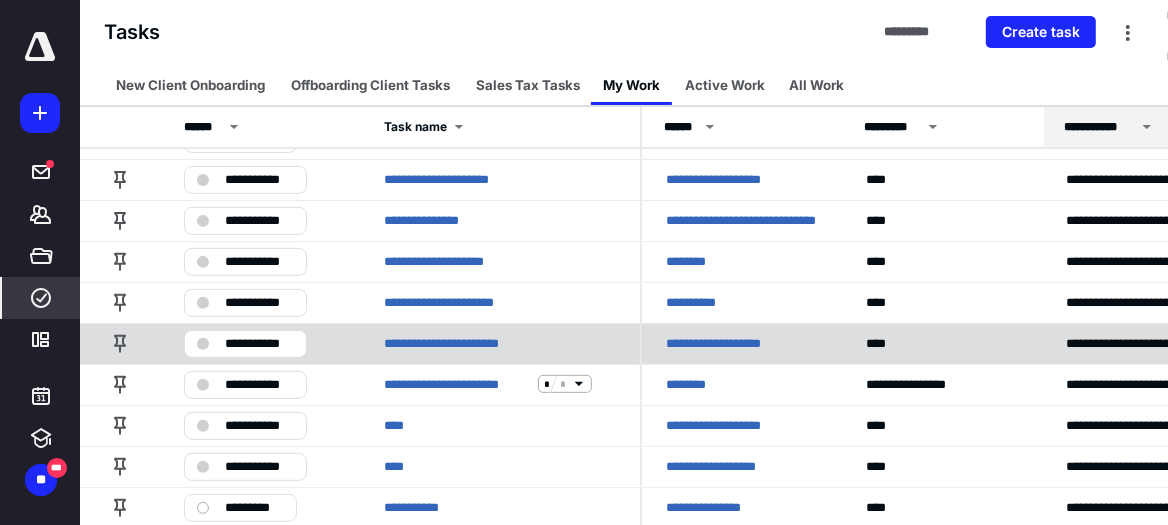 click on "**********" at bounding box center [724, 343] 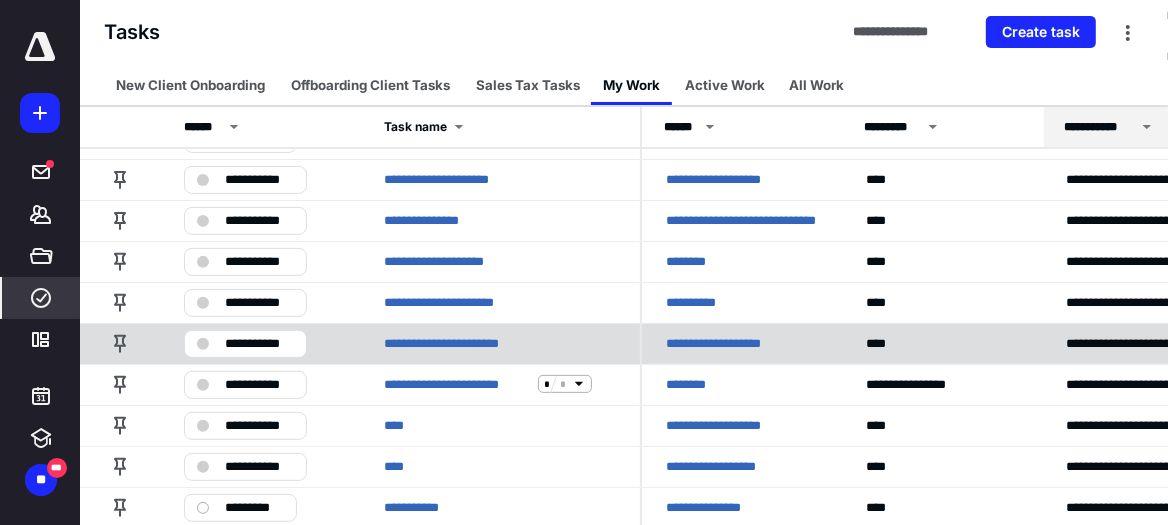 scroll, scrollTop: 0, scrollLeft: 0, axis: both 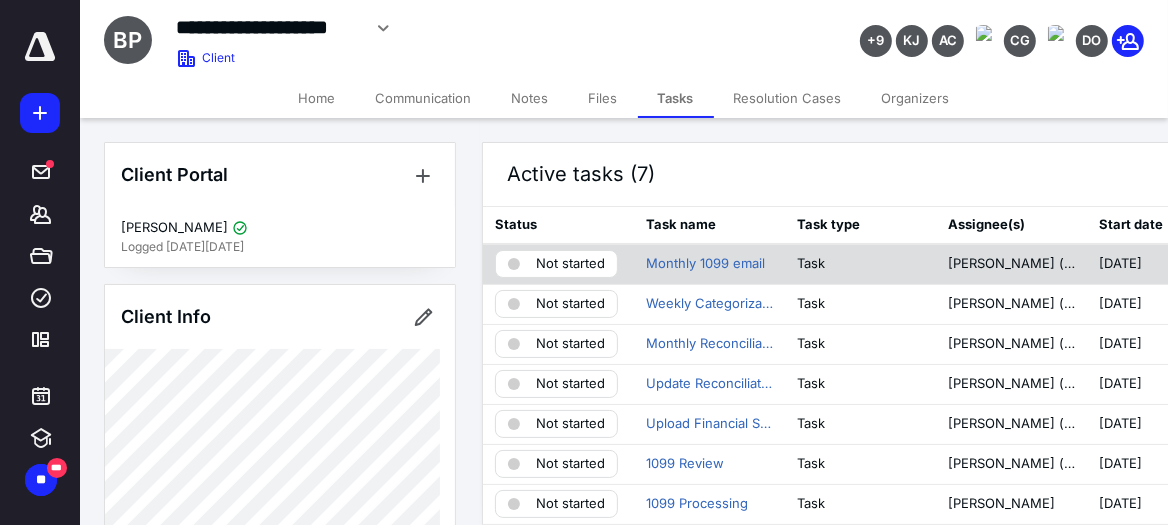 click on "Not started" at bounding box center (570, 264) 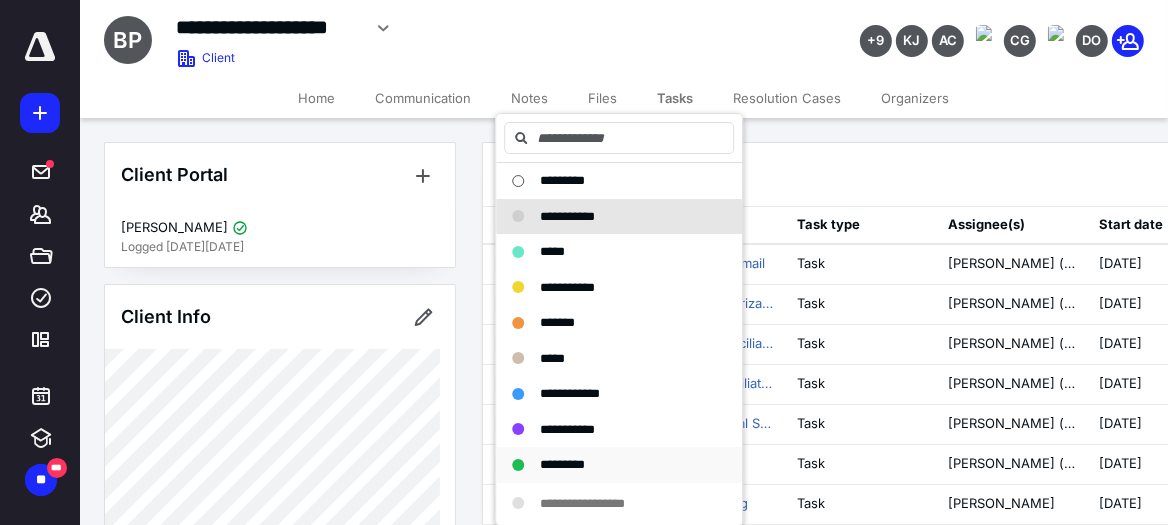 click on "*********" at bounding box center [562, 464] 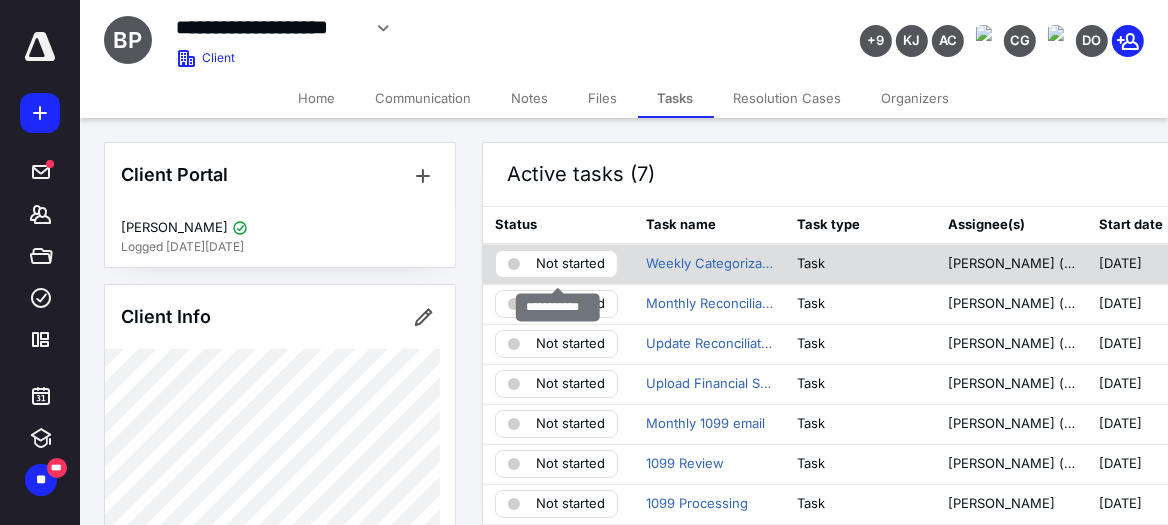 click on "Not started" at bounding box center [570, 264] 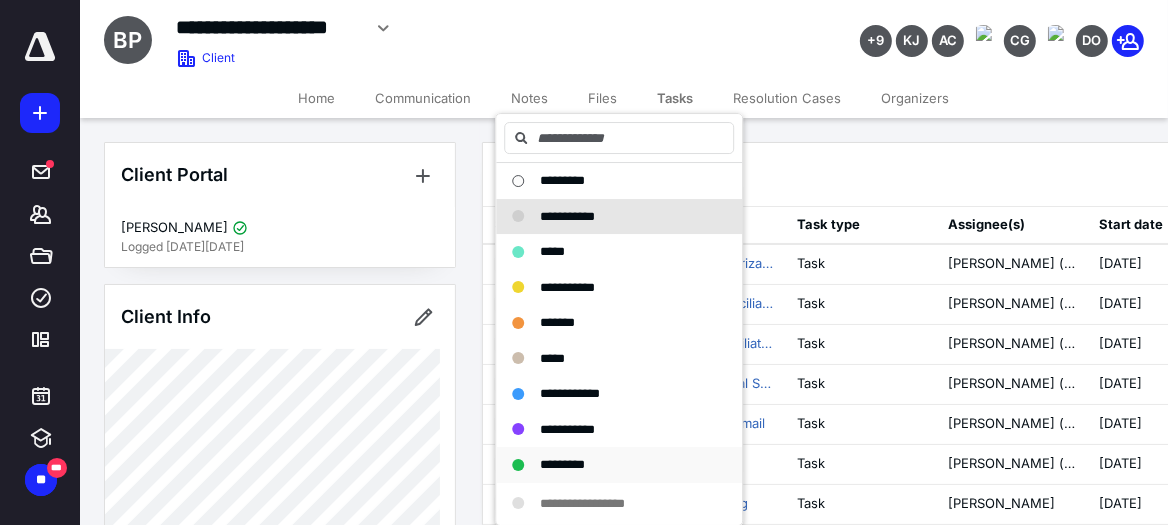 click on "*********" at bounding box center (619, 465) 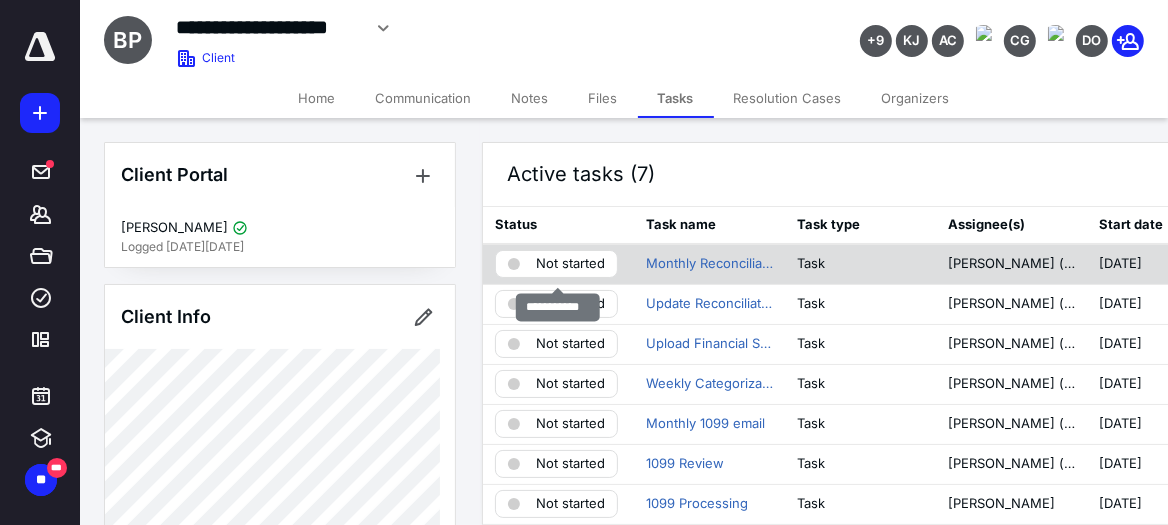 click on "Not started" at bounding box center [570, 264] 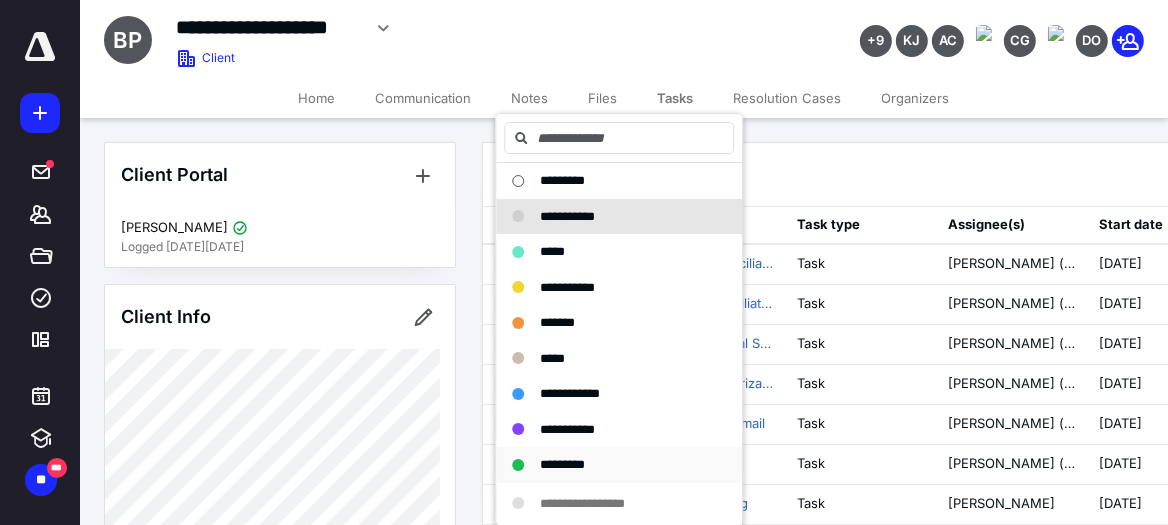 click on "*********" at bounding box center (562, 464) 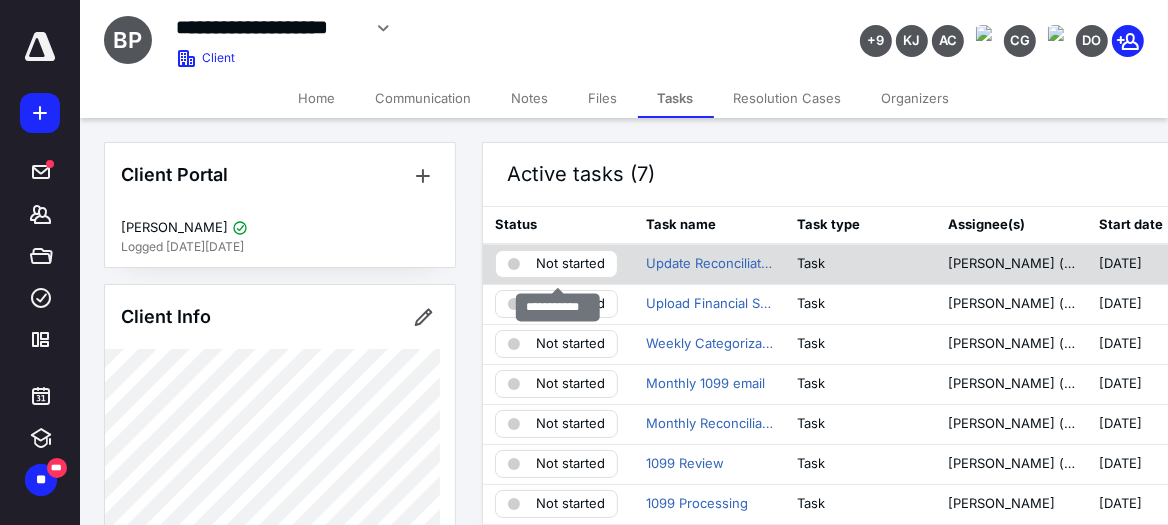 click on "Not started" at bounding box center (570, 264) 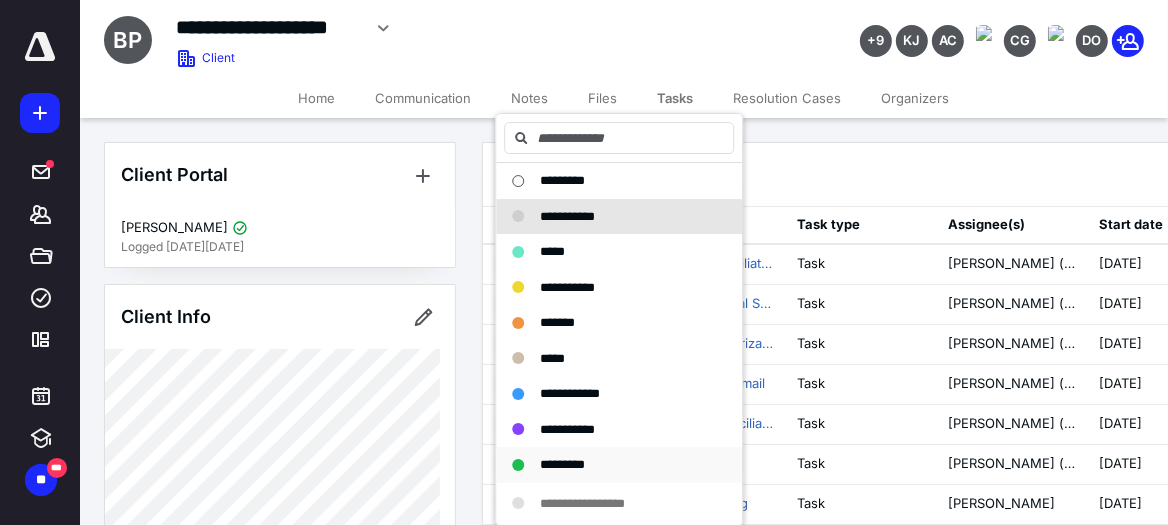 click on "*********" at bounding box center (562, 464) 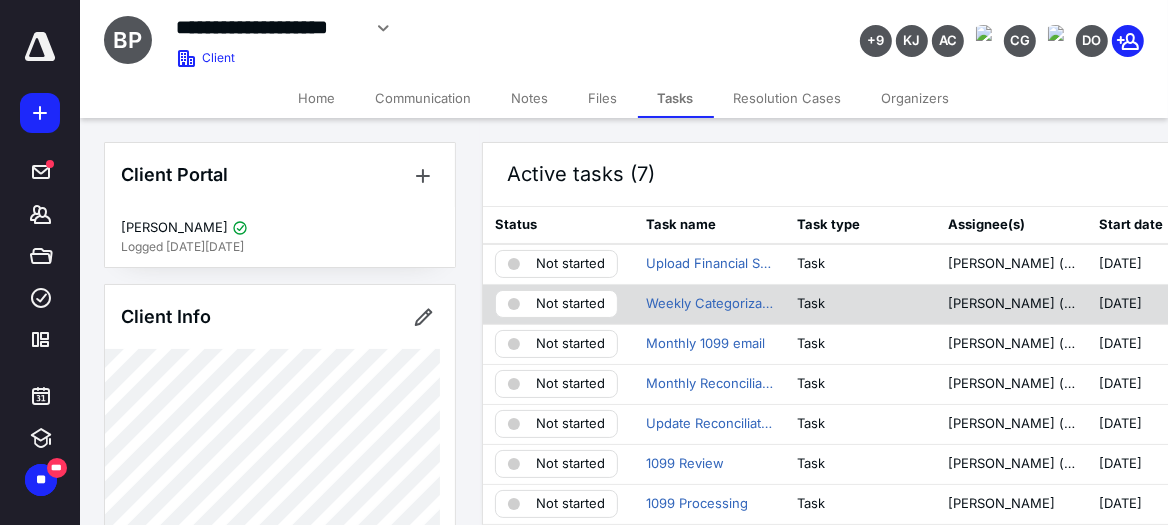 click on "Not started" at bounding box center [570, 304] 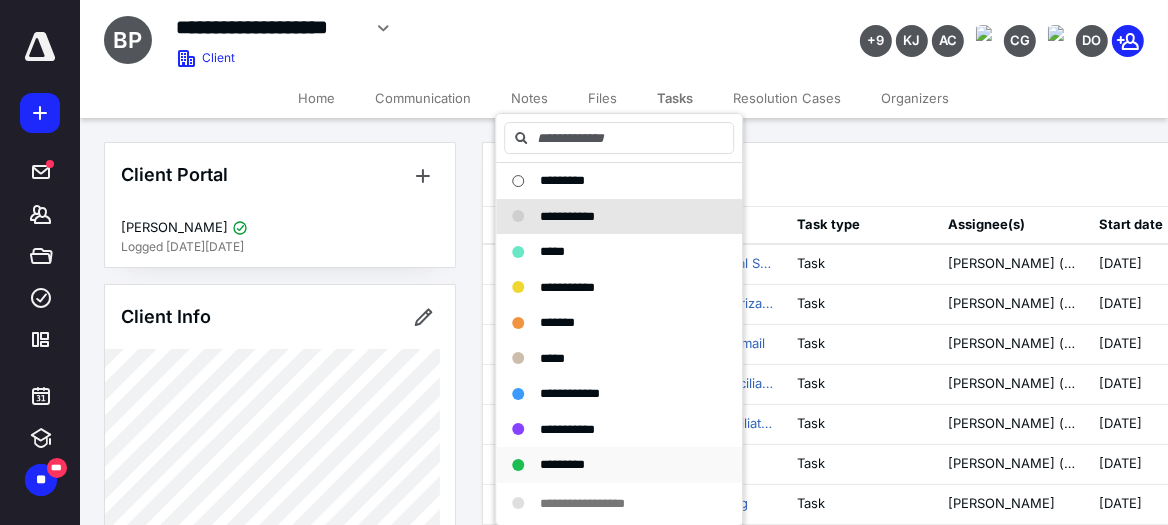 click on "*********" at bounding box center [562, 464] 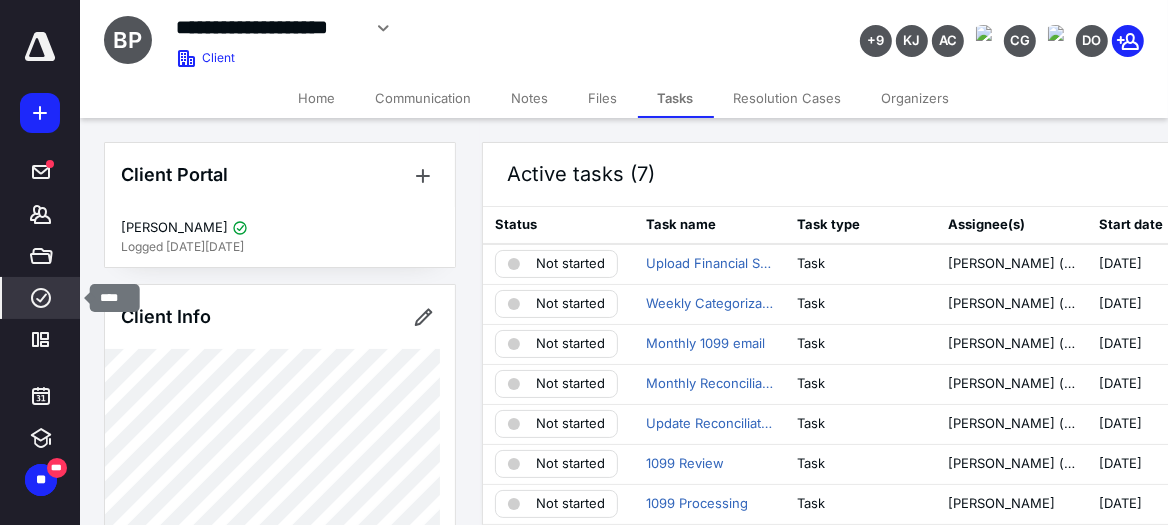 click 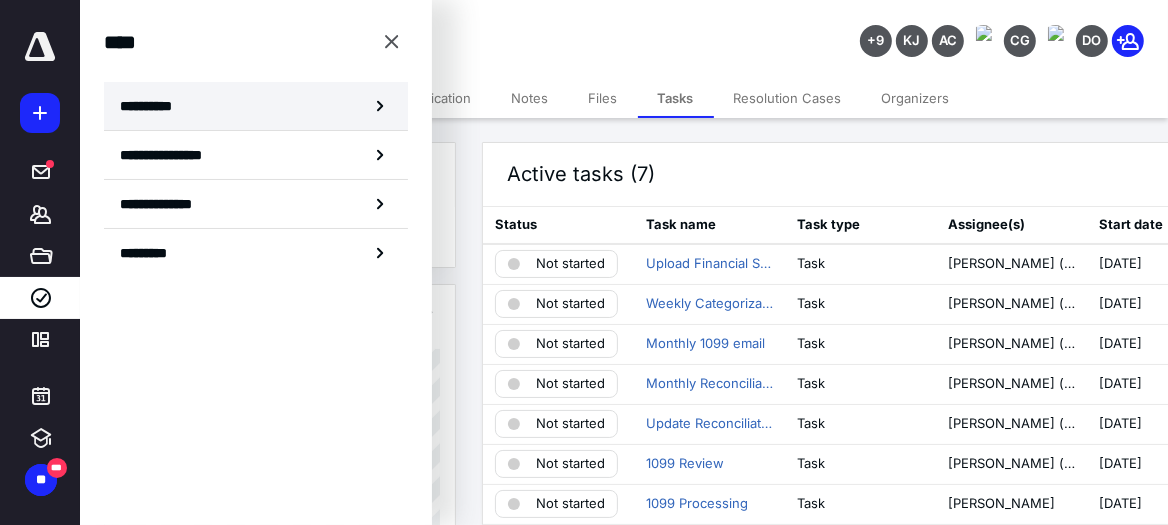 click on "**********" at bounding box center [153, 106] 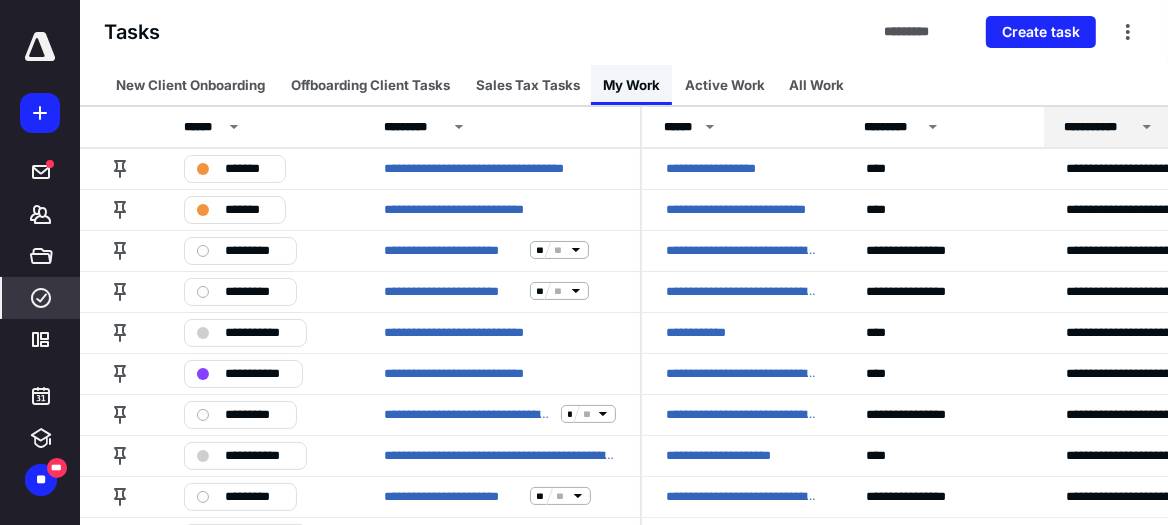 click on "My Work" at bounding box center (631, 85) 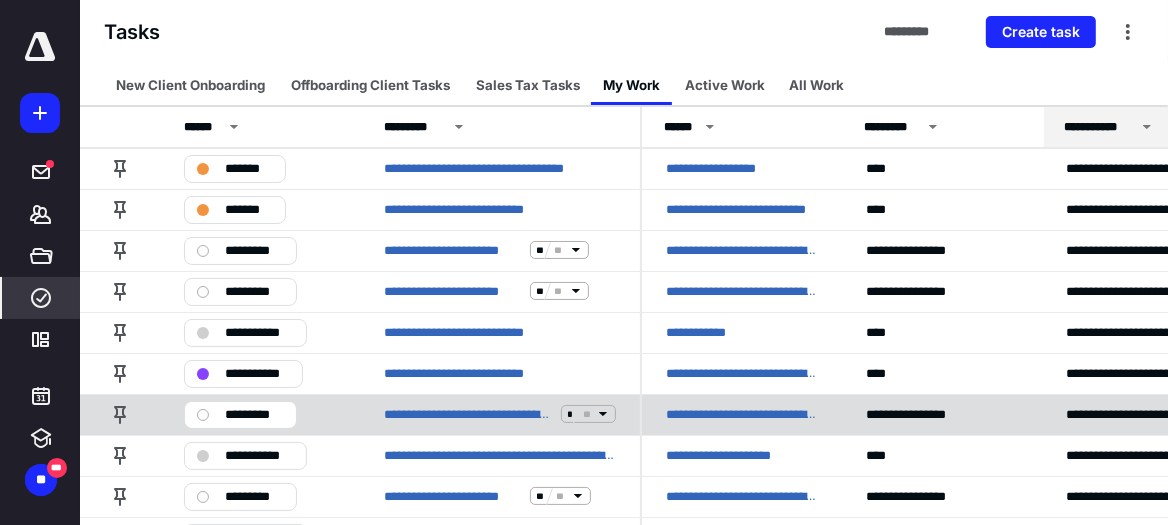 scroll, scrollTop: 199, scrollLeft: 0, axis: vertical 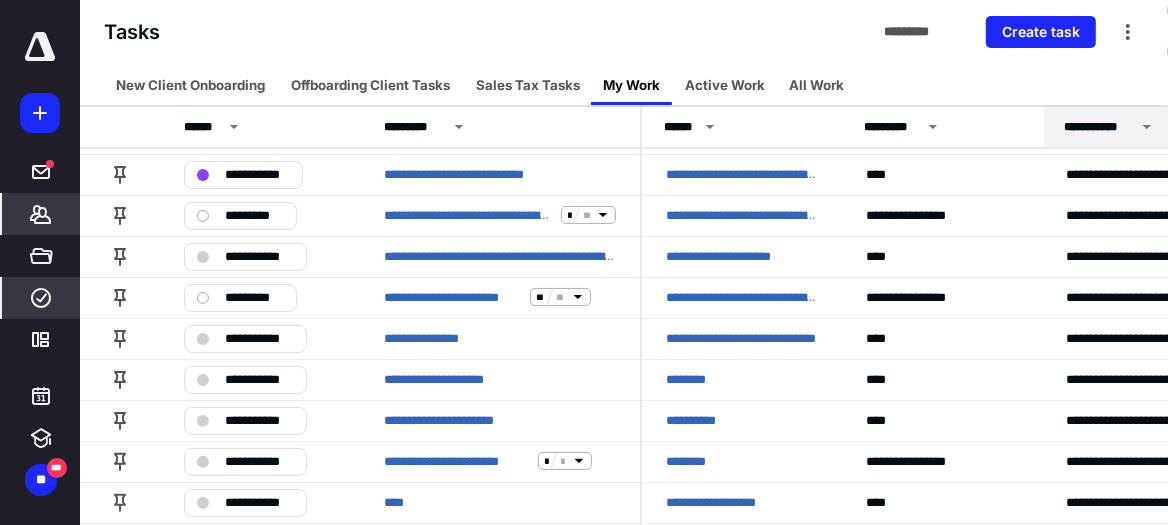 click 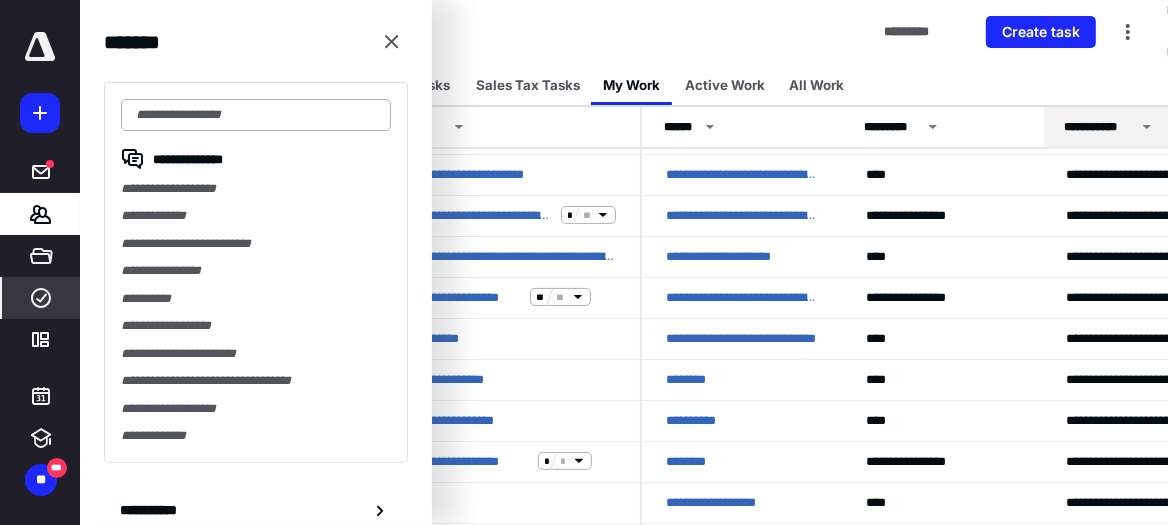 click at bounding box center [256, 115] 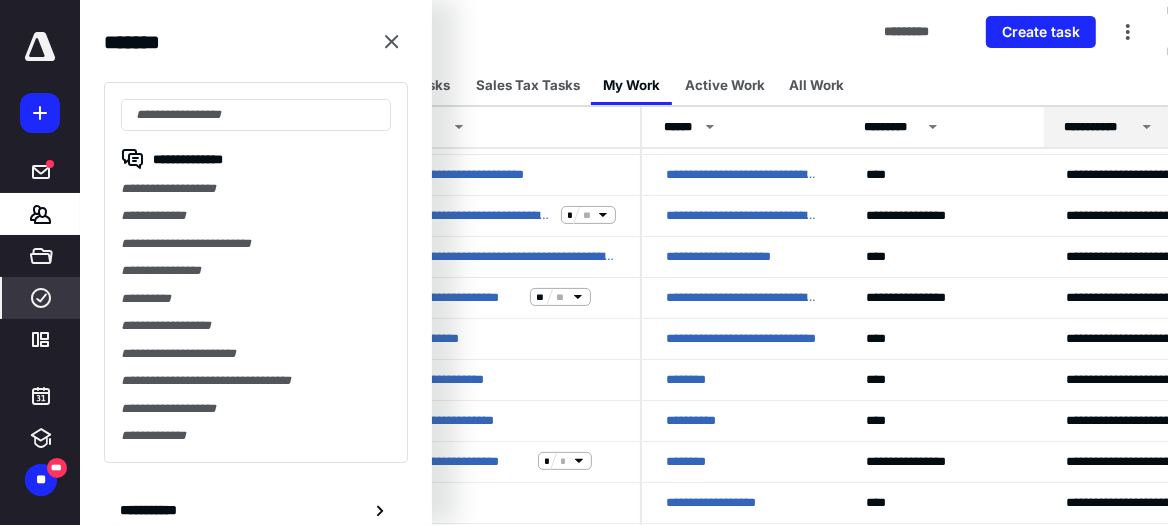 click on "**********" at bounding box center (256, 215) 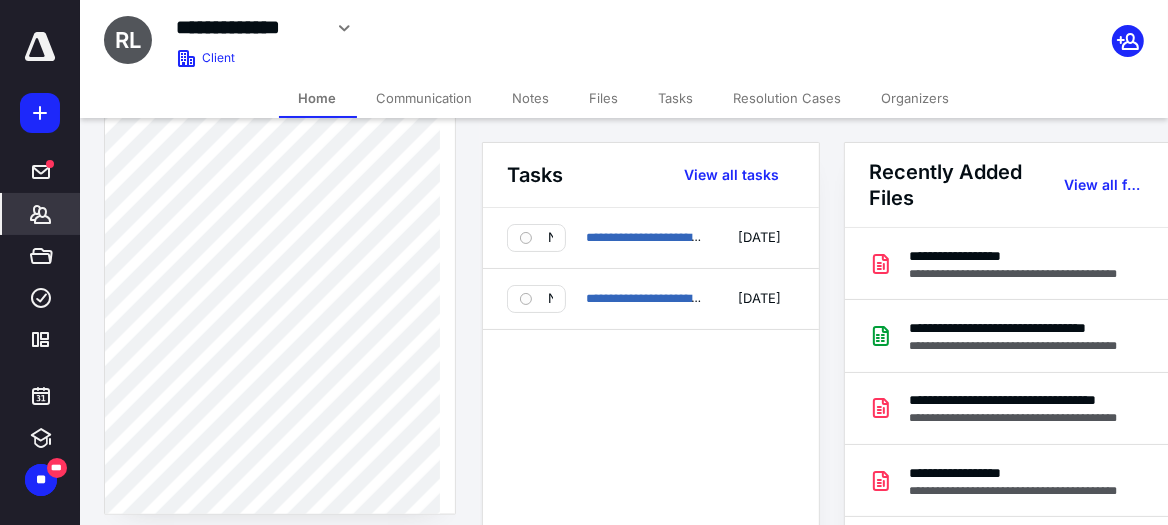 scroll, scrollTop: 1975, scrollLeft: 0, axis: vertical 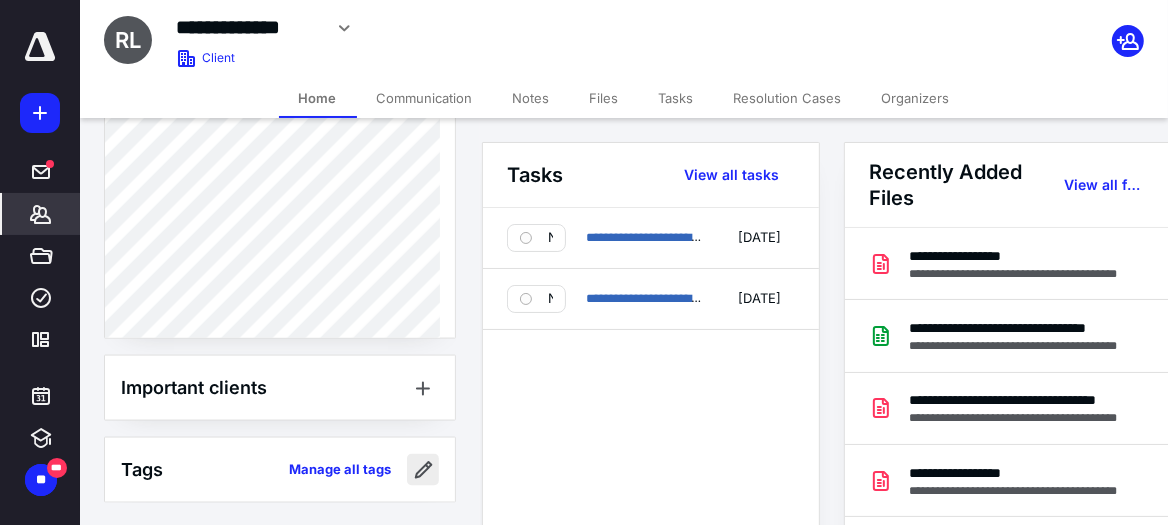 click at bounding box center (423, 470) 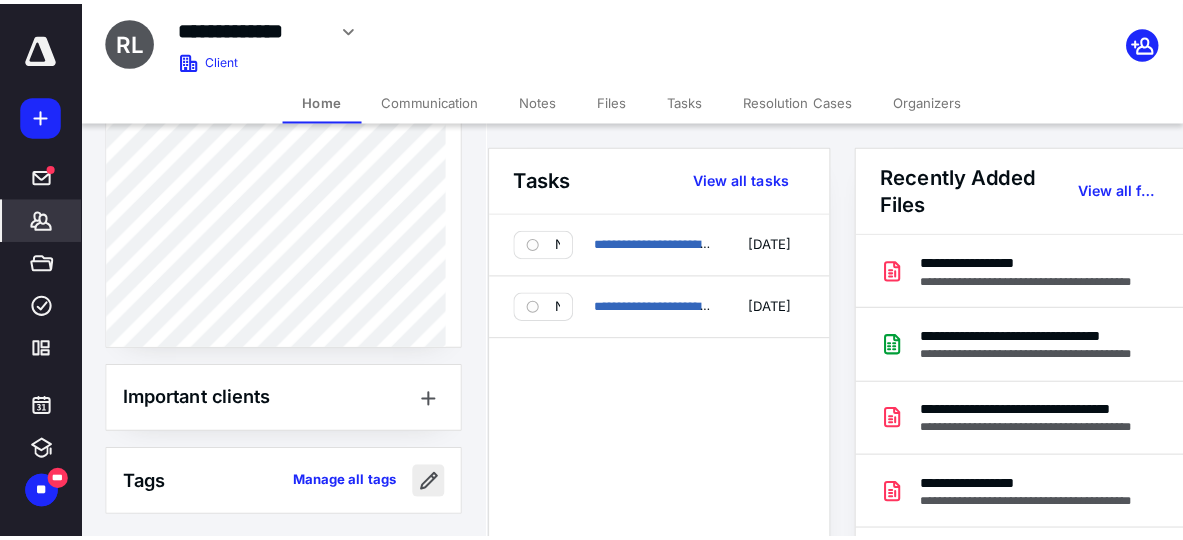 scroll, scrollTop: 1960, scrollLeft: 0, axis: vertical 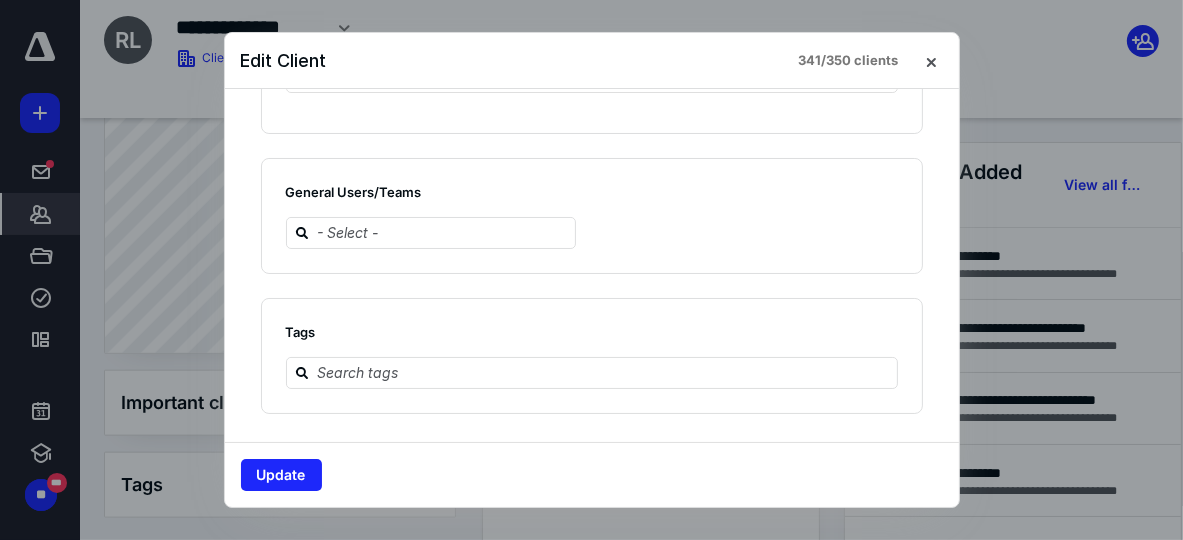drag, startPoint x: 934, startPoint y: 62, endPoint x: 944, endPoint y: 67, distance: 11.18034 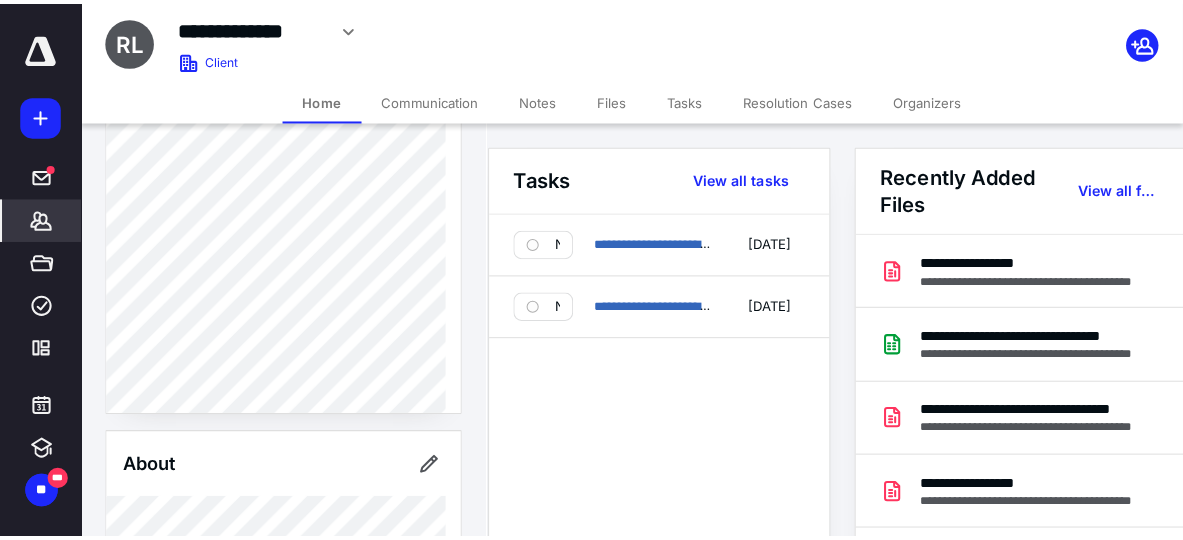 scroll, scrollTop: 0, scrollLeft: 0, axis: both 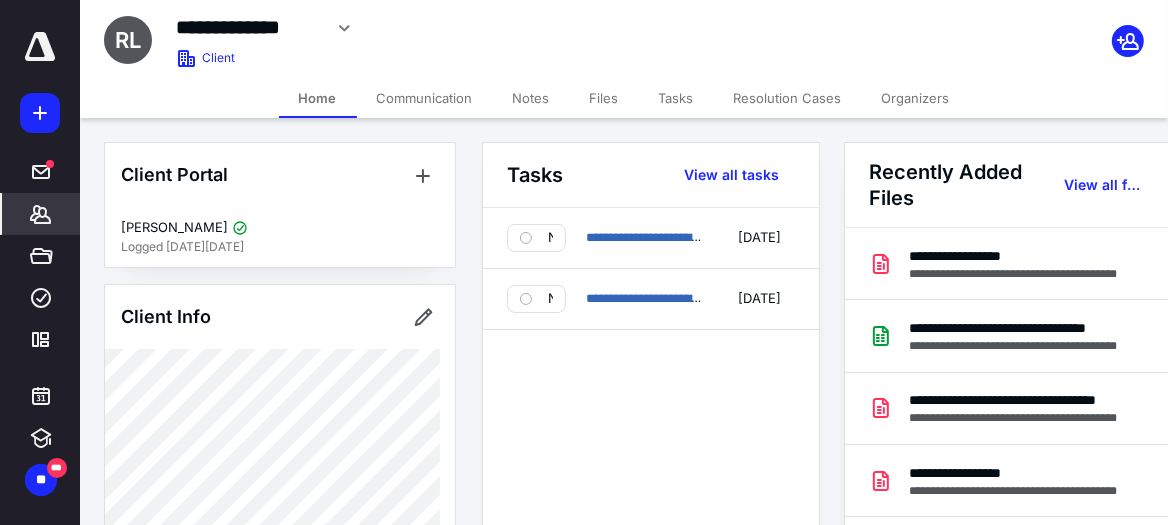 click on "**********" at bounding box center [651, 424] 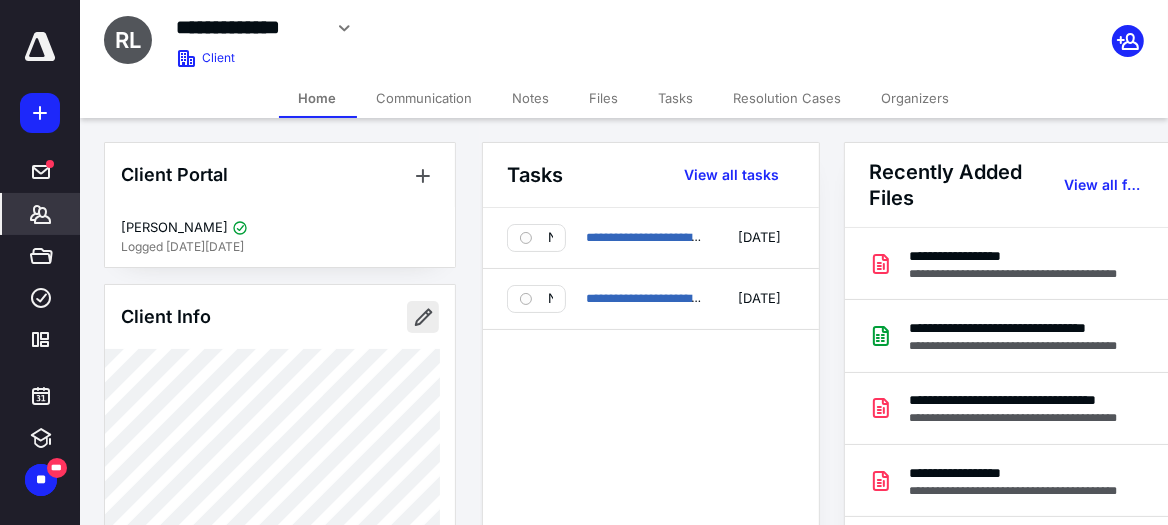 click at bounding box center (423, 317) 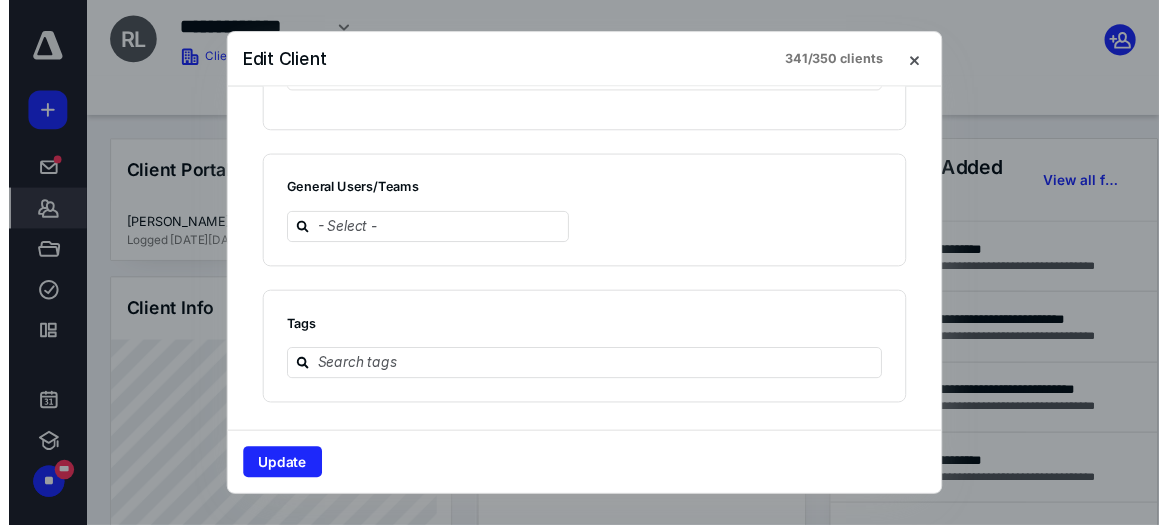 scroll, scrollTop: 1866, scrollLeft: 0, axis: vertical 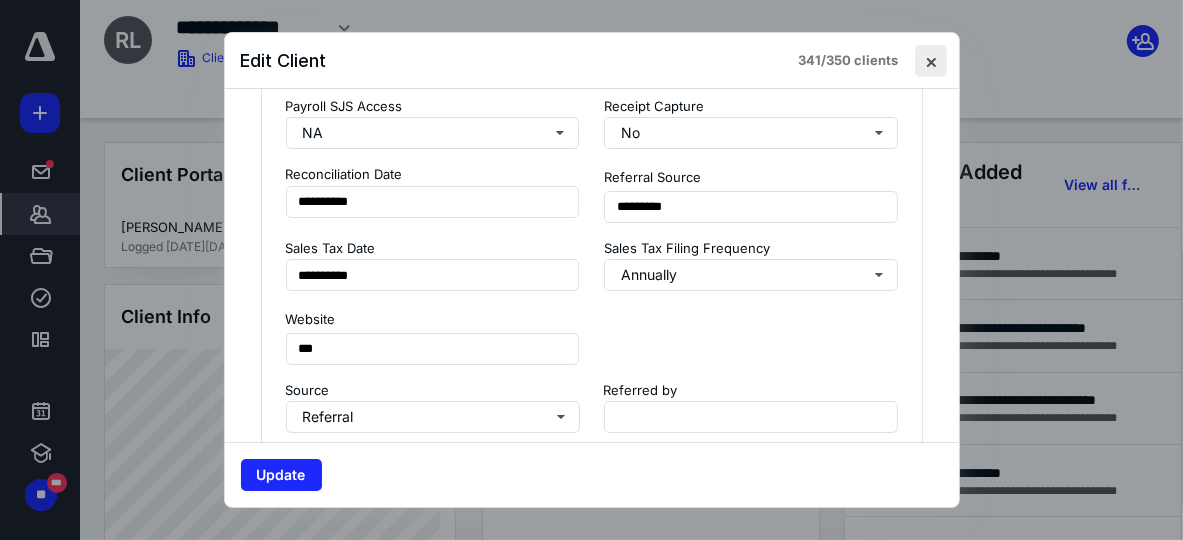 click at bounding box center [931, 61] 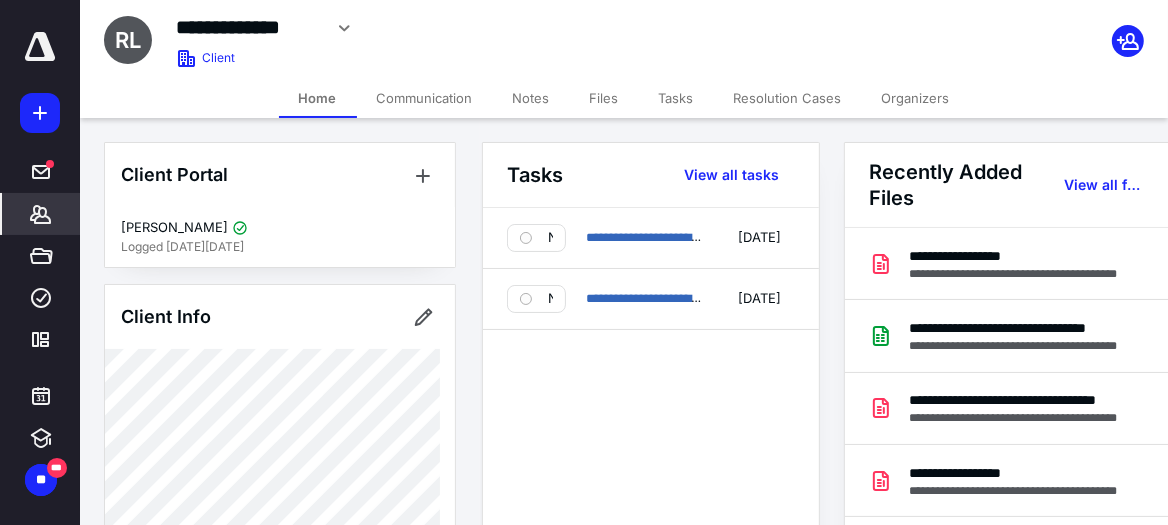 click at bounding box center (976, 28) 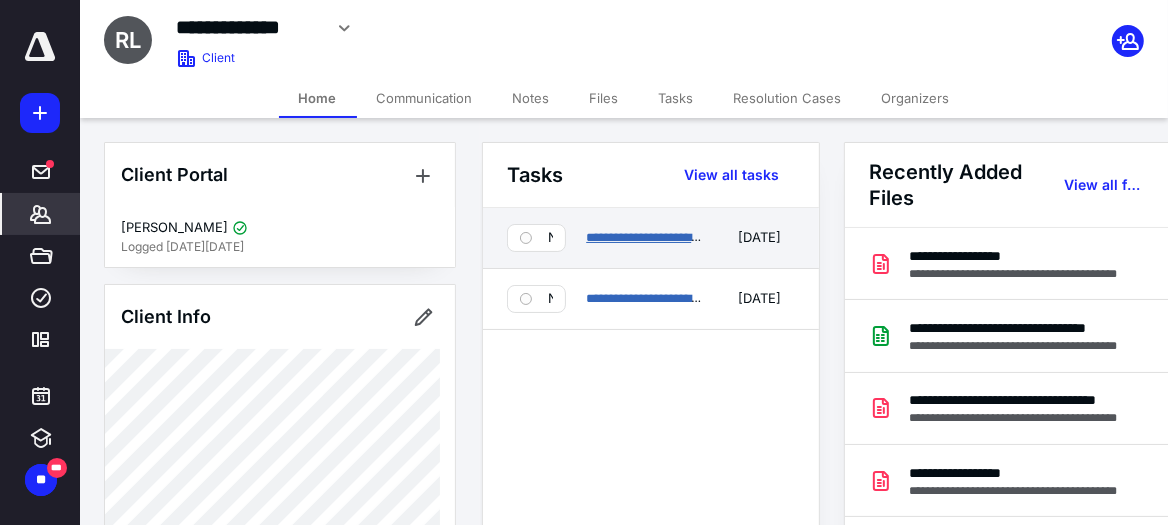 click on "**********" at bounding box center (658, 237) 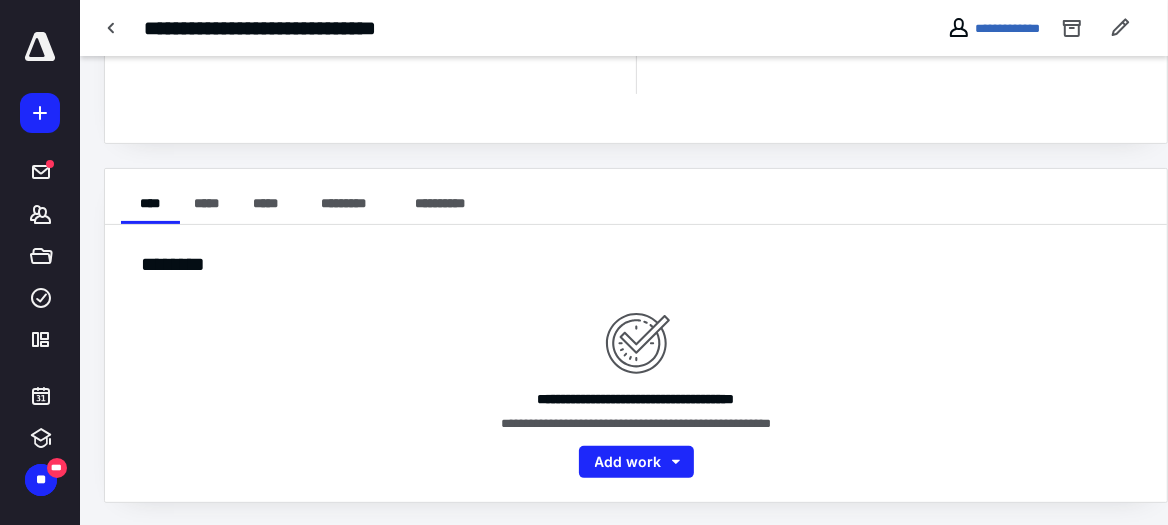 scroll, scrollTop: 0, scrollLeft: 0, axis: both 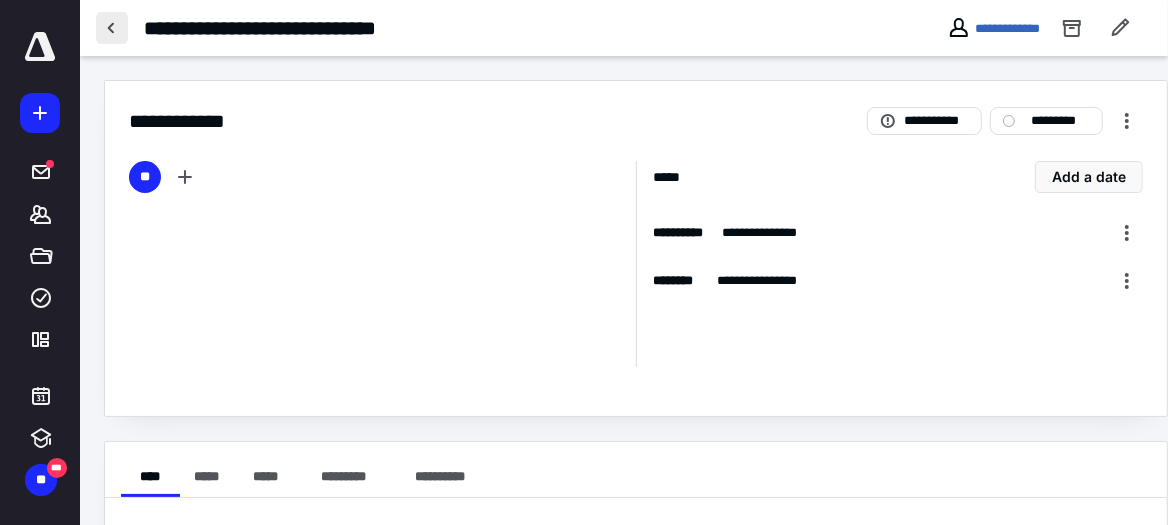 click at bounding box center (112, 28) 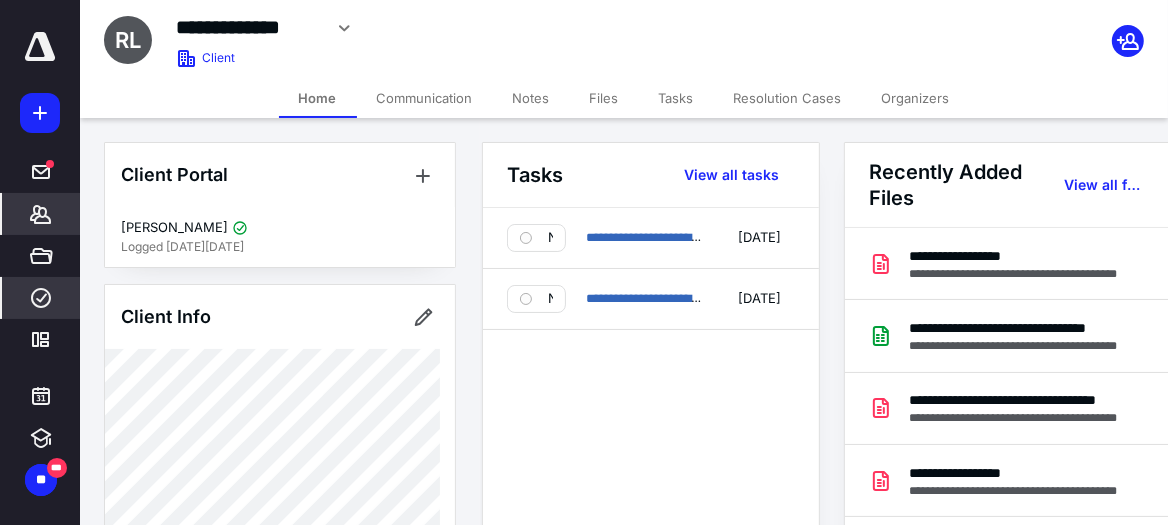 click 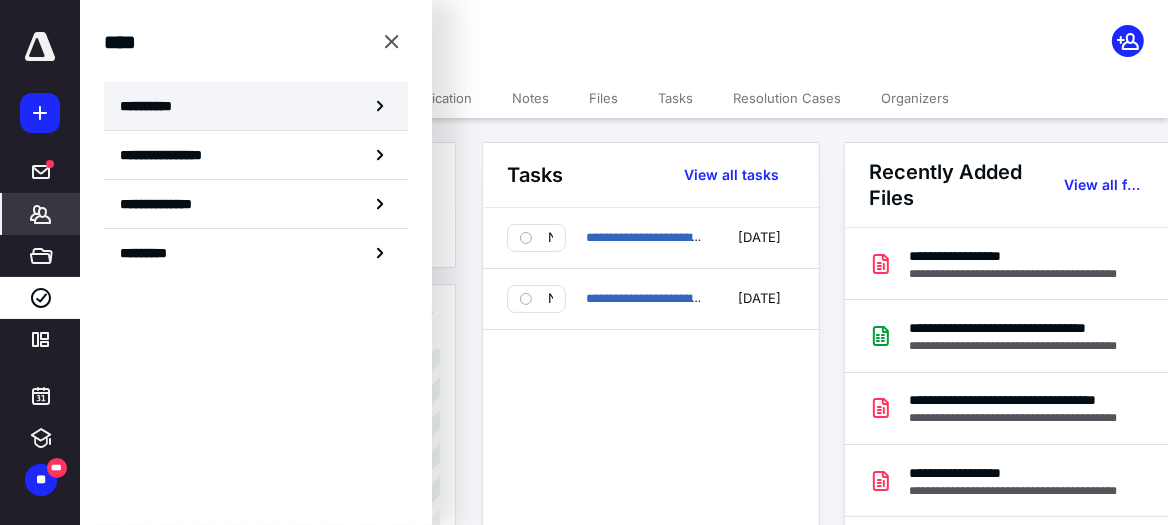 click on "**********" at bounding box center [153, 106] 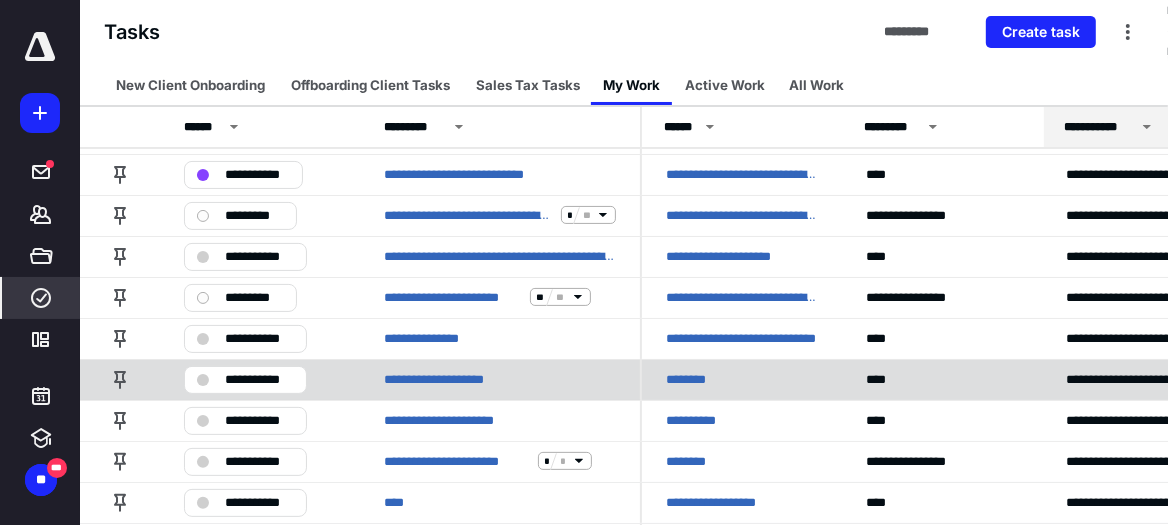 scroll, scrollTop: 300, scrollLeft: 0, axis: vertical 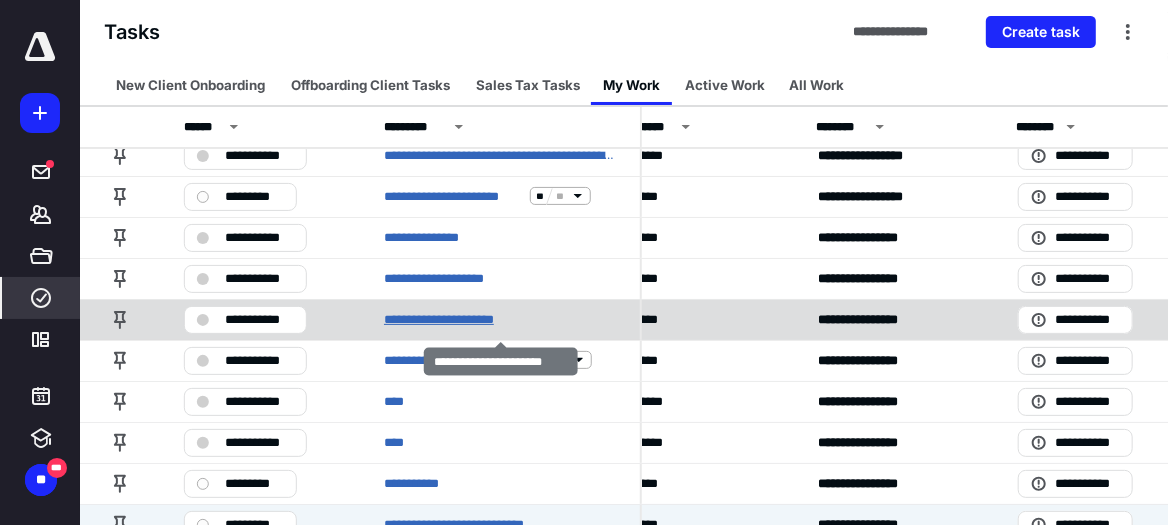 click on "**********" at bounding box center (455, 319) 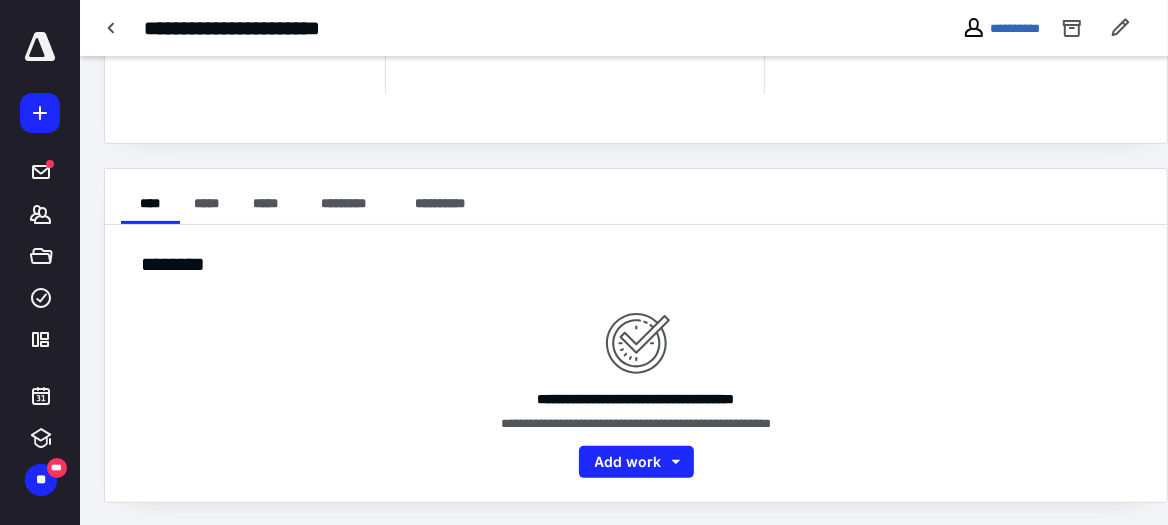 scroll, scrollTop: 0, scrollLeft: 0, axis: both 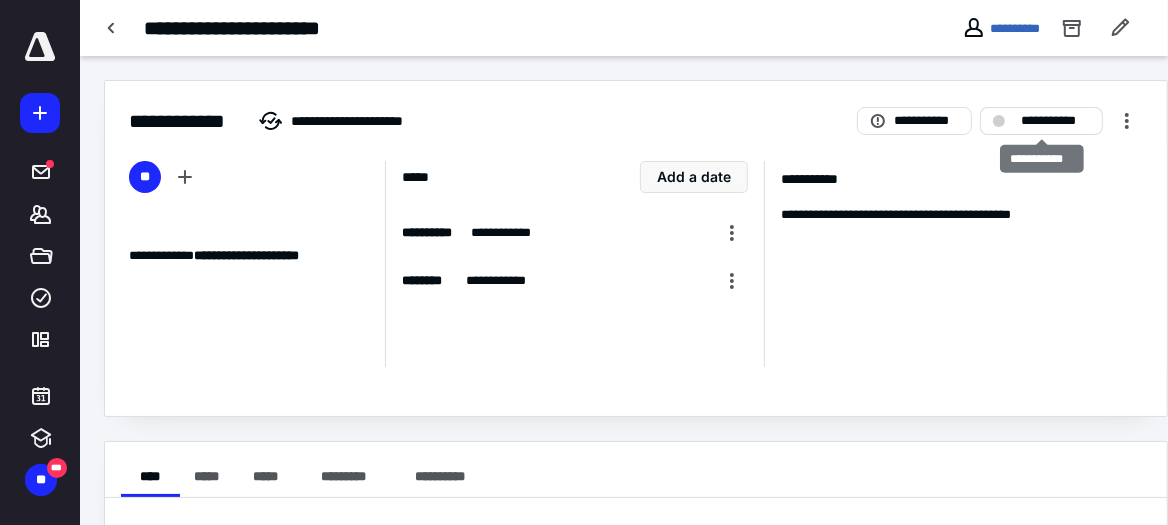 click on "**********" at bounding box center (1055, 121) 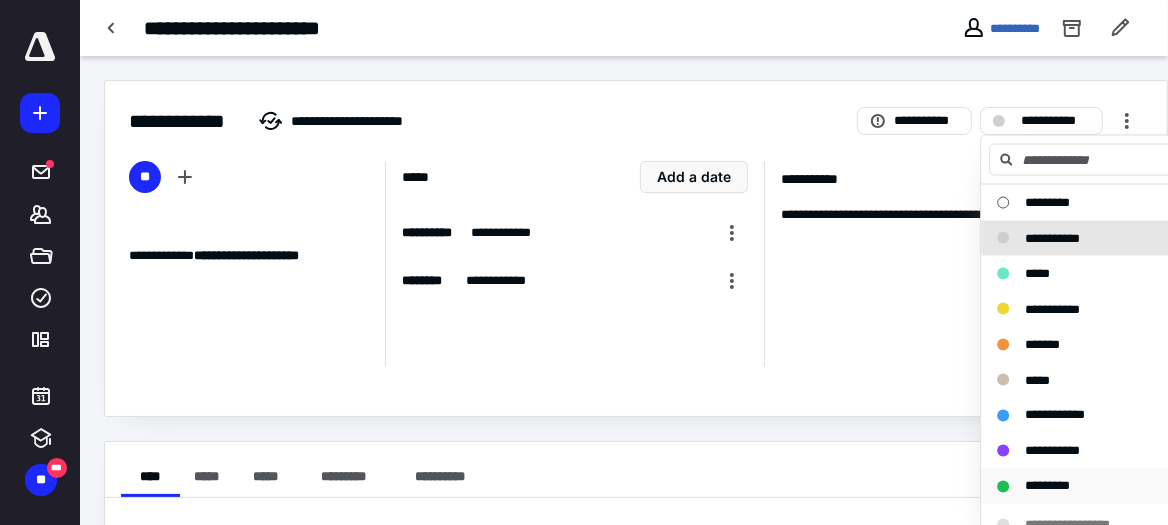 click on "*********" at bounding box center (1104, 487) 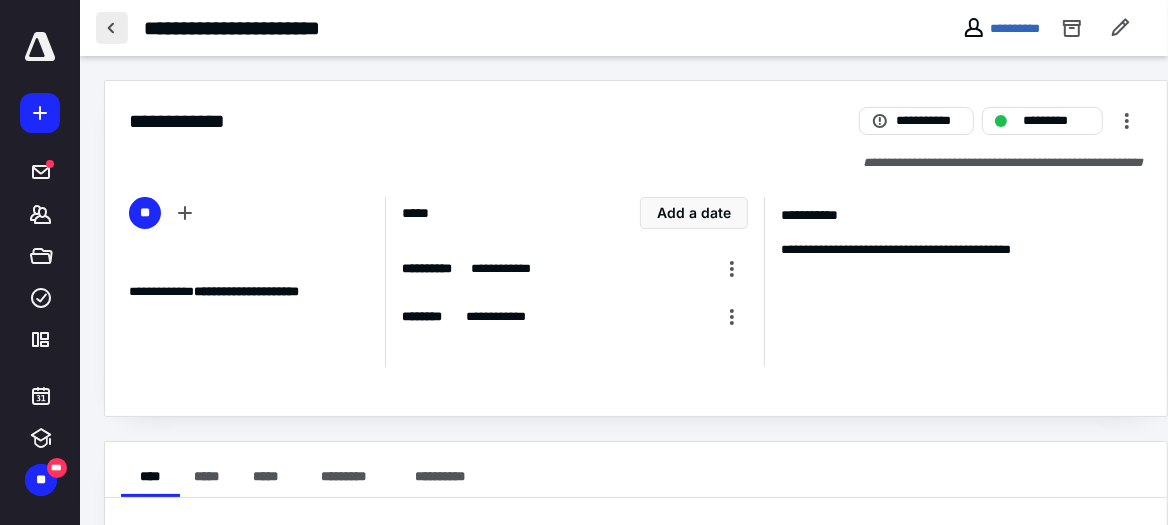 click at bounding box center [112, 28] 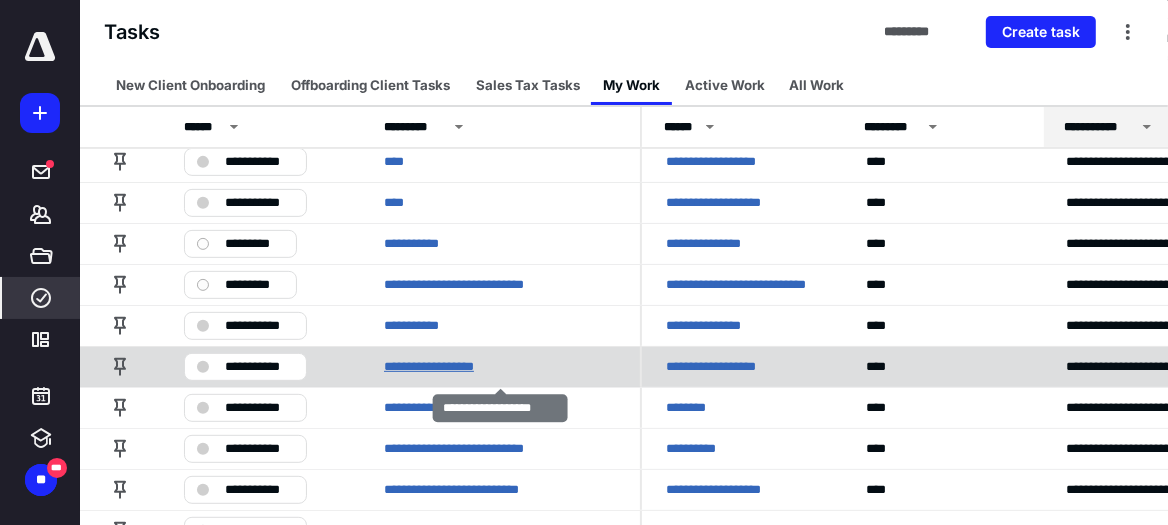 scroll, scrollTop: 600, scrollLeft: 0, axis: vertical 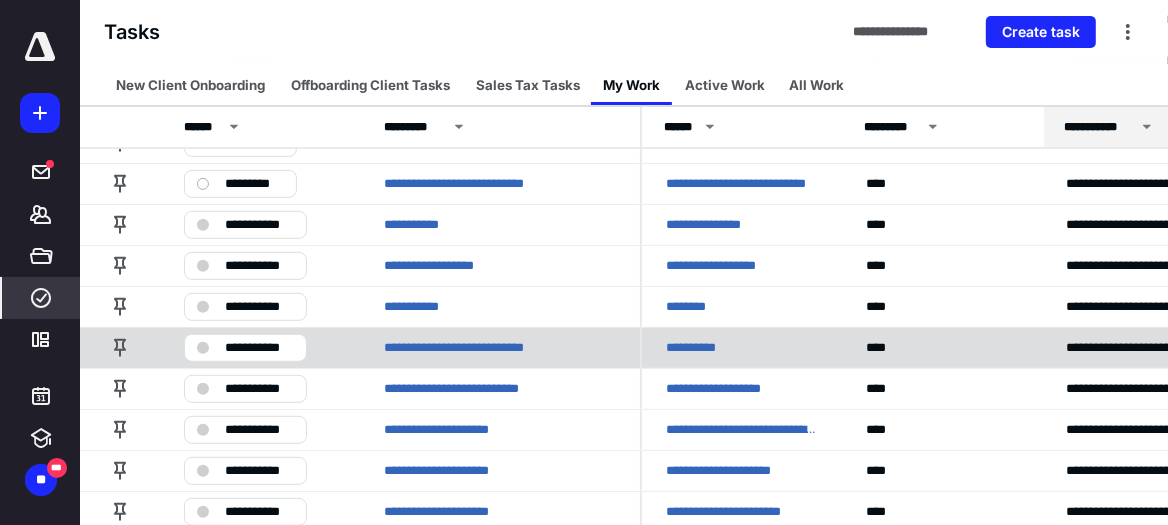 click on "**********" at bounding box center [701, 347] 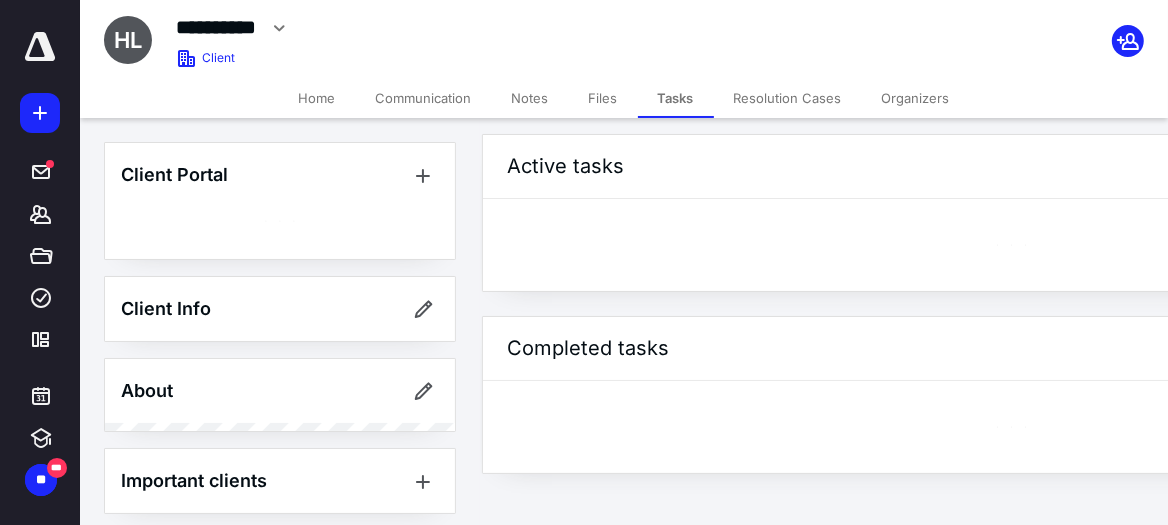 scroll, scrollTop: 0, scrollLeft: 0, axis: both 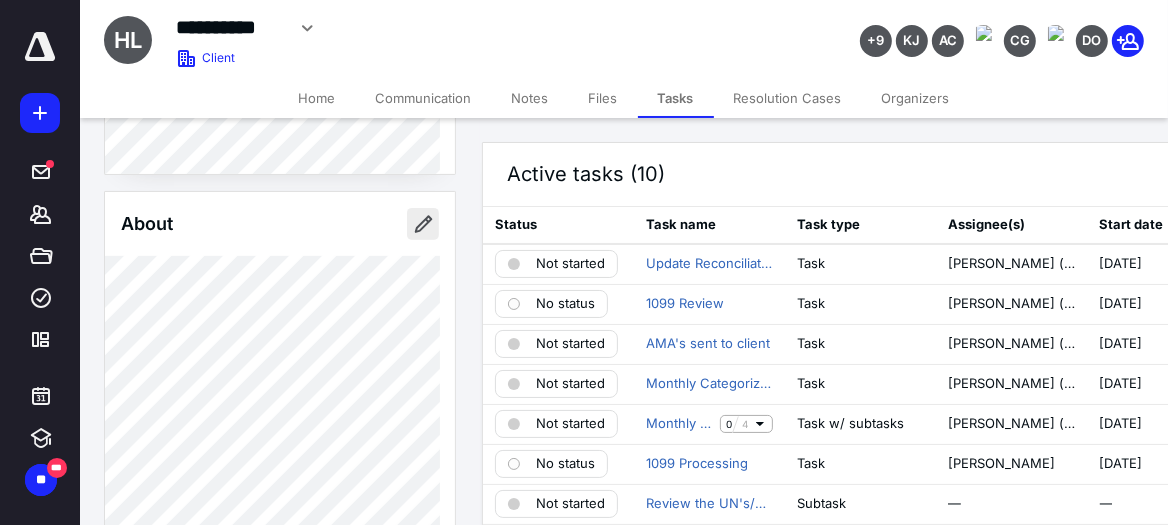 click at bounding box center [423, 224] 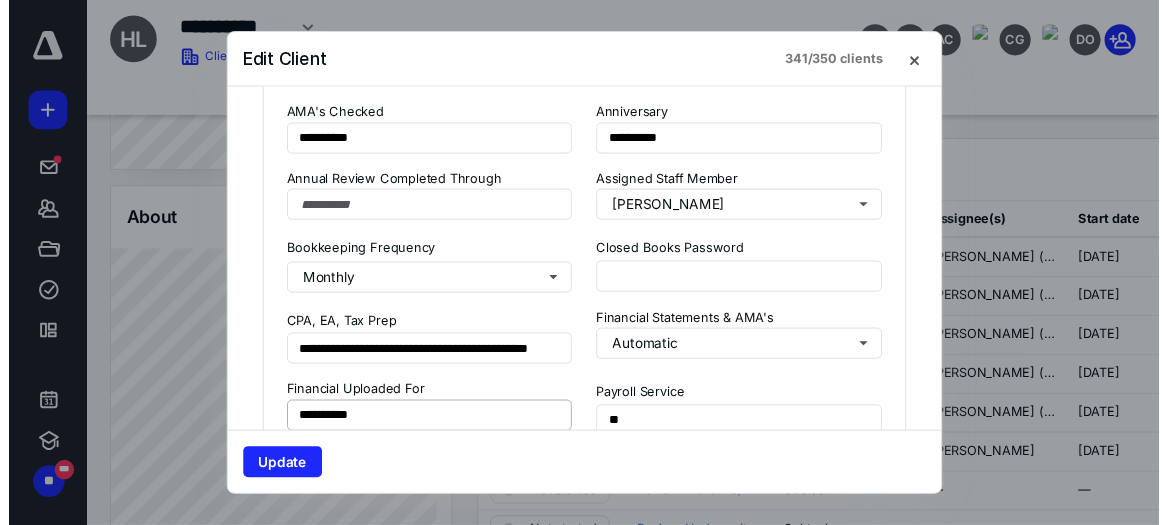scroll, scrollTop: 1399, scrollLeft: 0, axis: vertical 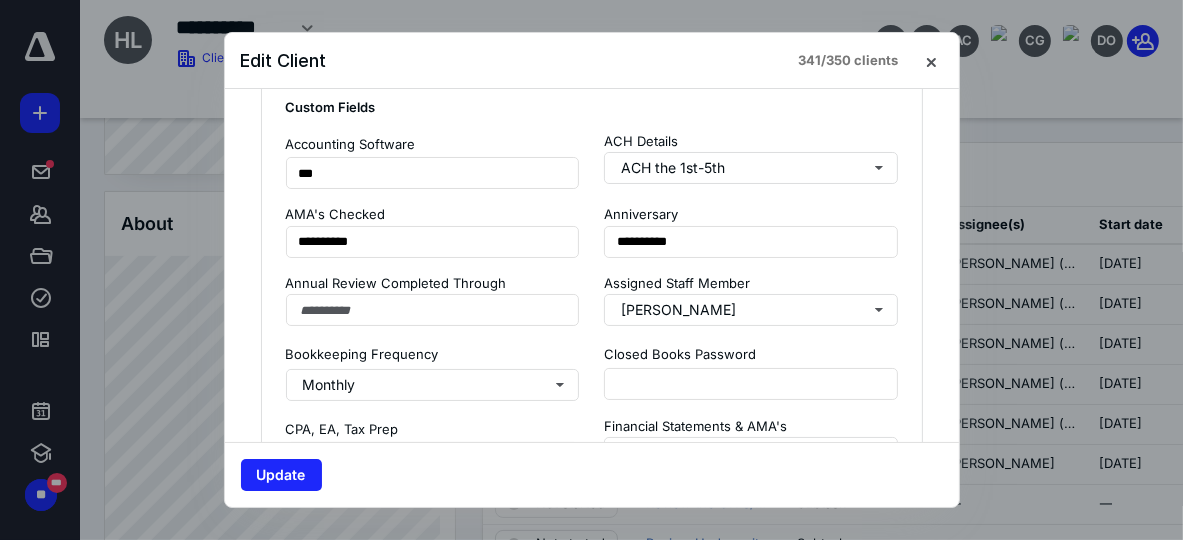 click at bounding box center (931, 61) 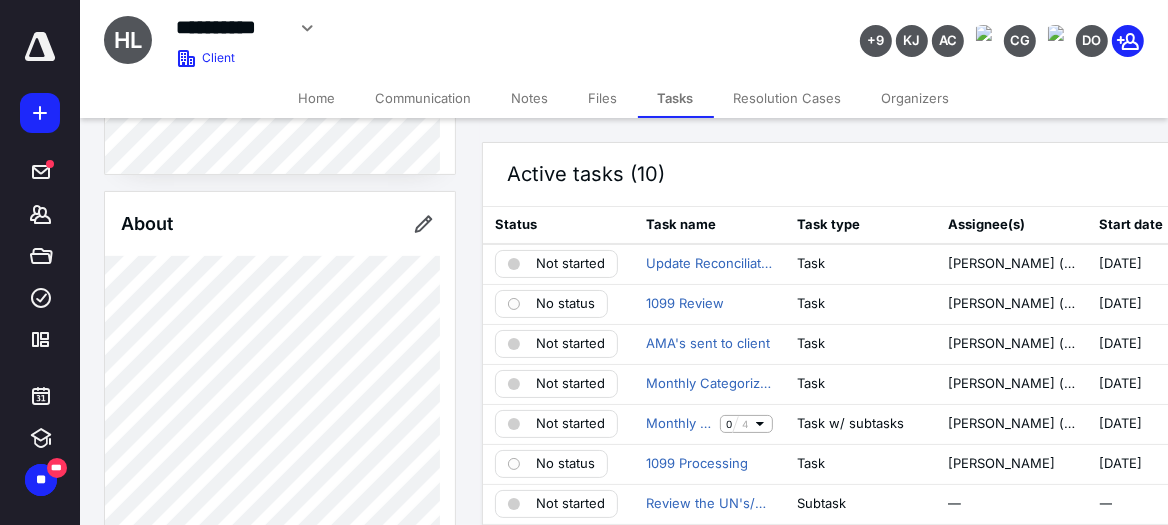 click on "Tasks" at bounding box center (676, 98) 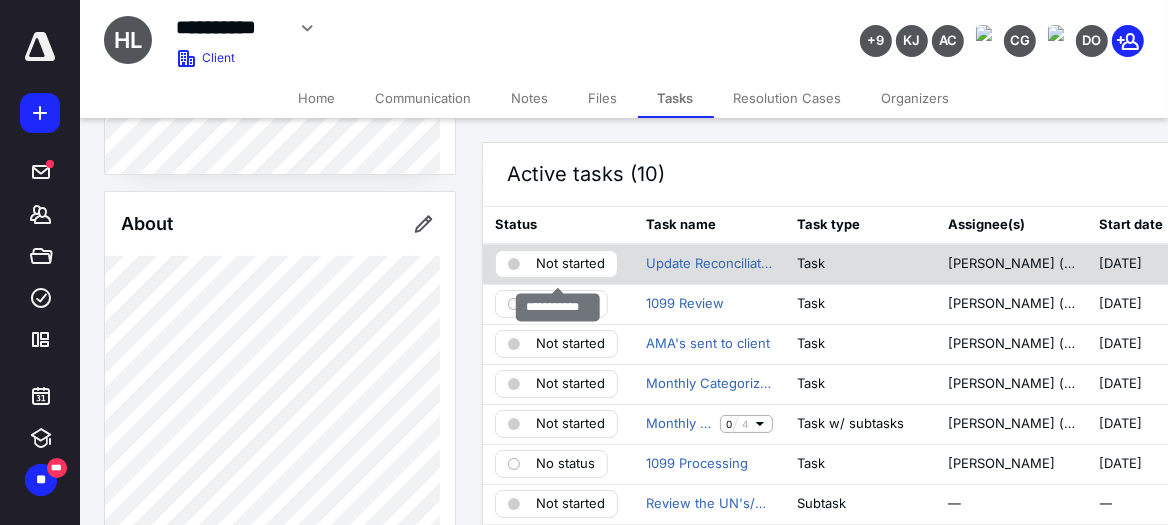 click on "Not started" at bounding box center (570, 264) 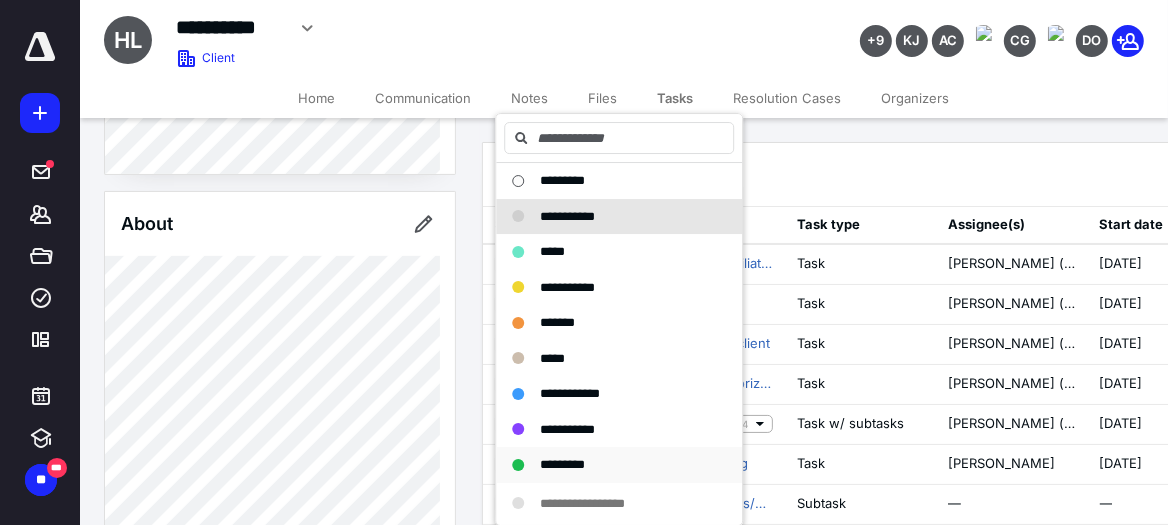 click on "*********" at bounding box center (562, 464) 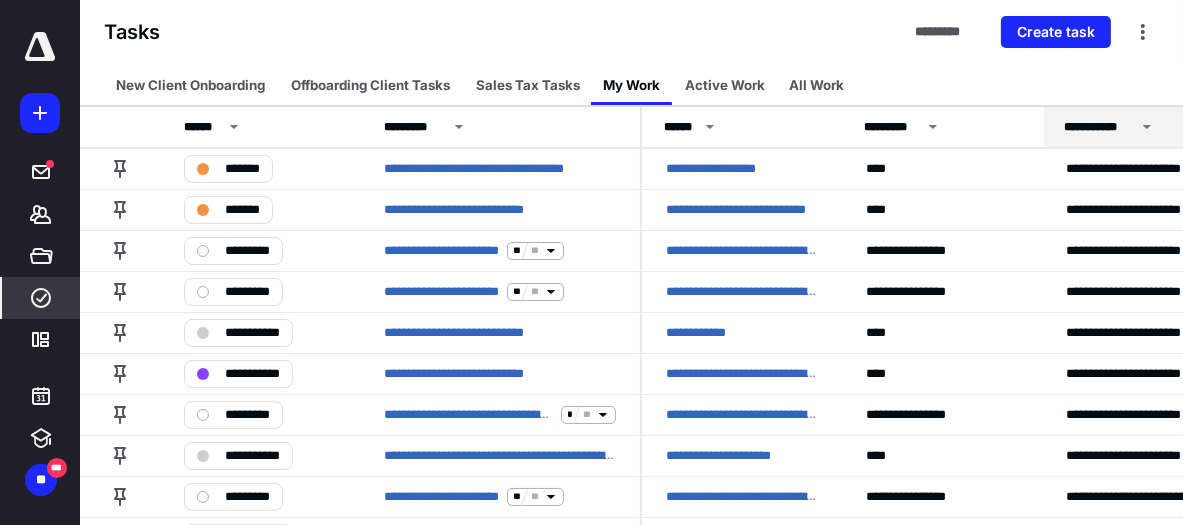 click 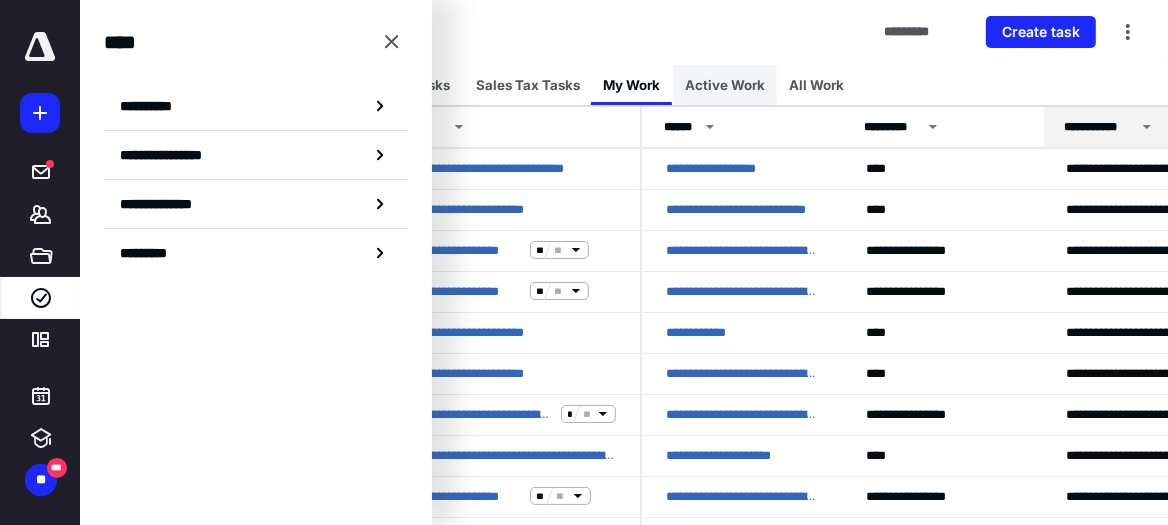 click on "Active Work" at bounding box center (725, 85) 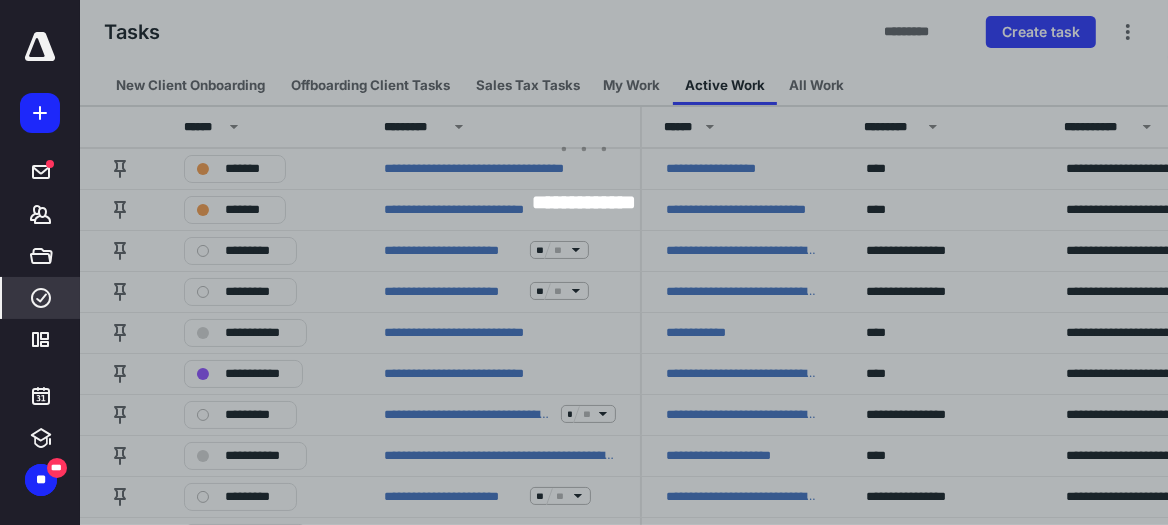 click at bounding box center (664, 262) 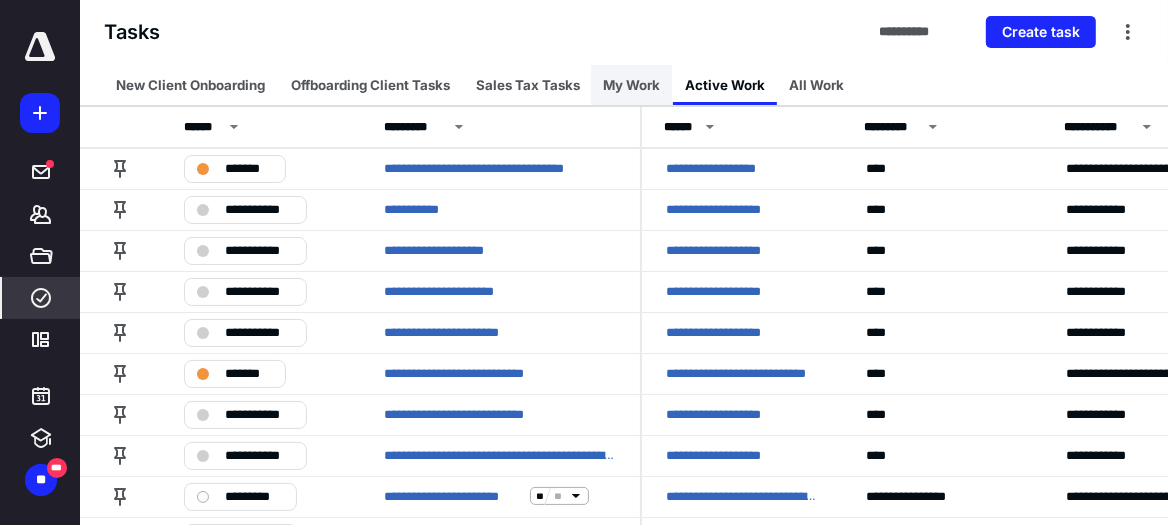 click on "My Work" at bounding box center [631, 85] 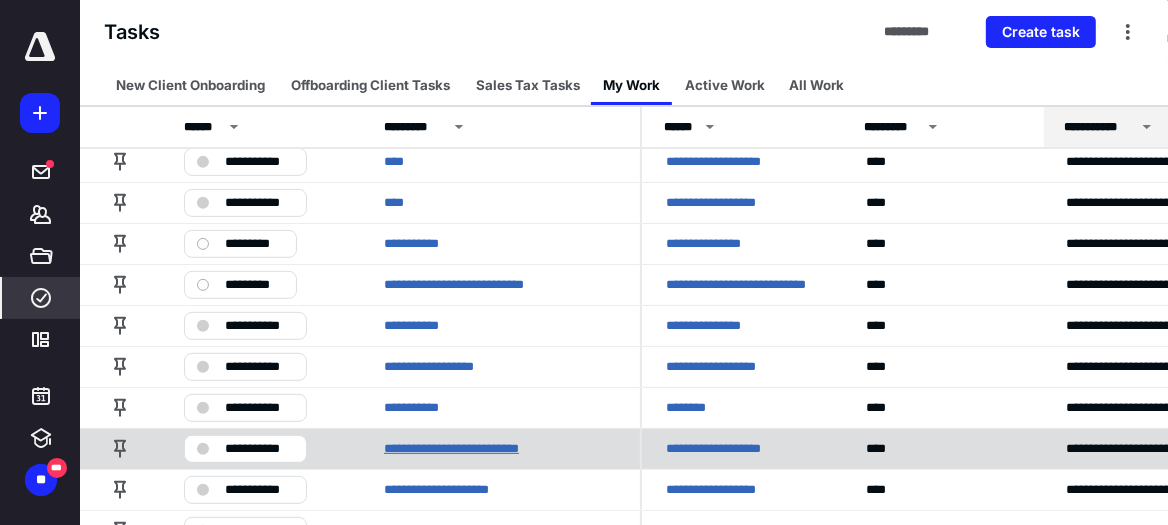 scroll, scrollTop: 699, scrollLeft: 0, axis: vertical 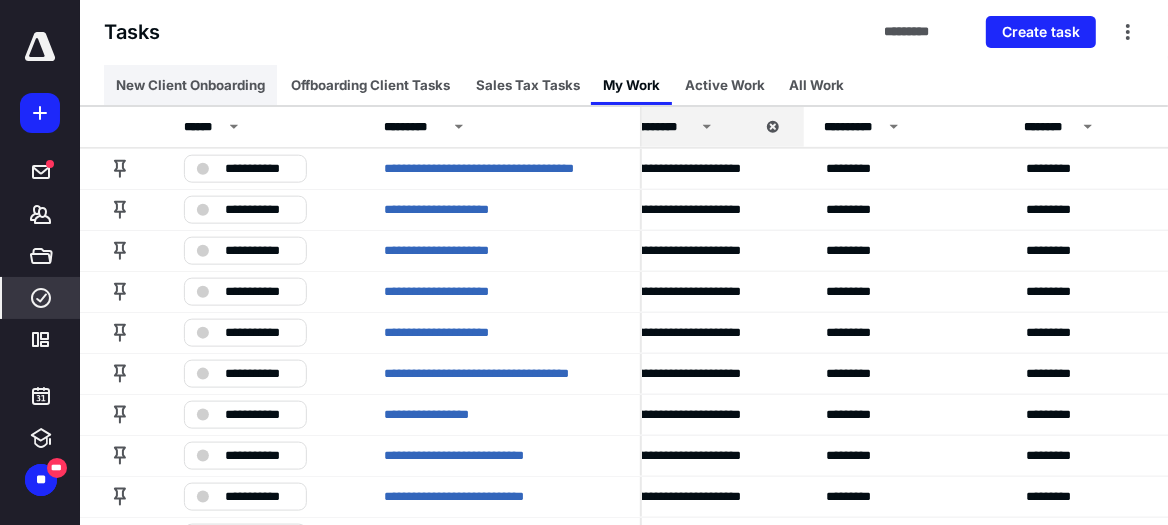 click on "New Client Onboarding" at bounding box center [190, 85] 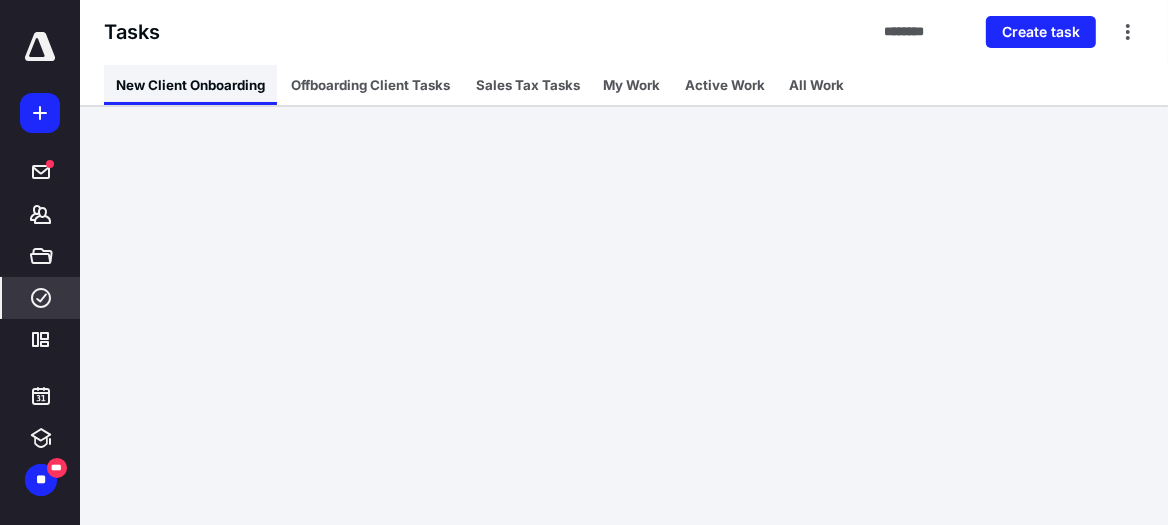 scroll, scrollTop: 384, scrollLeft: 440, axis: both 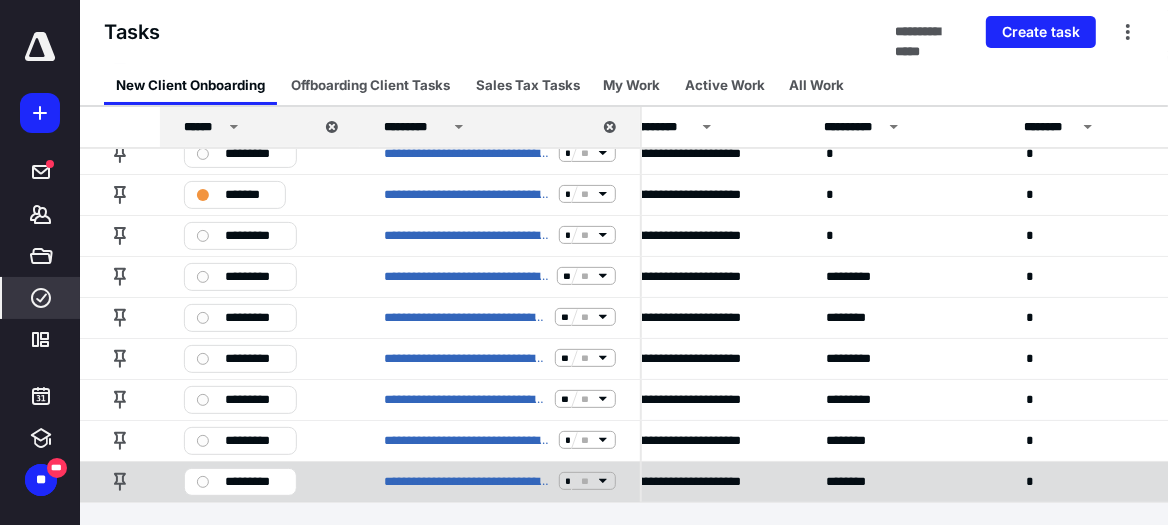 click 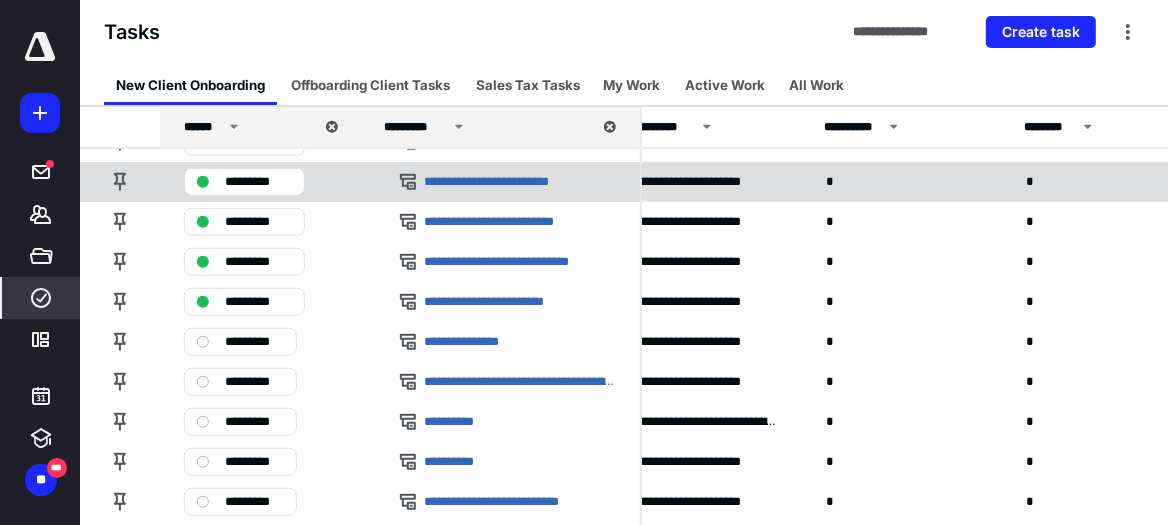 scroll, scrollTop: 464, scrollLeft: 440, axis: both 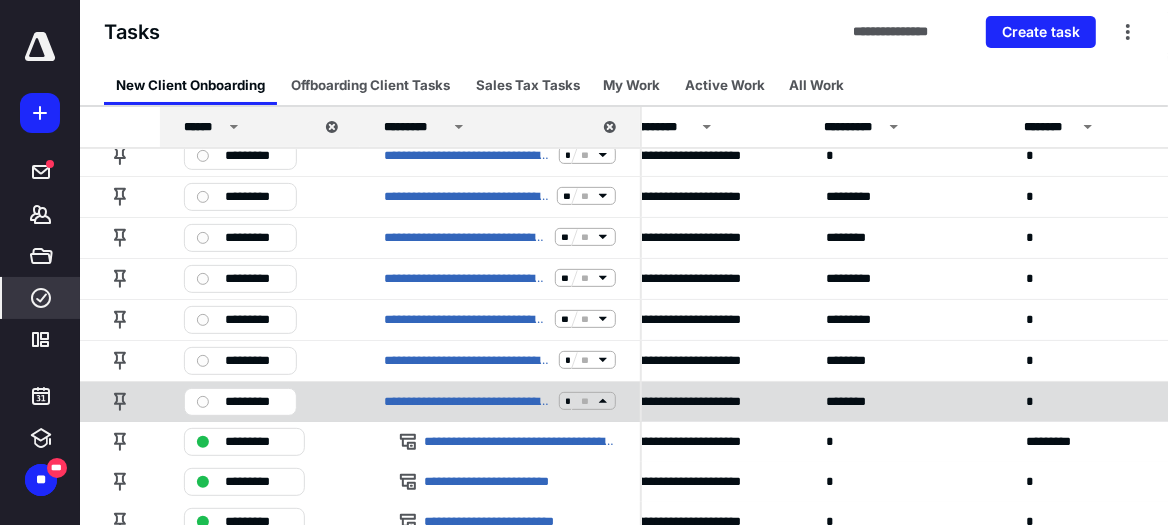 click 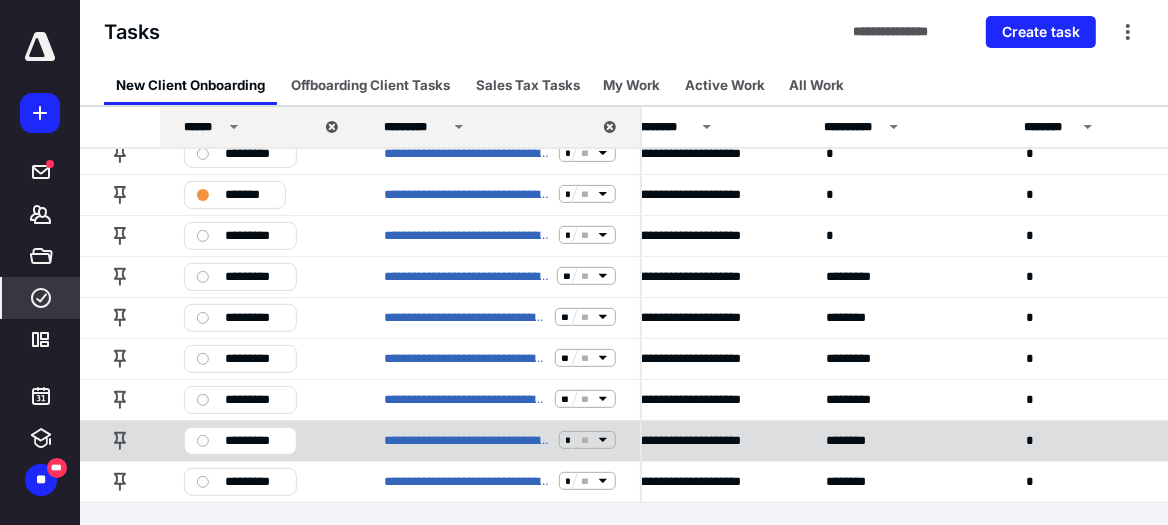 click 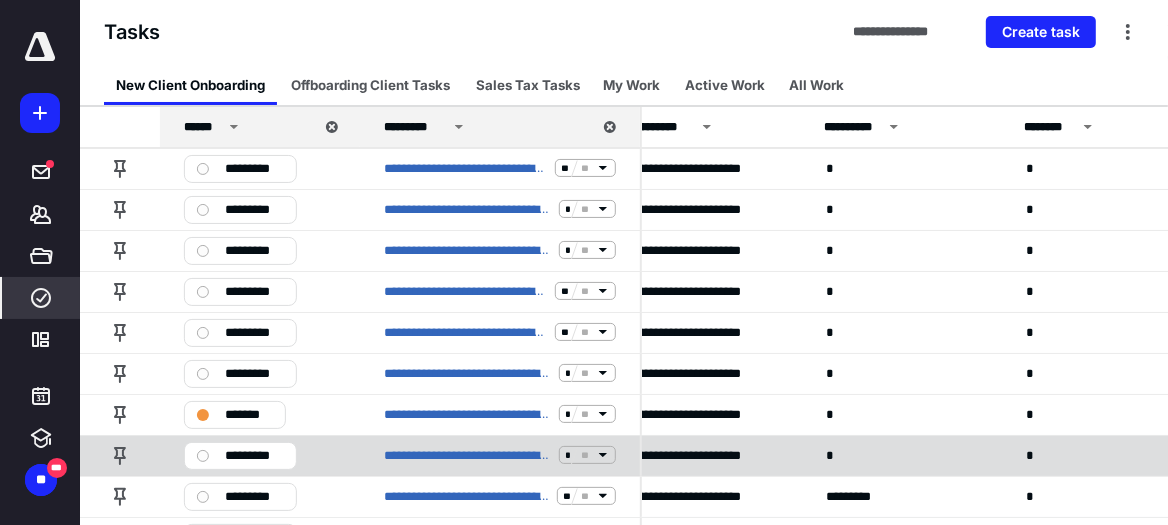 scroll, scrollTop: 0, scrollLeft: 440, axis: horizontal 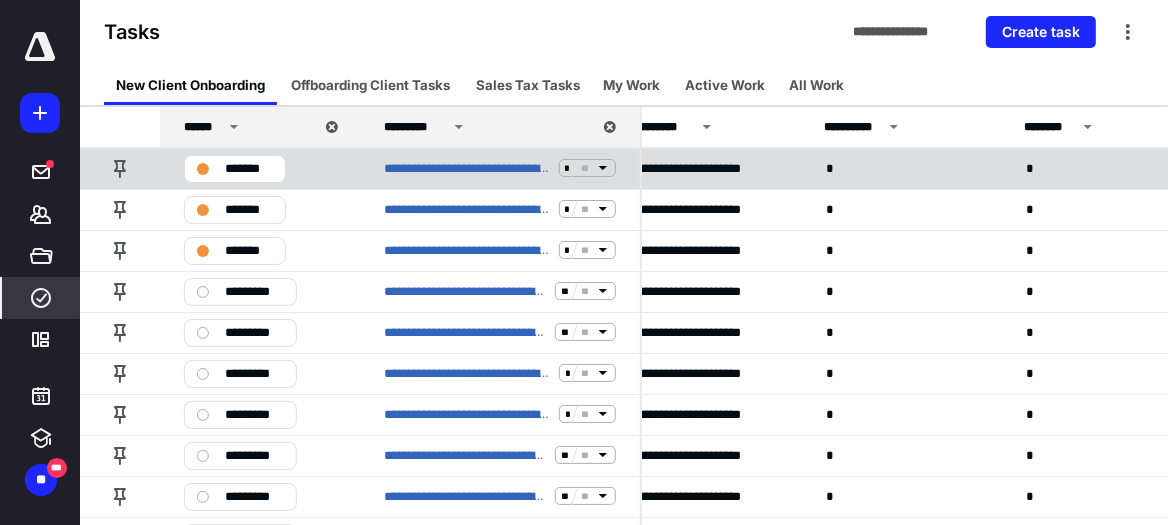 click 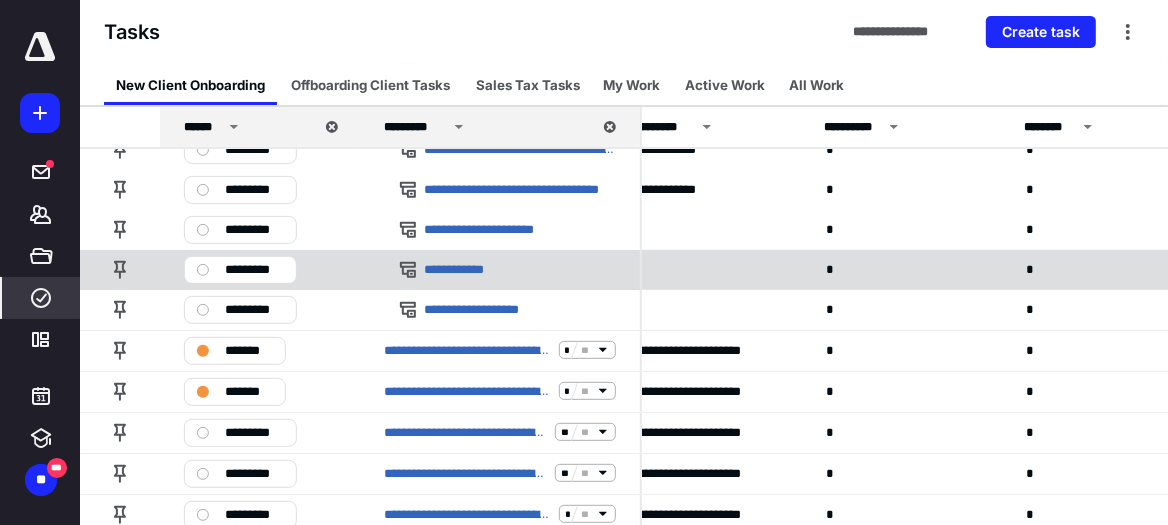 scroll, scrollTop: 0, scrollLeft: 440, axis: horizontal 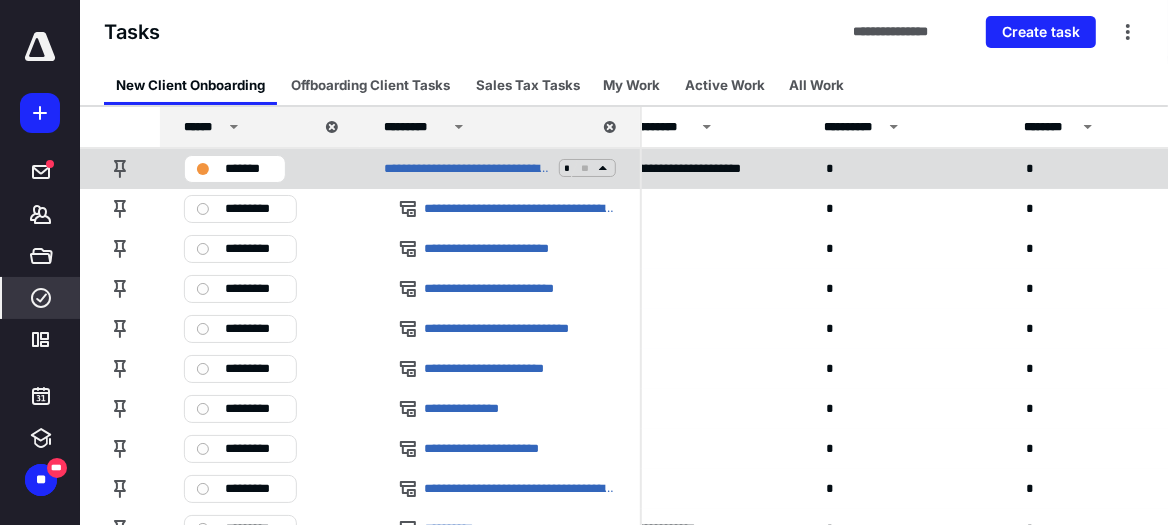 click 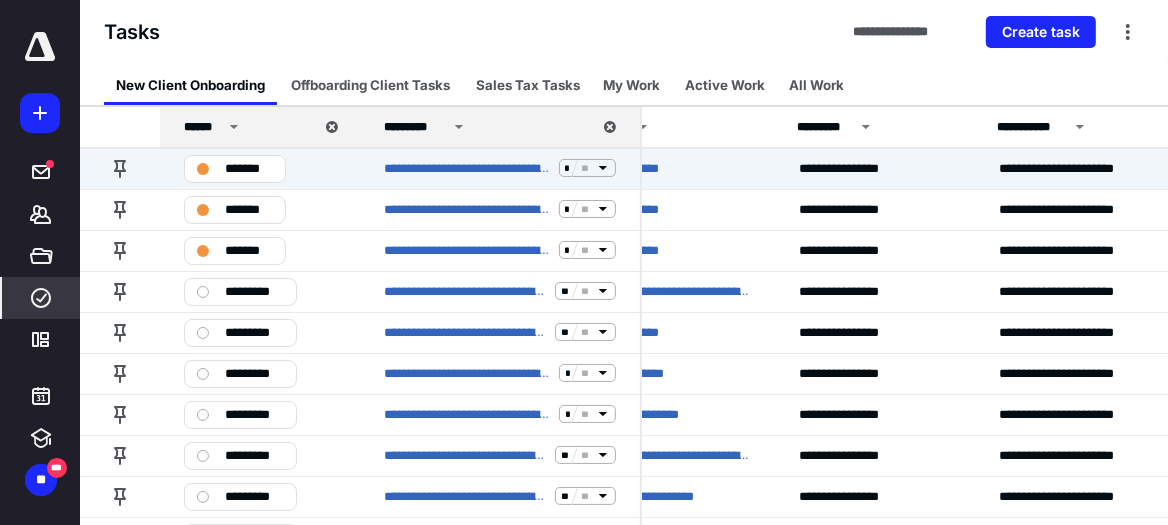 scroll, scrollTop: 0, scrollLeft: 0, axis: both 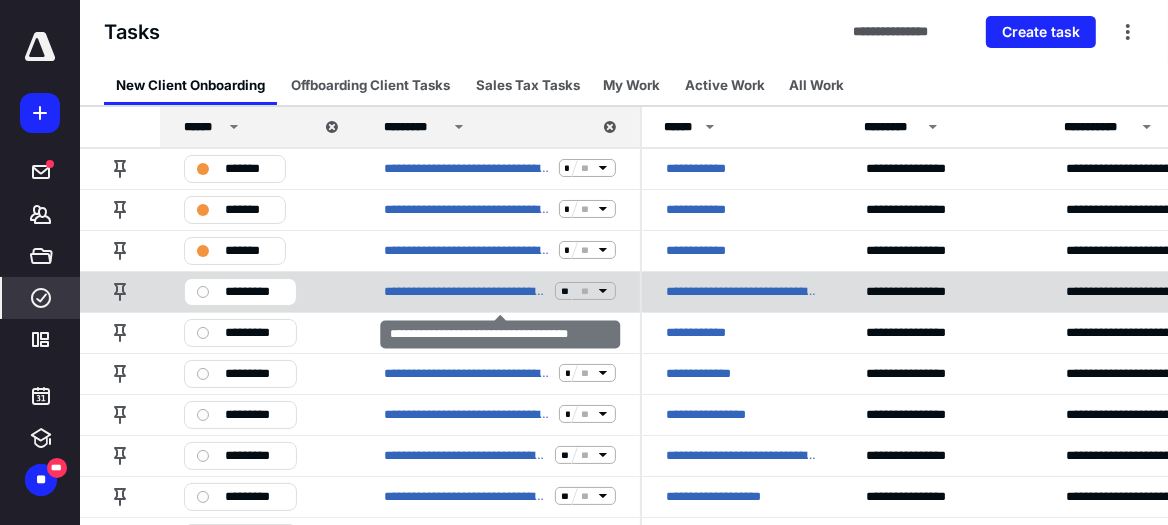 click 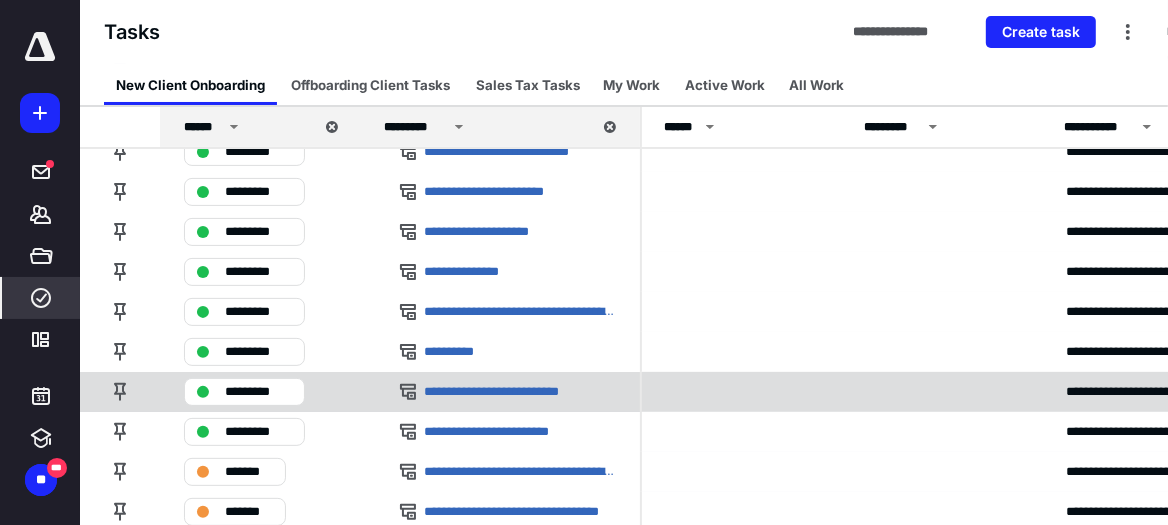 scroll, scrollTop: 0, scrollLeft: 0, axis: both 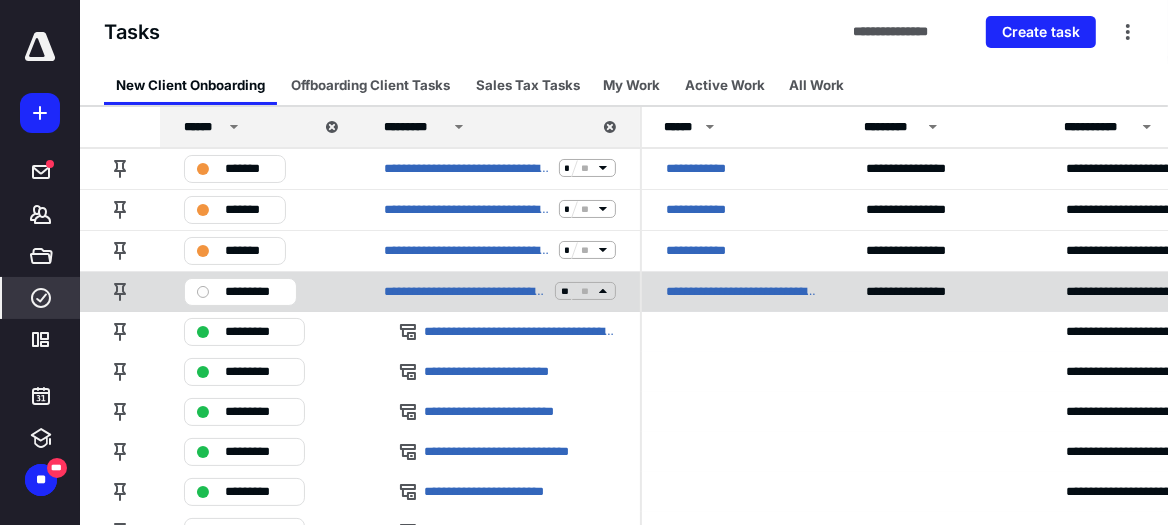 click 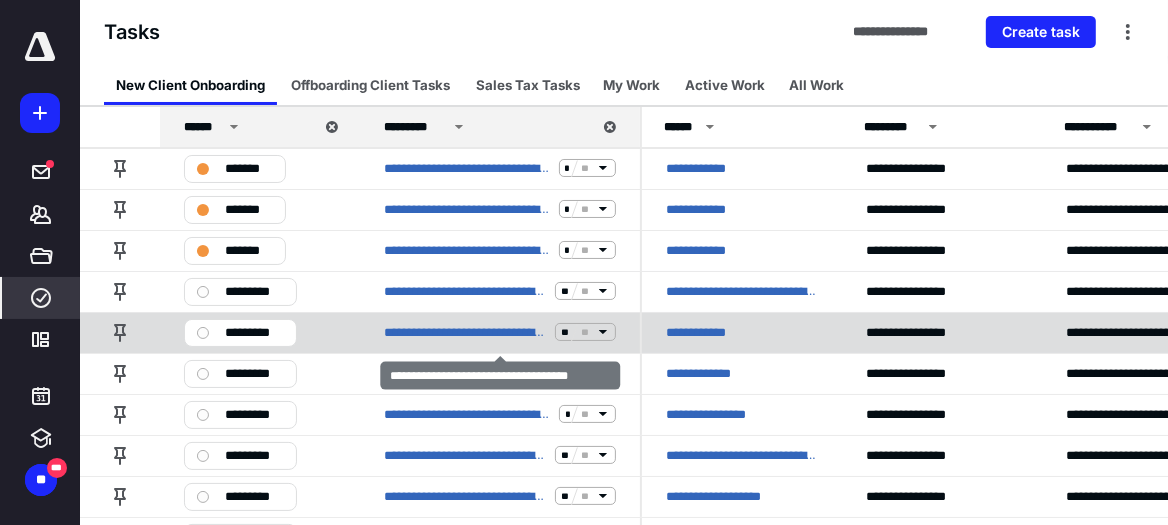 click 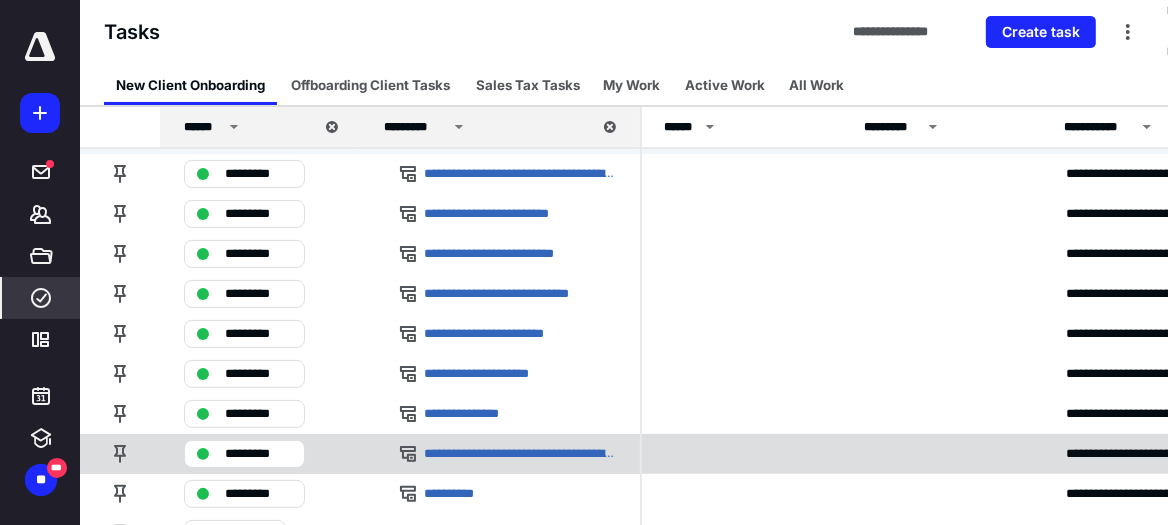 scroll, scrollTop: 0, scrollLeft: 0, axis: both 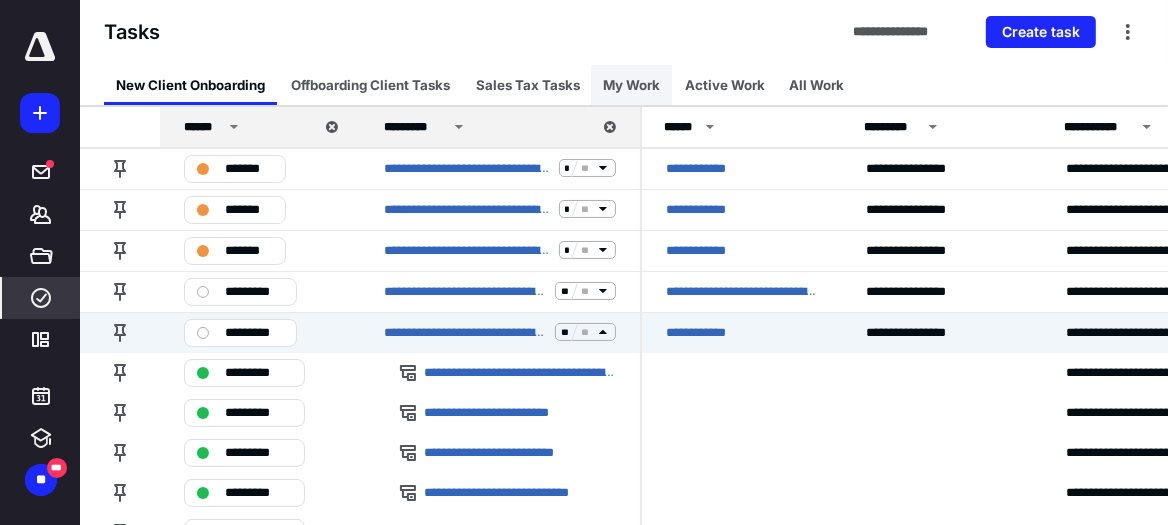 click on "My Work" at bounding box center [631, 85] 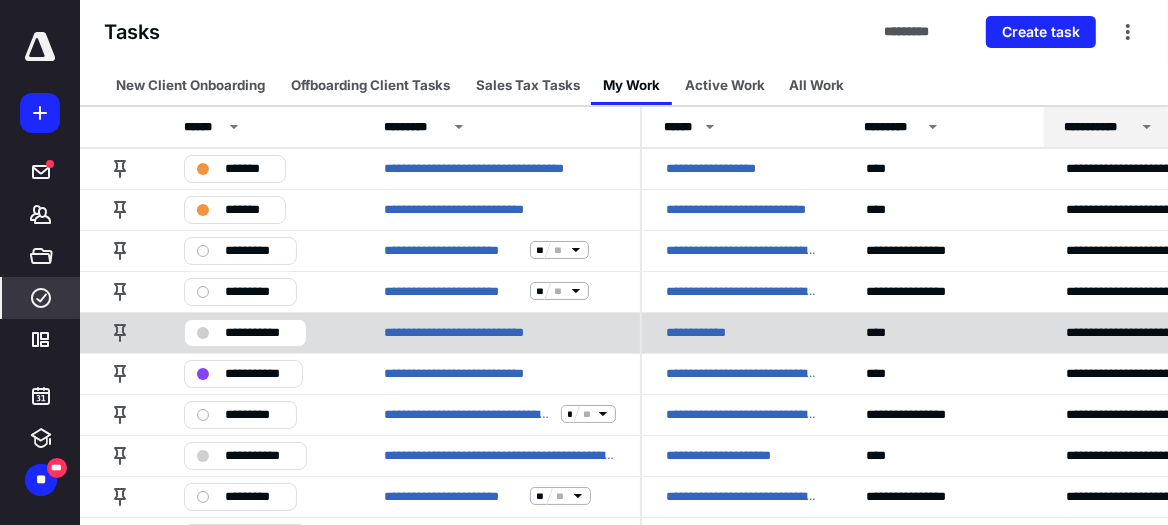 scroll, scrollTop: 99, scrollLeft: 0, axis: vertical 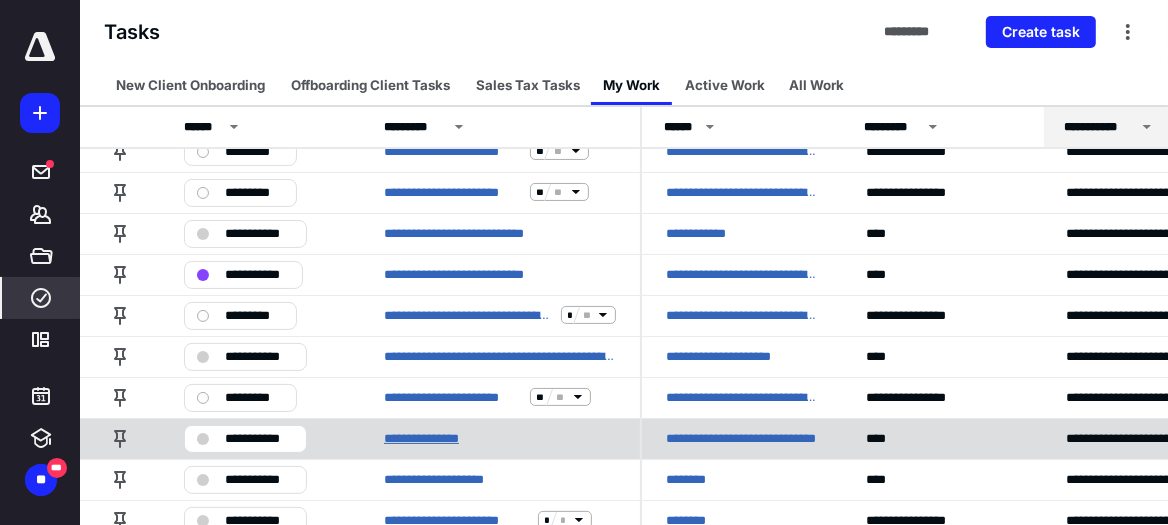 click on "**********" at bounding box center [433, 438] 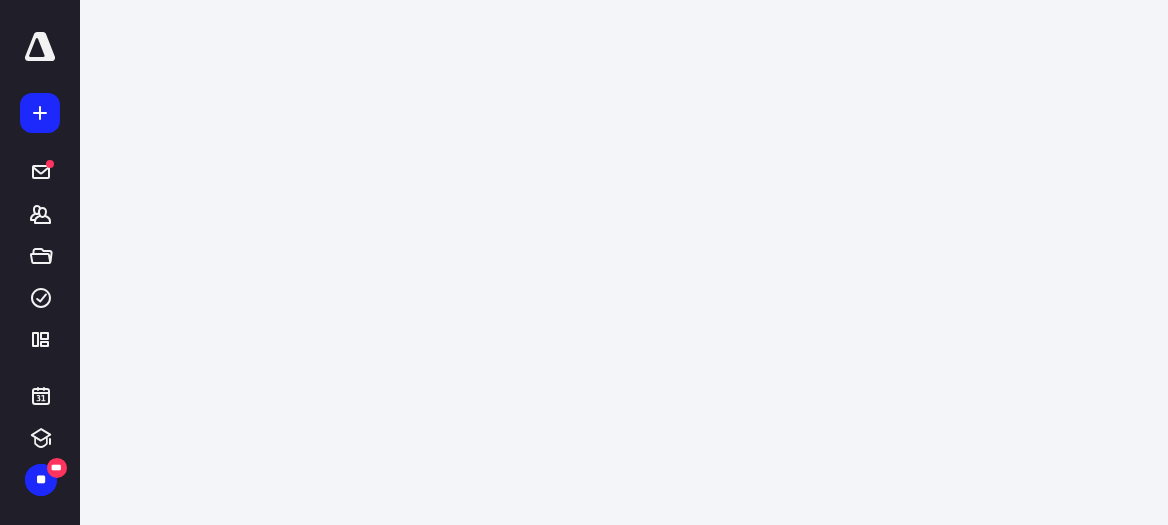 scroll, scrollTop: 0, scrollLeft: 0, axis: both 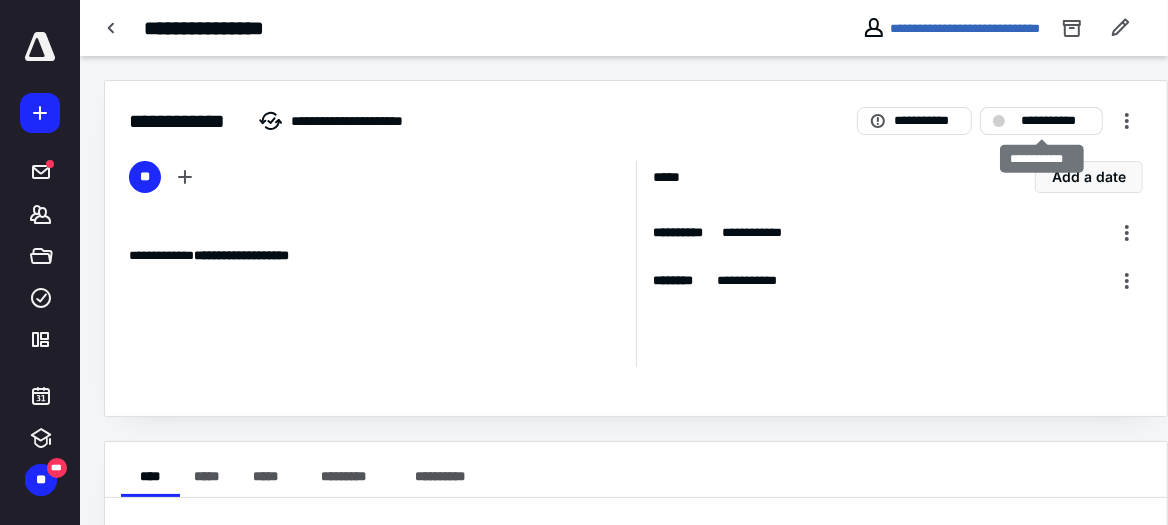 click on "**********" at bounding box center [1055, 121] 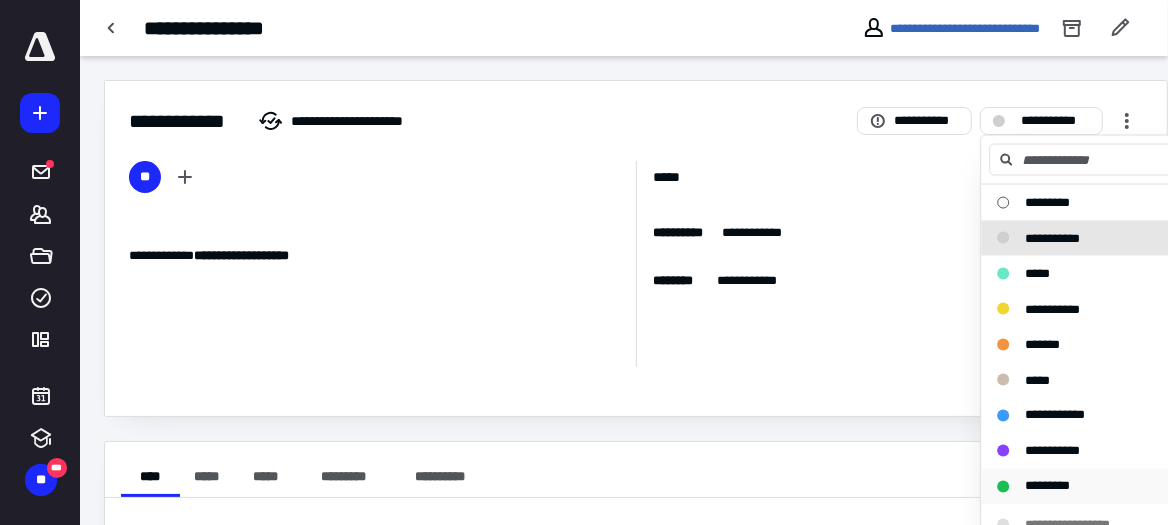 drag, startPoint x: 1053, startPoint y: 481, endPoint x: 1041, endPoint y: 486, distance: 13 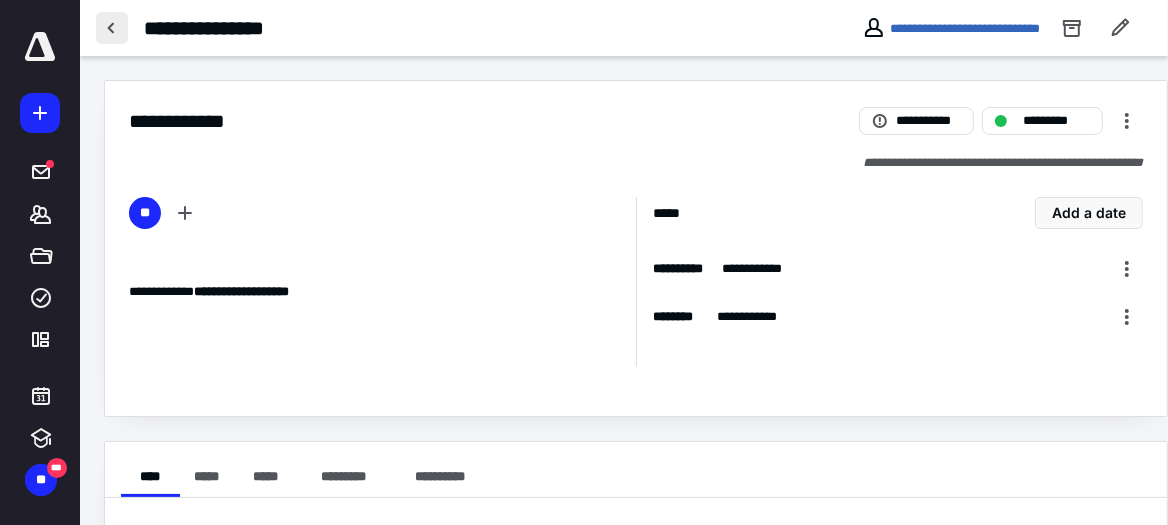click at bounding box center (112, 28) 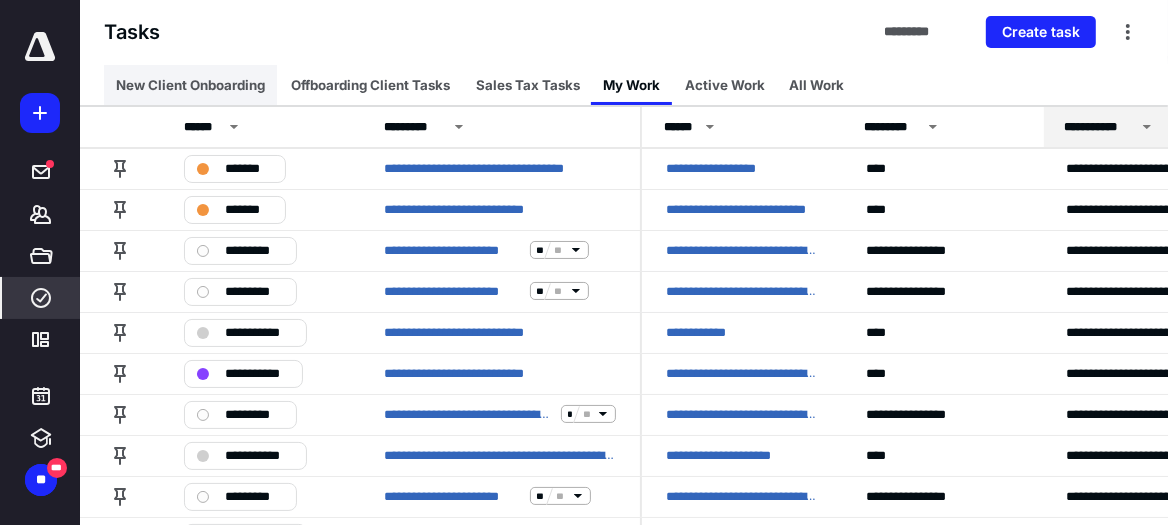 click on "**********" at bounding box center [624, 2146] 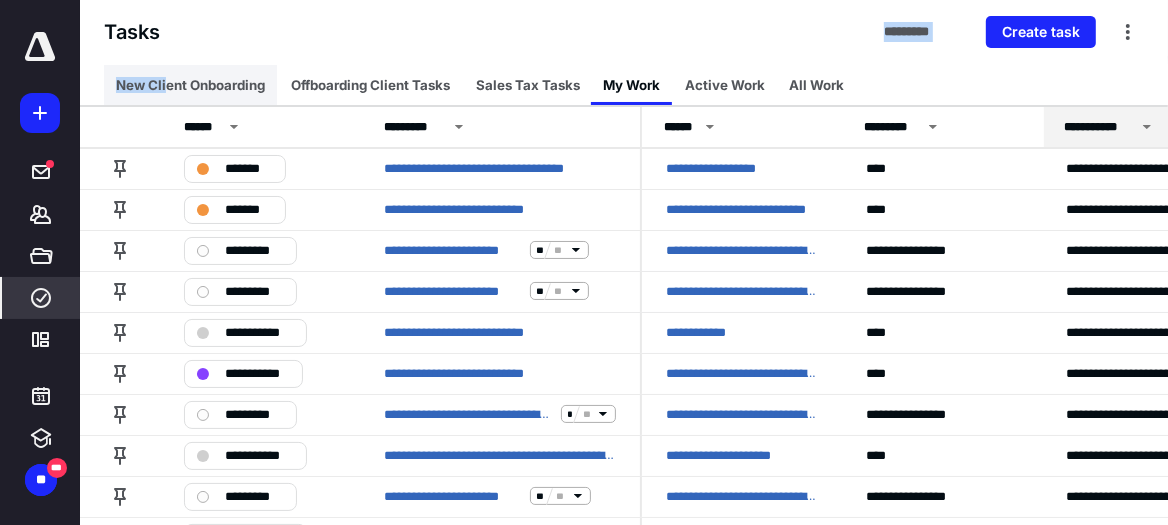 click on "New Client Onboarding" at bounding box center (190, 85) 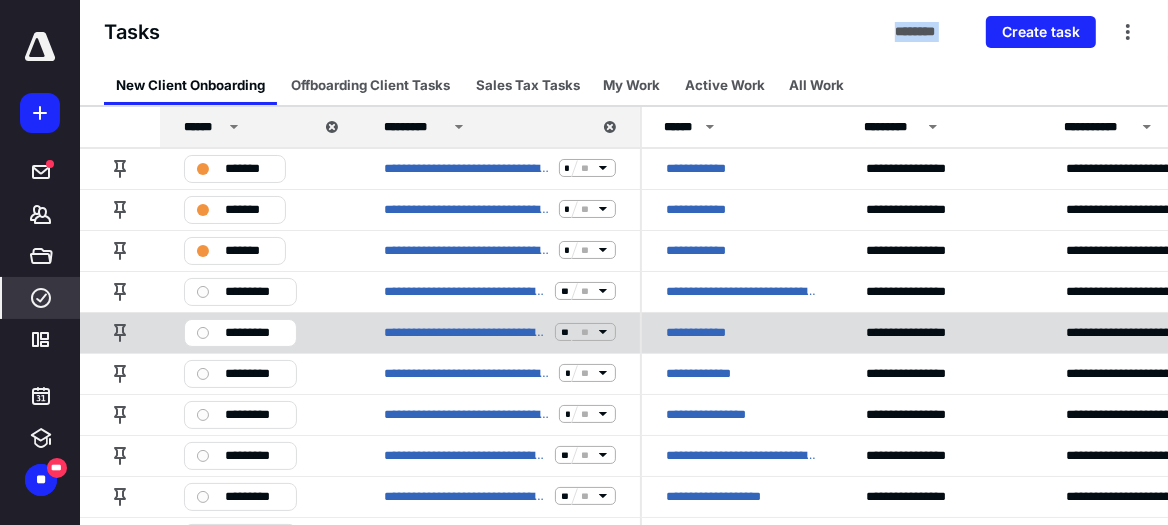 click 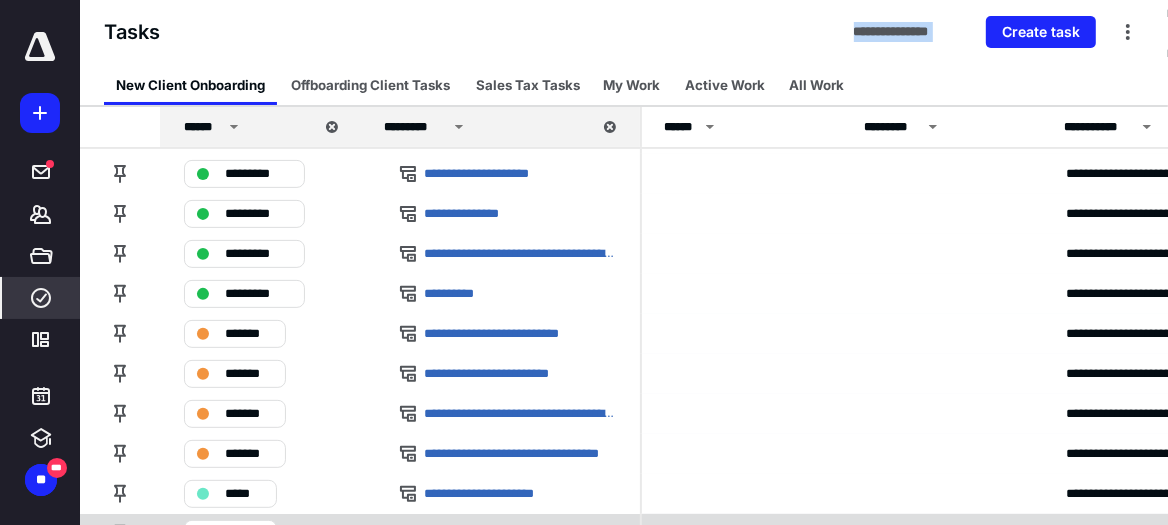 scroll, scrollTop: 499, scrollLeft: 0, axis: vertical 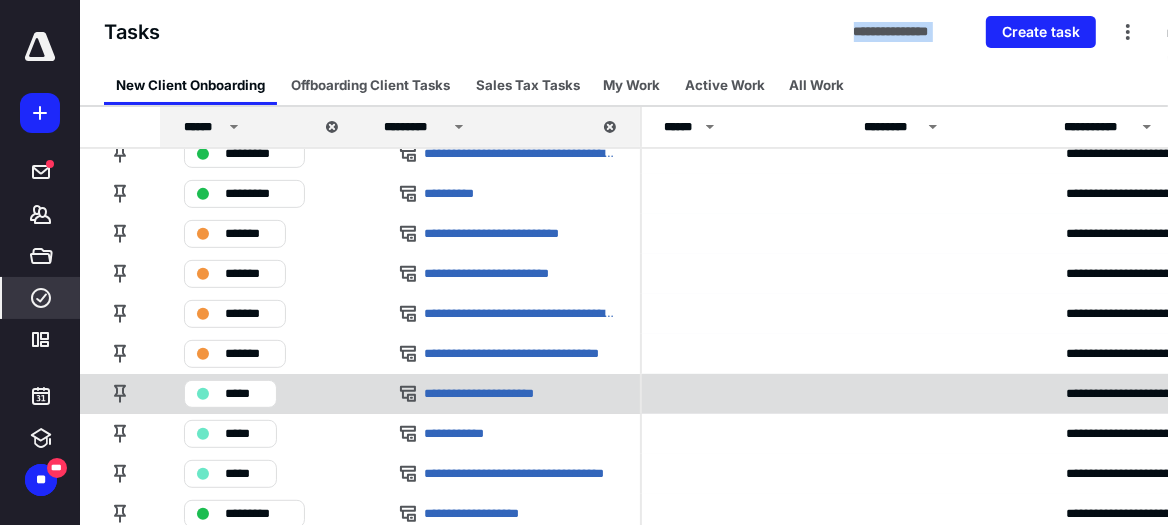 click on "*****" at bounding box center (230, 394) 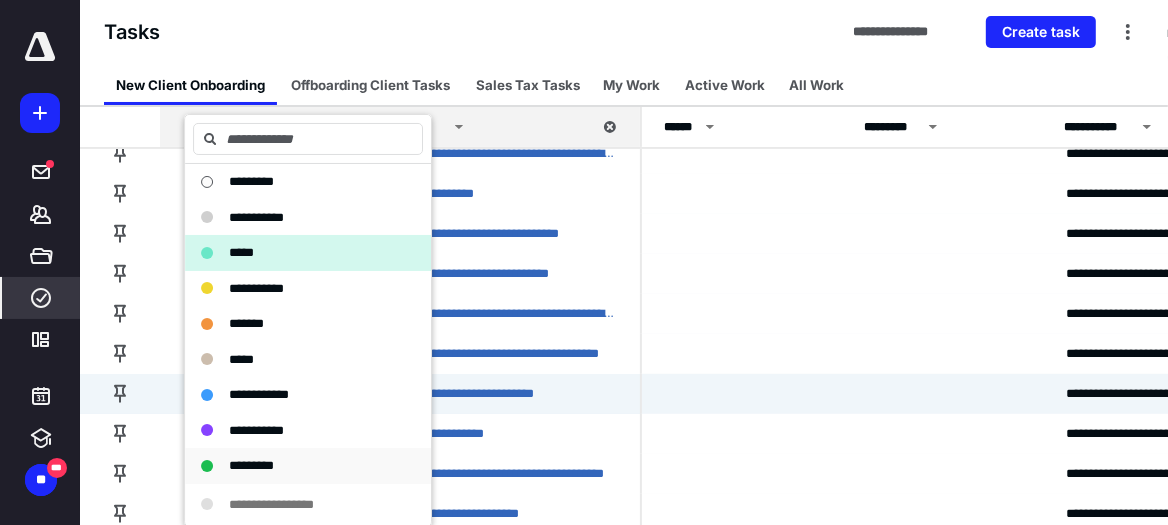 click on "*********" at bounding box center [251, 465] 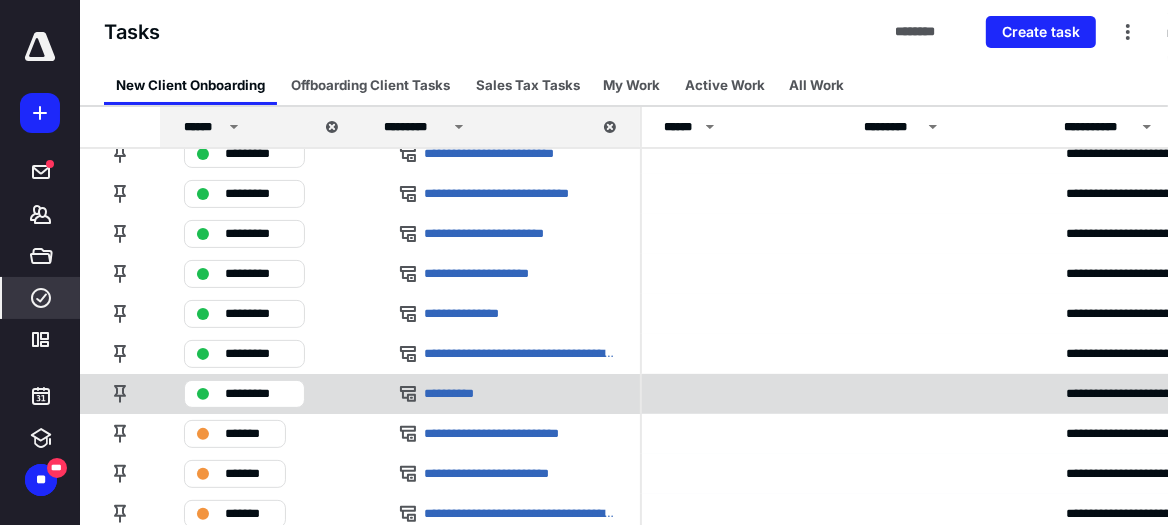 scroll, scrollTop: 58, scrollLeft: 0, axis: vertical 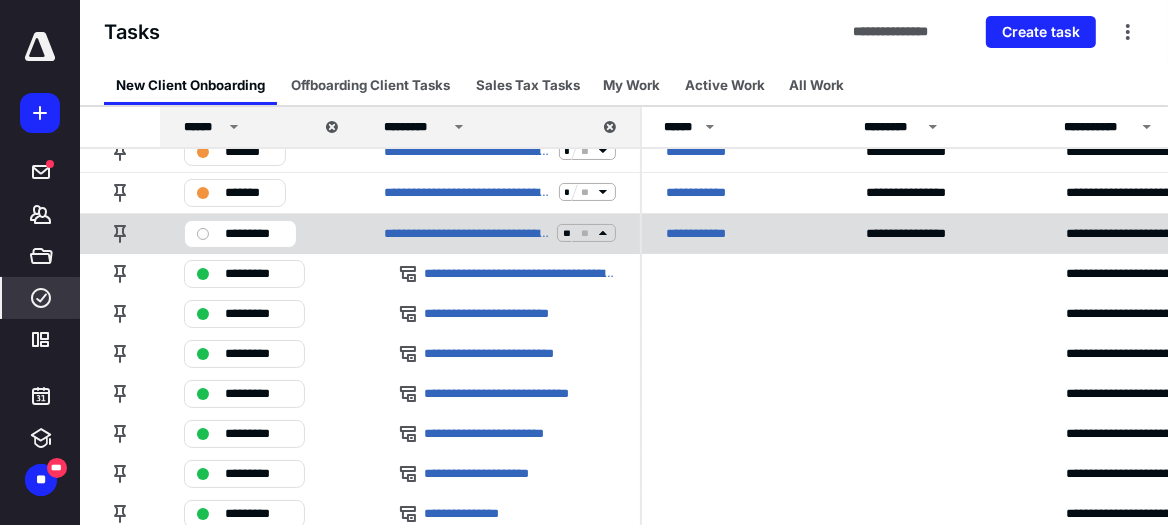click on "**********" at bounding box center (708, 233) 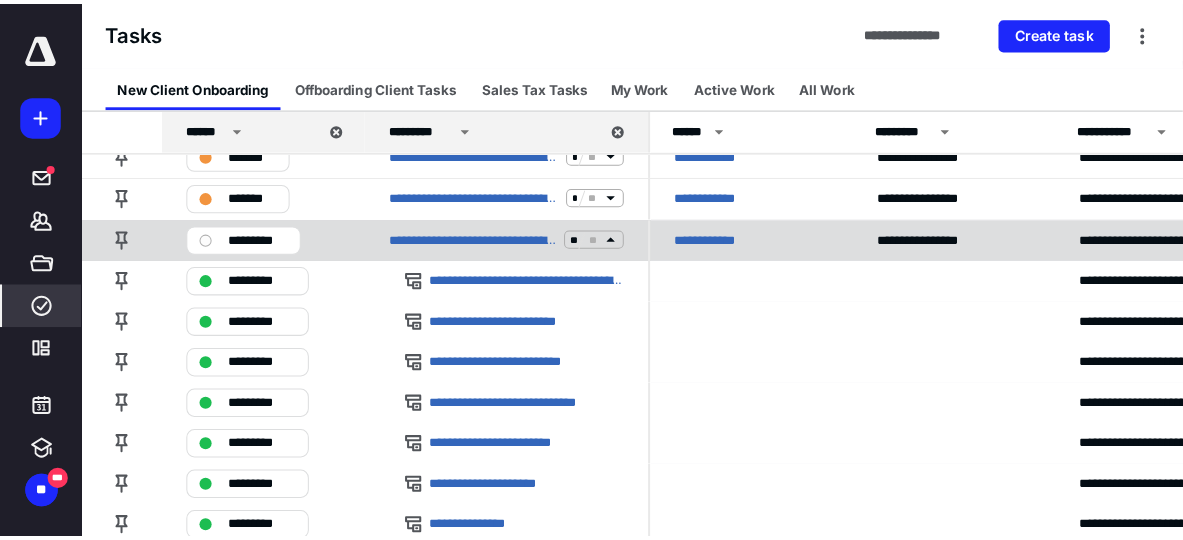 scroll, scrollTop: 0, scrollLeft: 0, axis: both 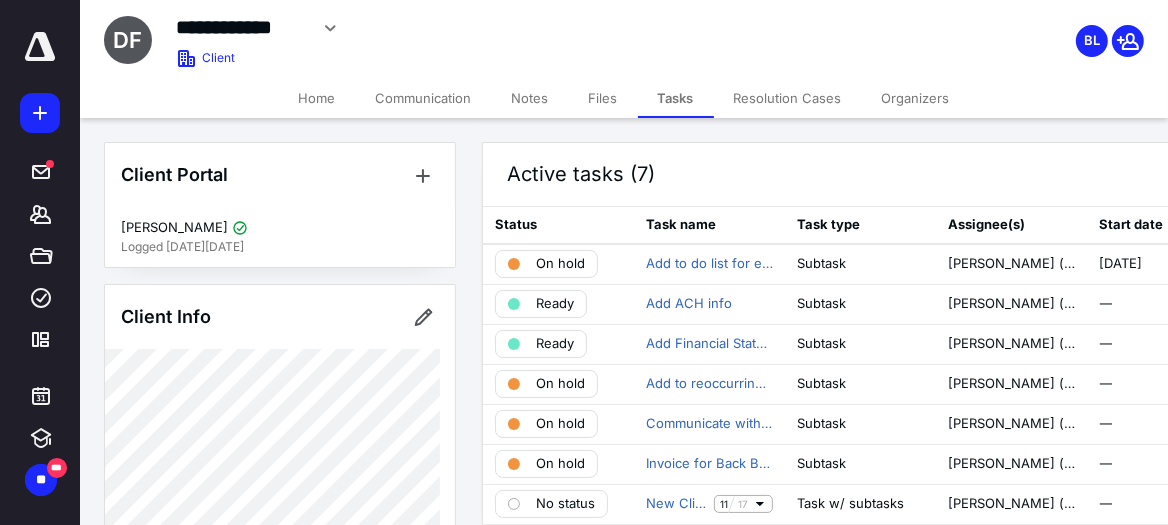 click on "Files" at bounding box center [603, 98] 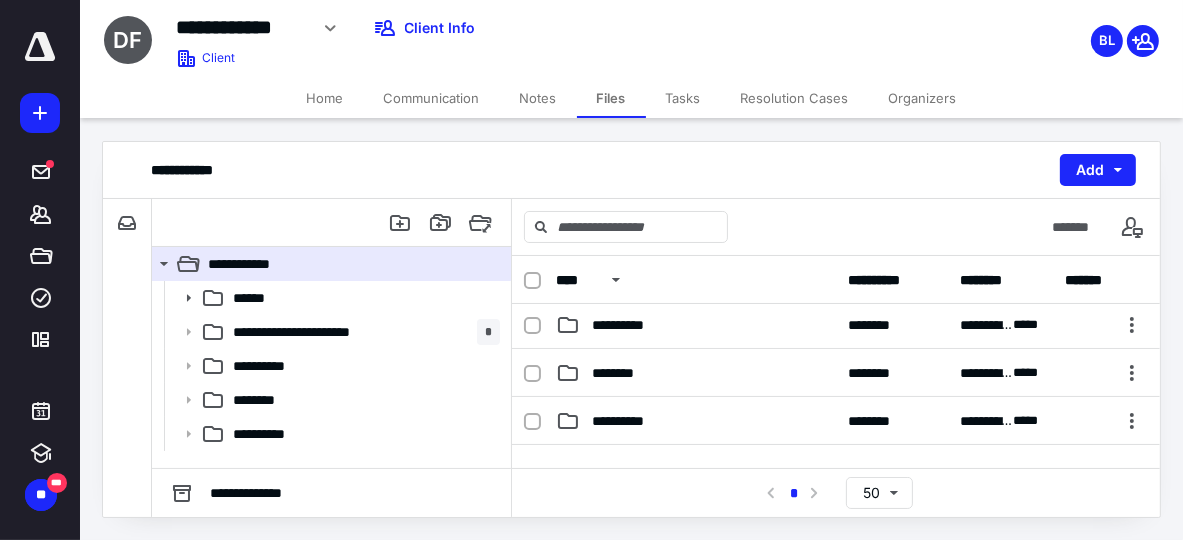 scroll, scrollTop: 0, scrollLeft: 0, axis: both 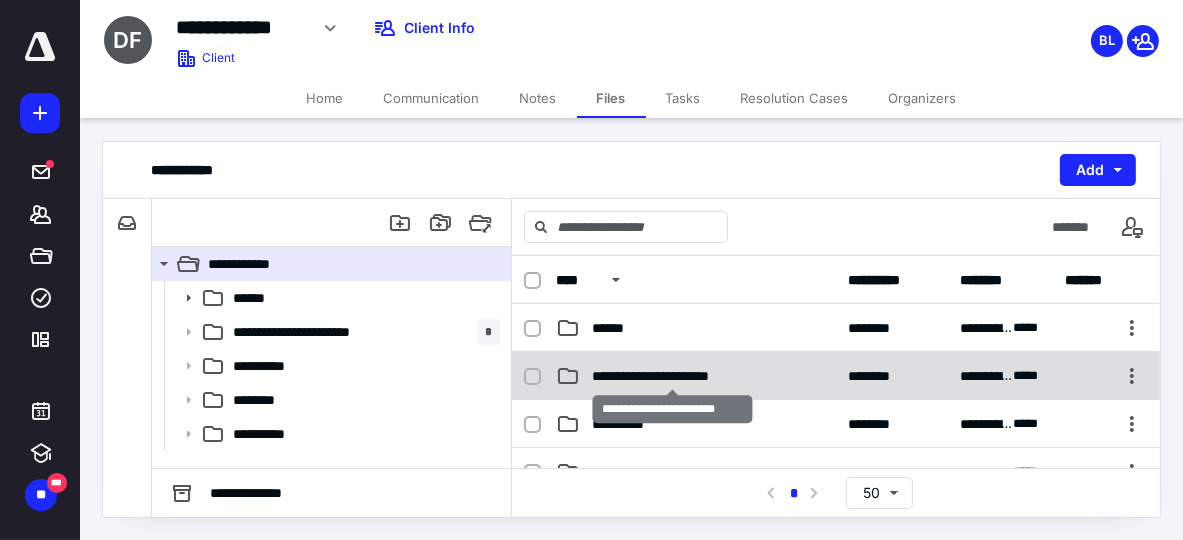 click on "**********" at bounding box center (672, 376) 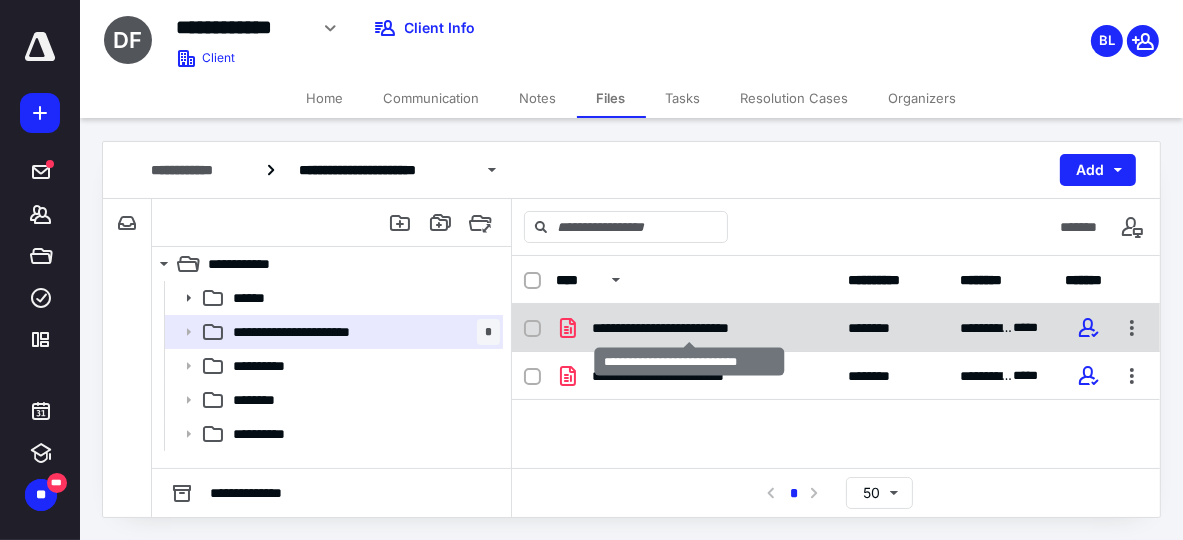 click on "**********" at bounding box center (690, 328) 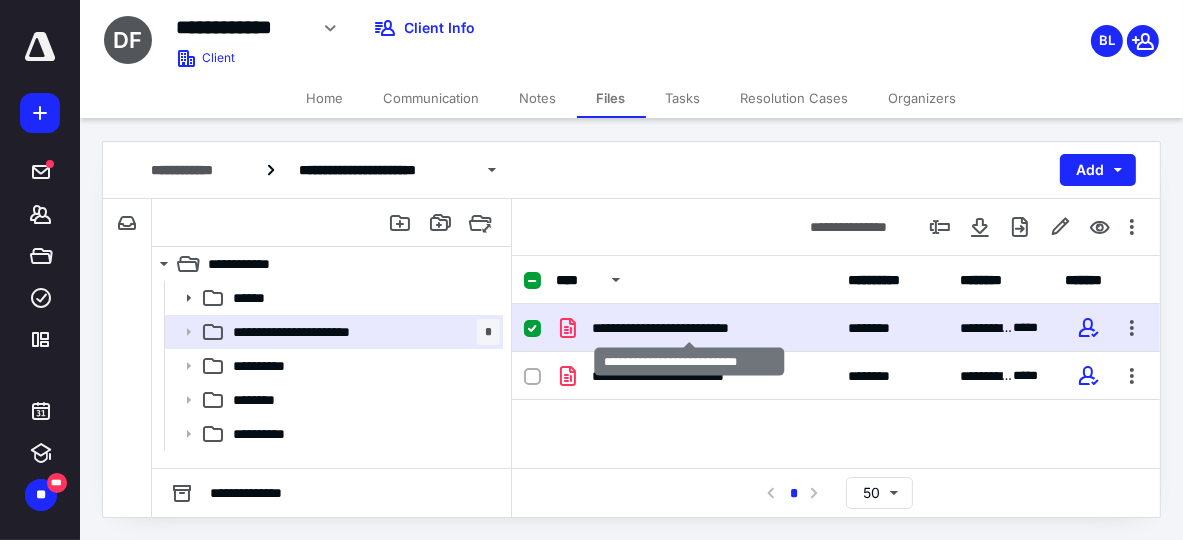 click on "**********" at bounding box center (690, 328) 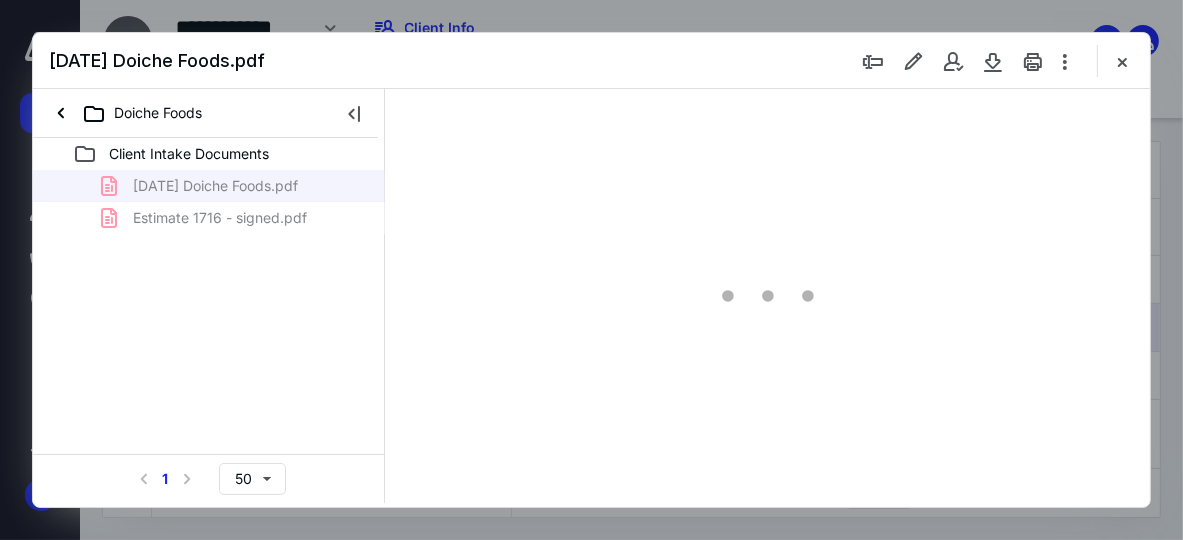 scroll, scrollTop: 0, scrollLeft: 0, axis: both 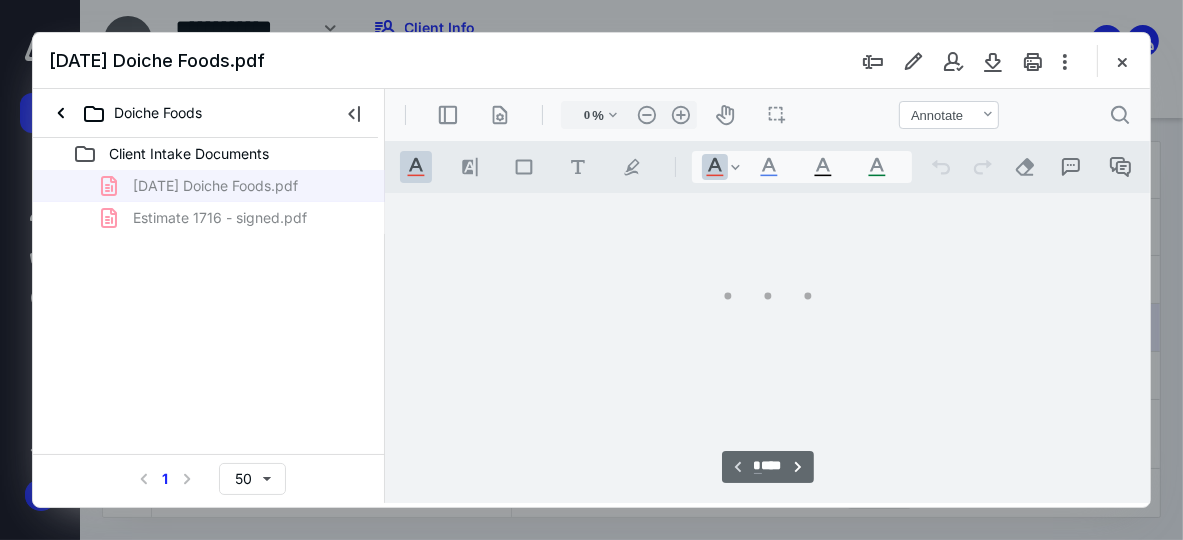 type on "39" 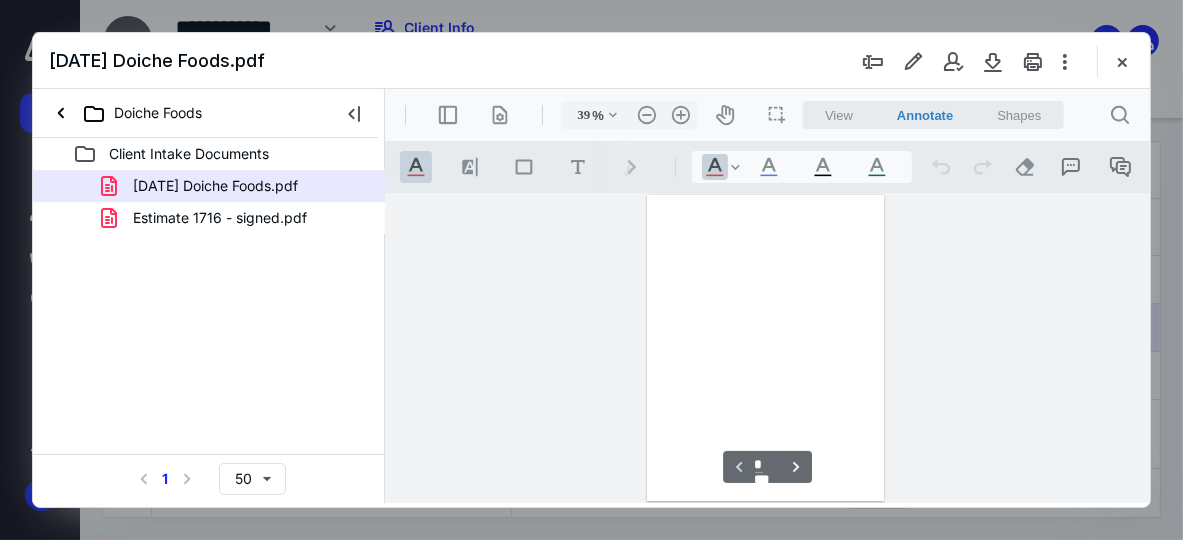 scroll, scrollTop: 105, scrollLeft: 0, axis: vertical 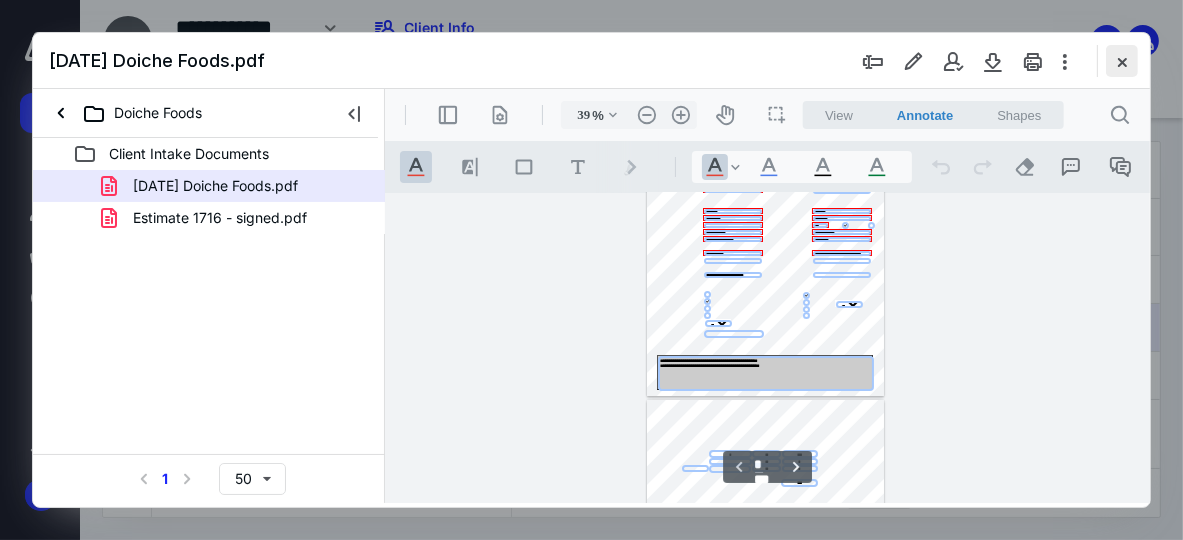 click at bounding box center [1122, 61] 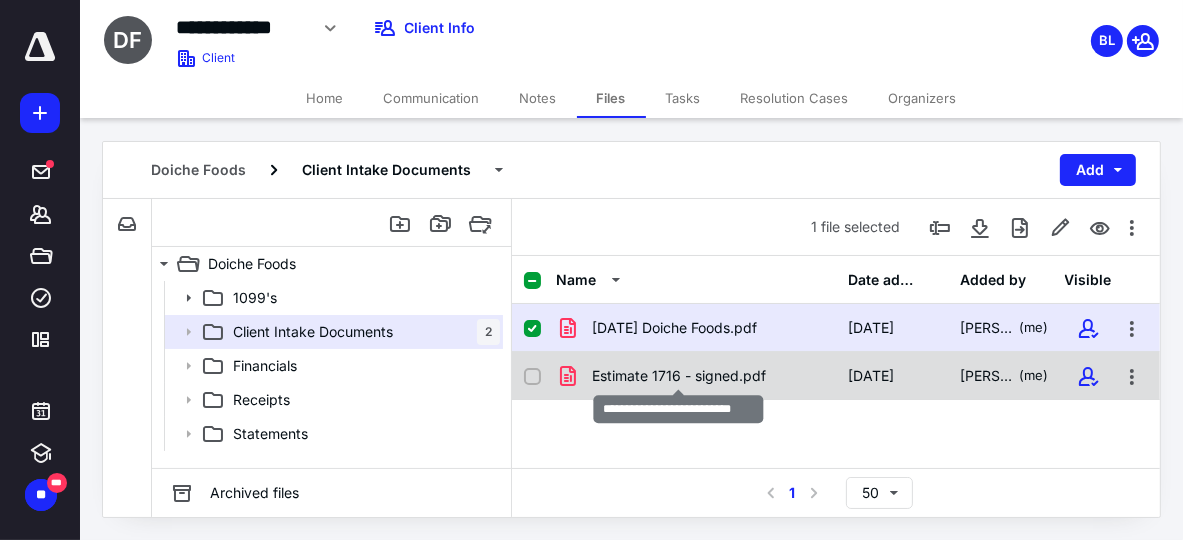 click on "Estimate 1716 - signed.pdf" at bounding box center [679, 376] 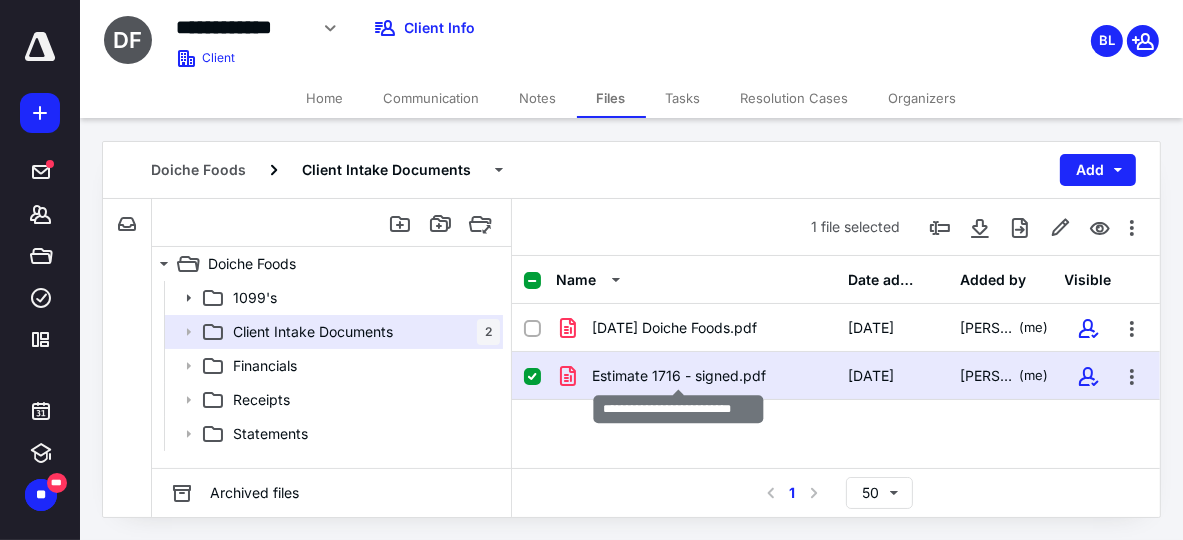 click on "Estimate 1716 - signed.pdf" at bounding box center (679, 376) 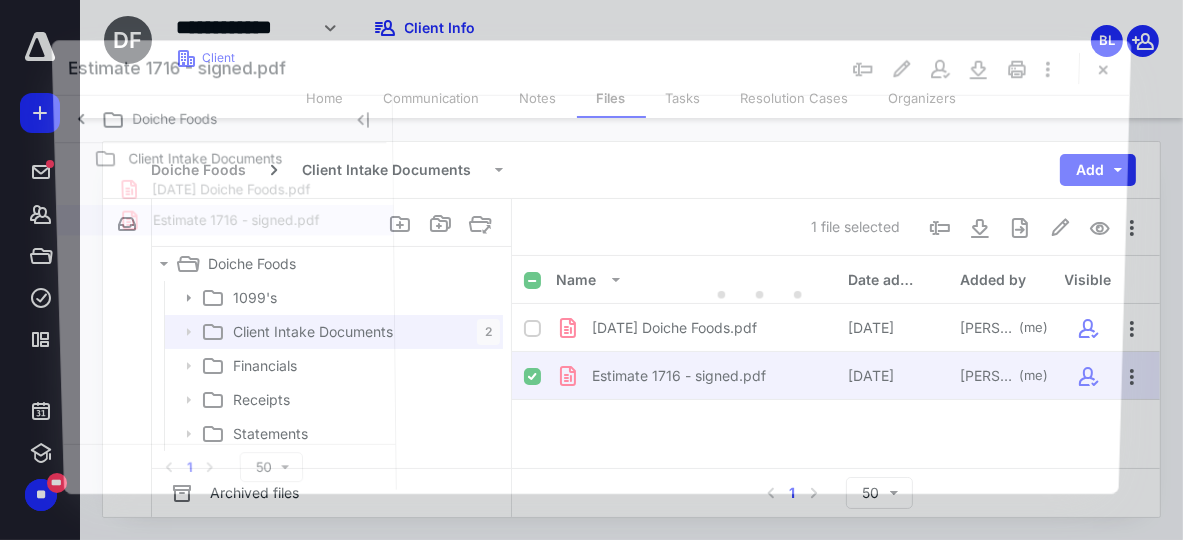 scroll, scrollTop: 0, scrollLeft: 0, axis: both 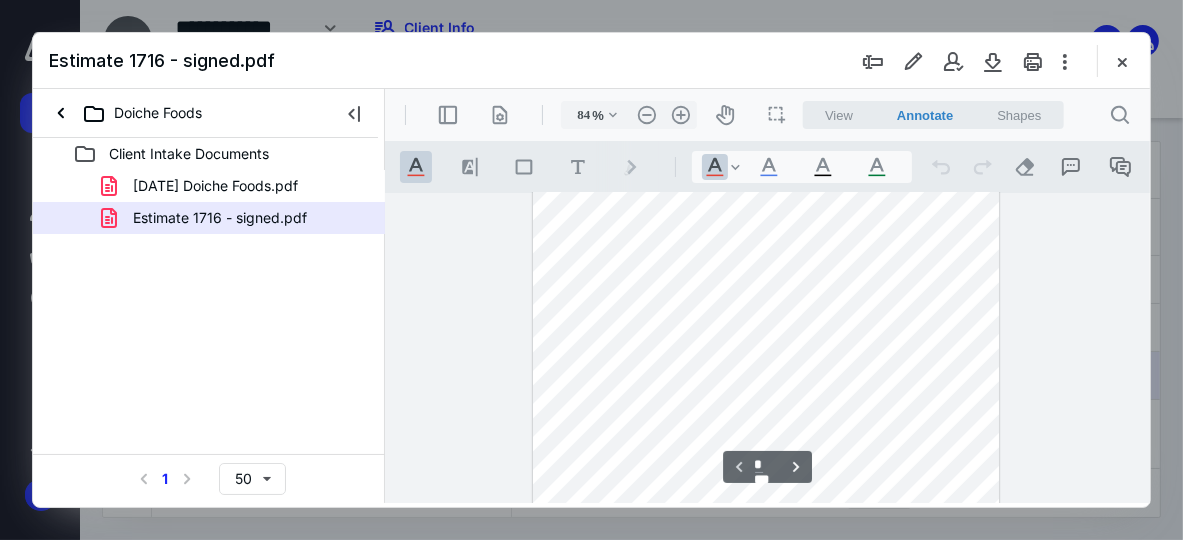 type on "109" 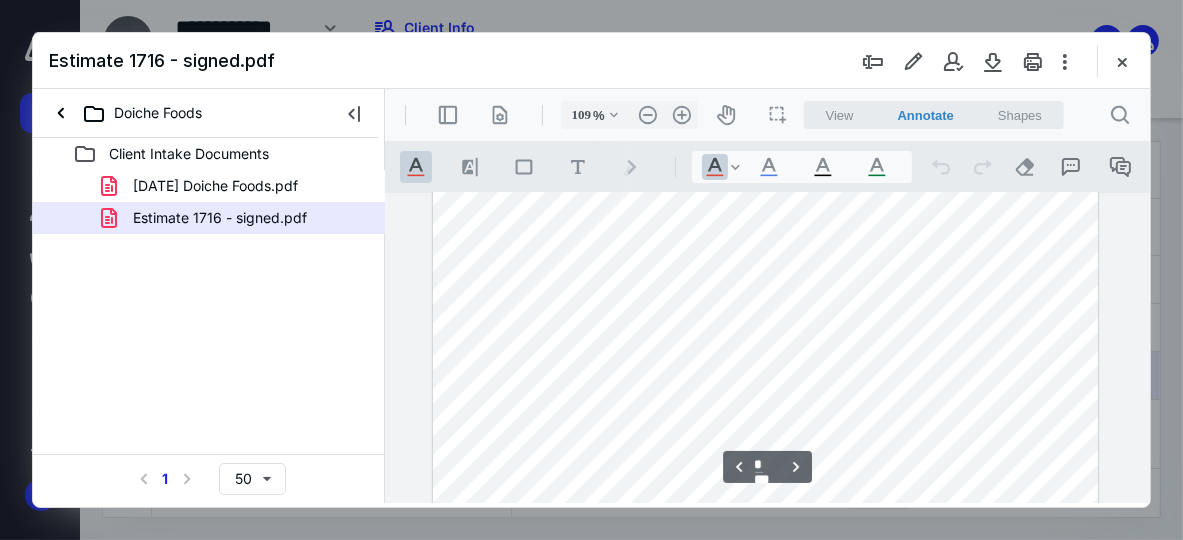 scroll, scrollTop: 5601, scrollLeft: 0, axis: vertical 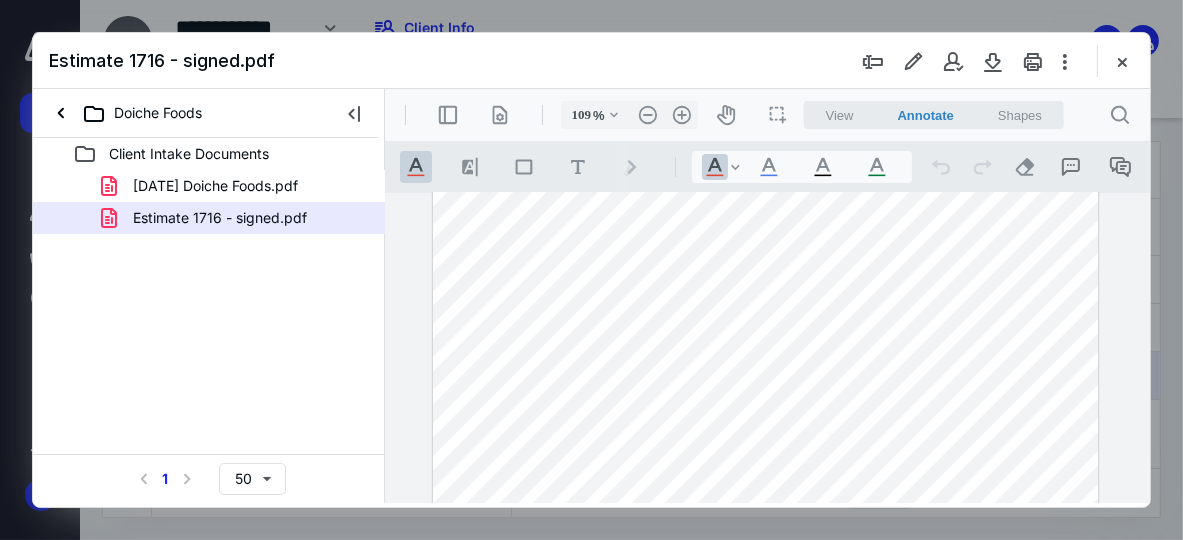 type on "*" 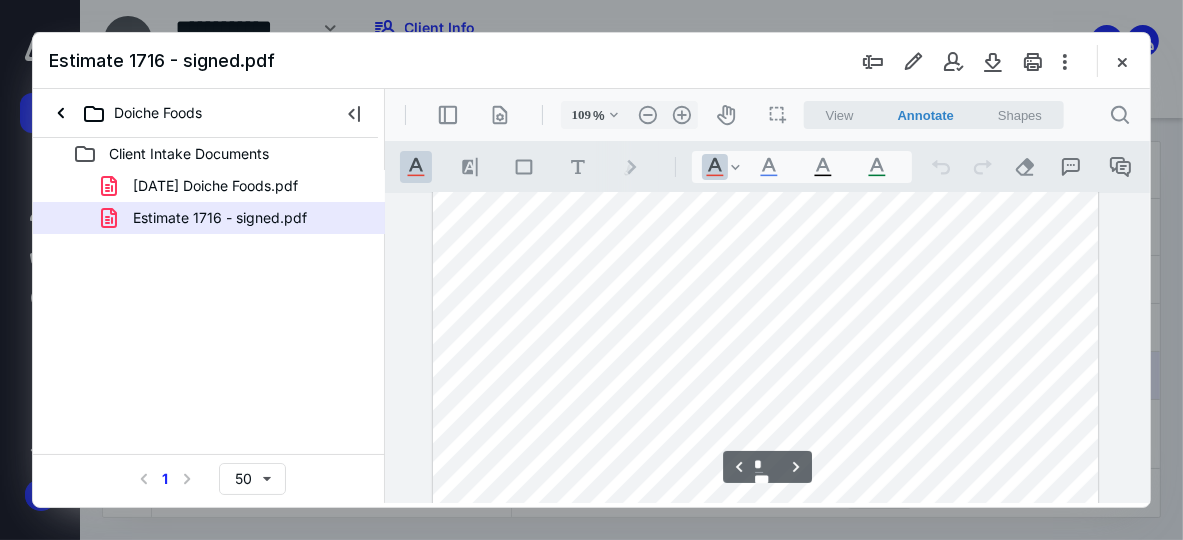 scroll, scrollTop: 6201, scrollLeft: 0, axis: vertical 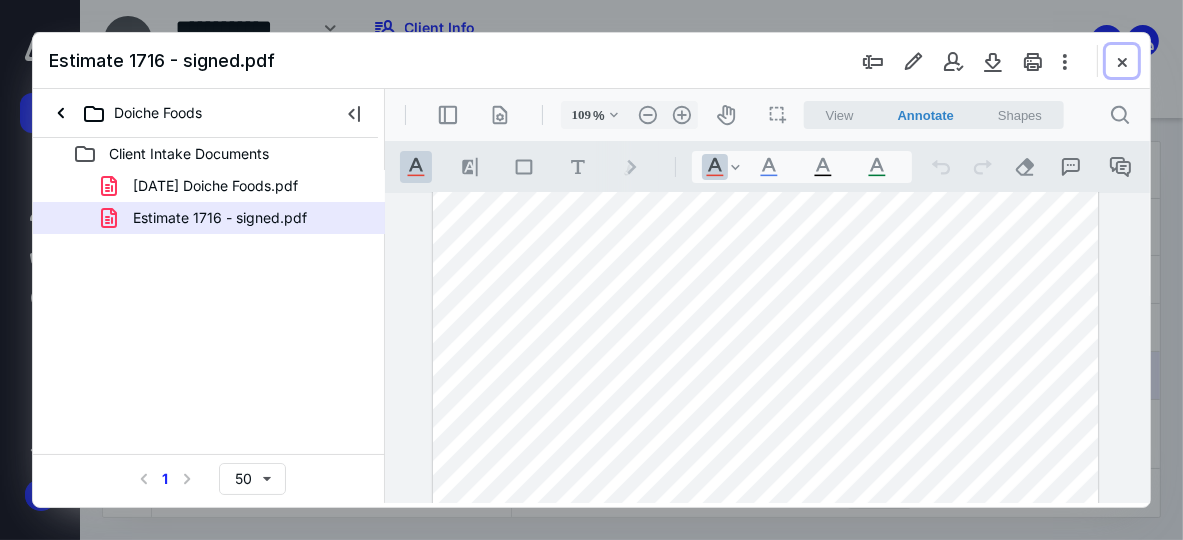click at bounding box center (1122, 61) 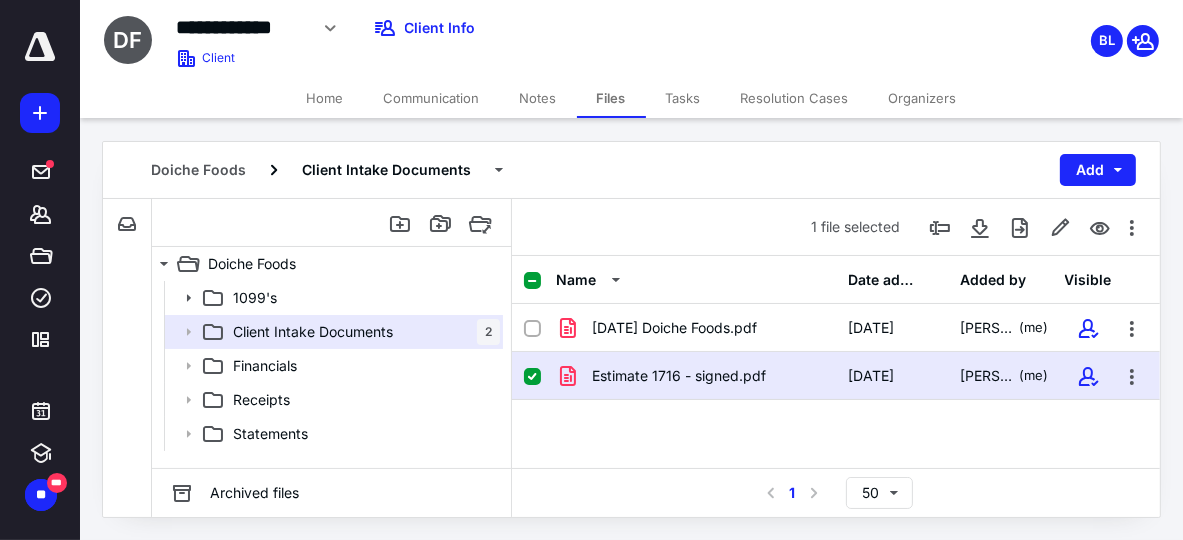 click on "Tasks" at bounding box center [683, 98] 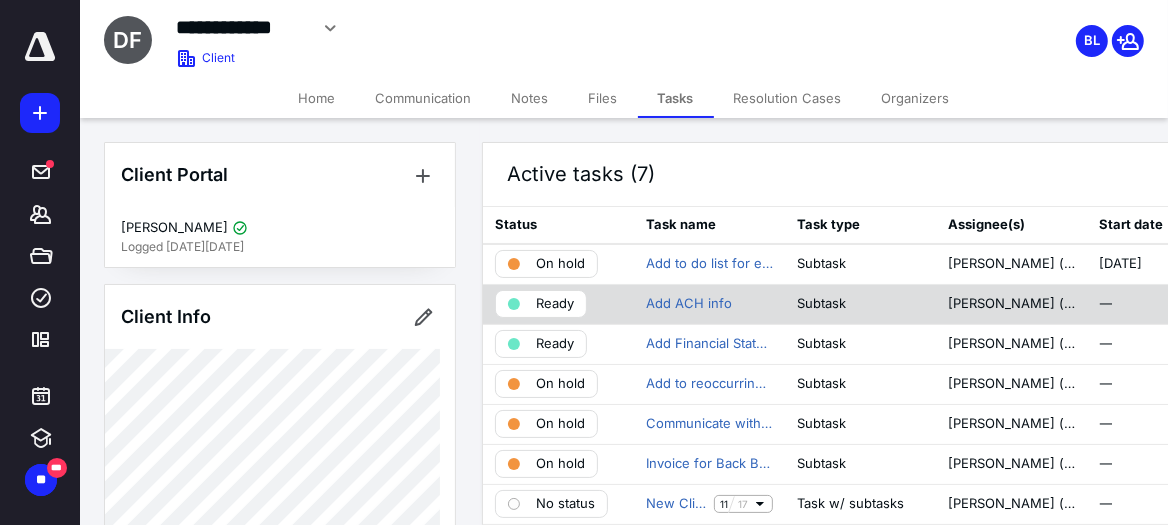 click on "Ready" at bounding box center [555, 304] 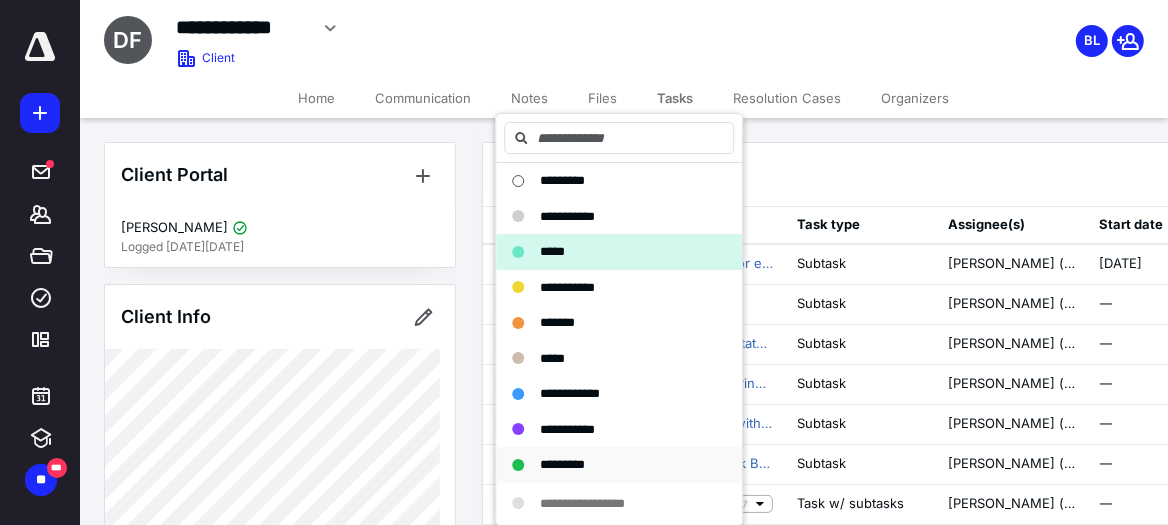 click on "*********" at bounding box center [562, 464] 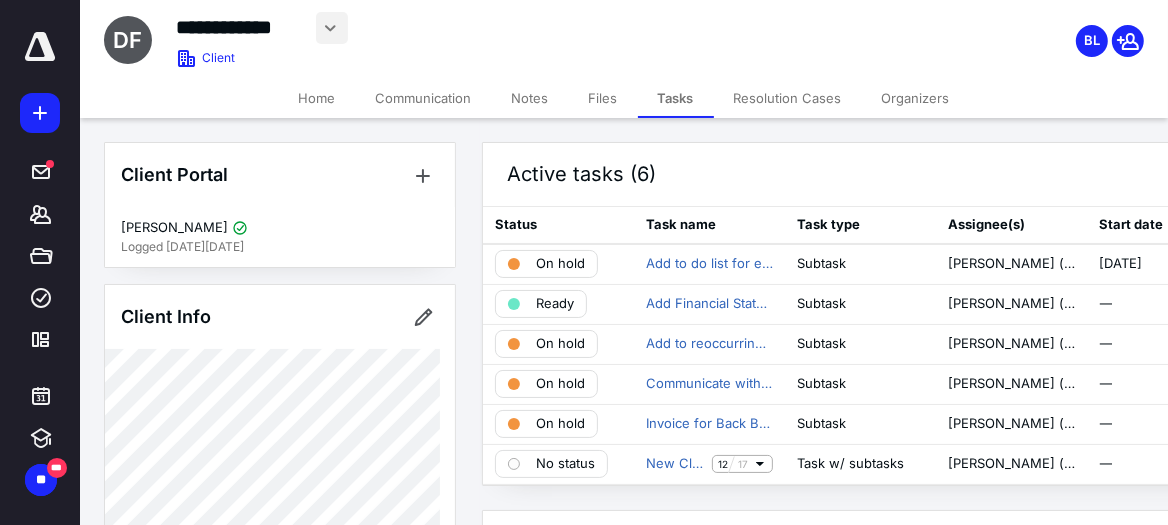 click at bounding box center (332, 28) 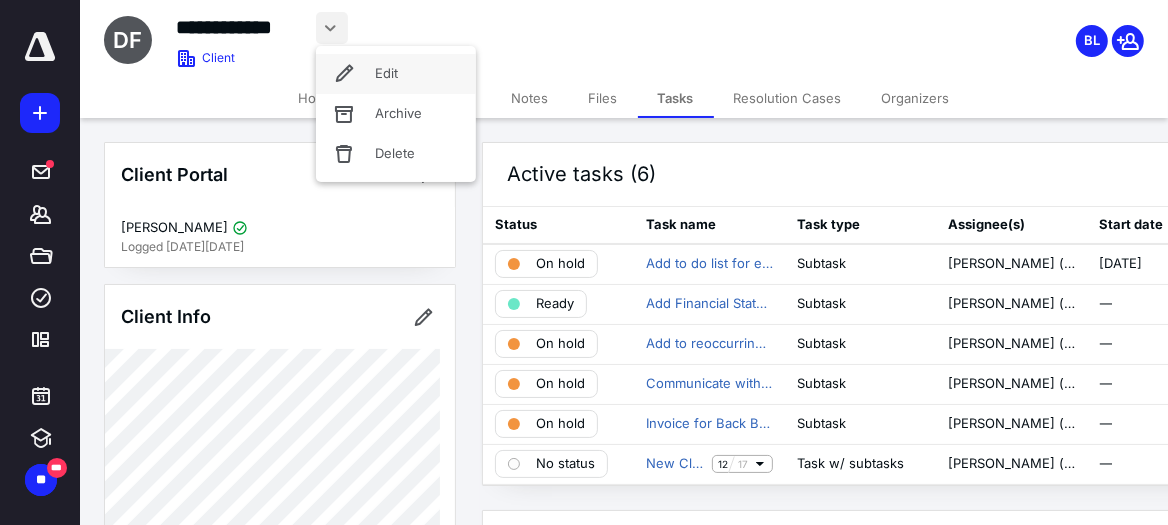 click on "Edit" at bounding box center (396, 74) 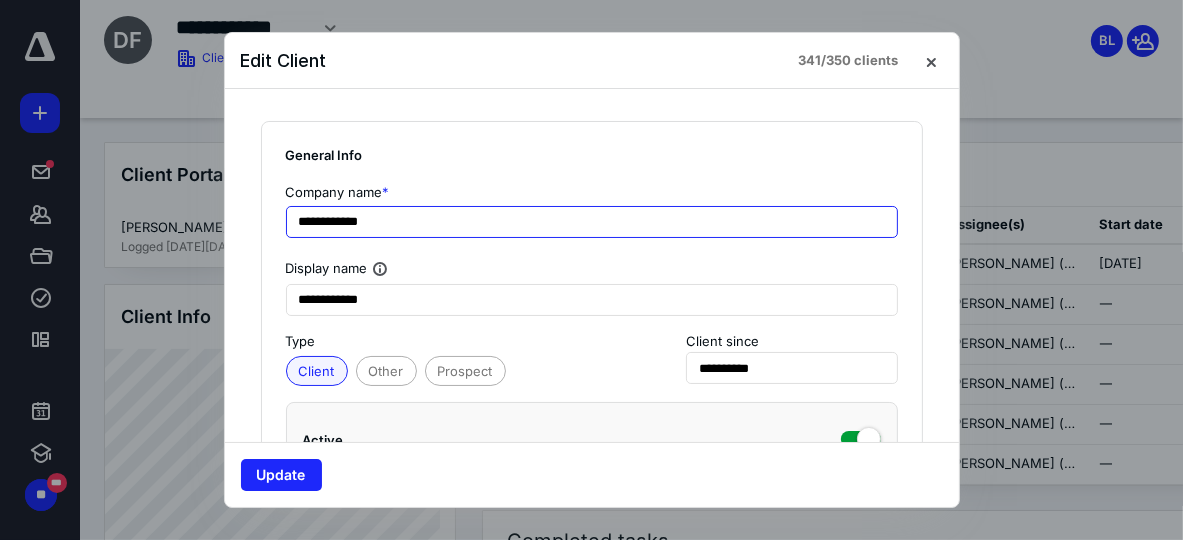 drag, startPoint x: 331, startPoint y: 218, endPoint x: 337, endPoint y: 208, distance: 11.661903 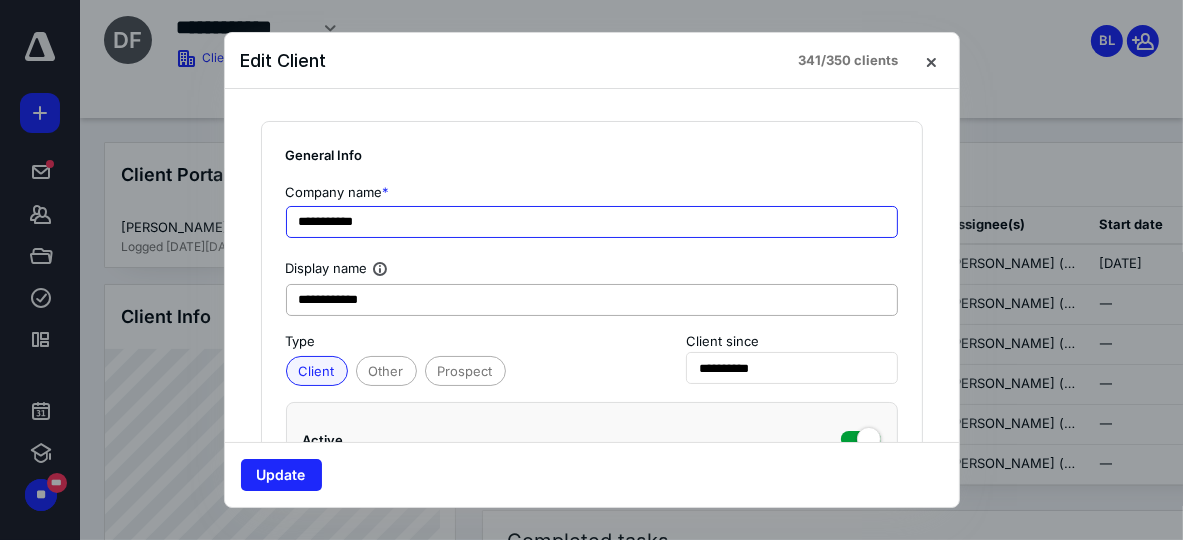 type on "**********" 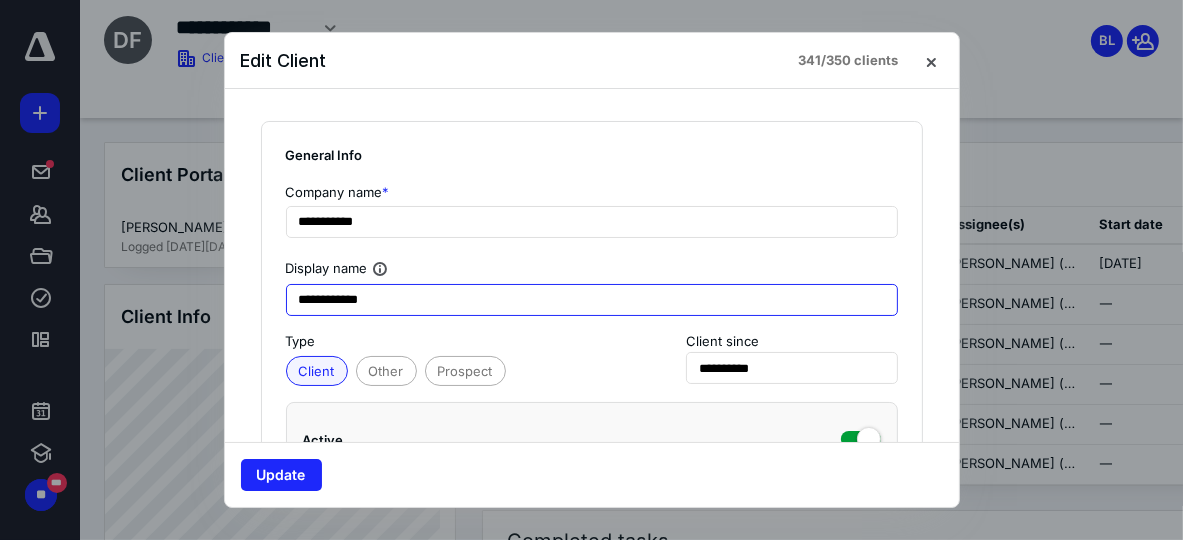 drag, startPoint x: 332, startPoint y: 301, endPoint x: 317, endPoint y: 285, distance: 21.931713 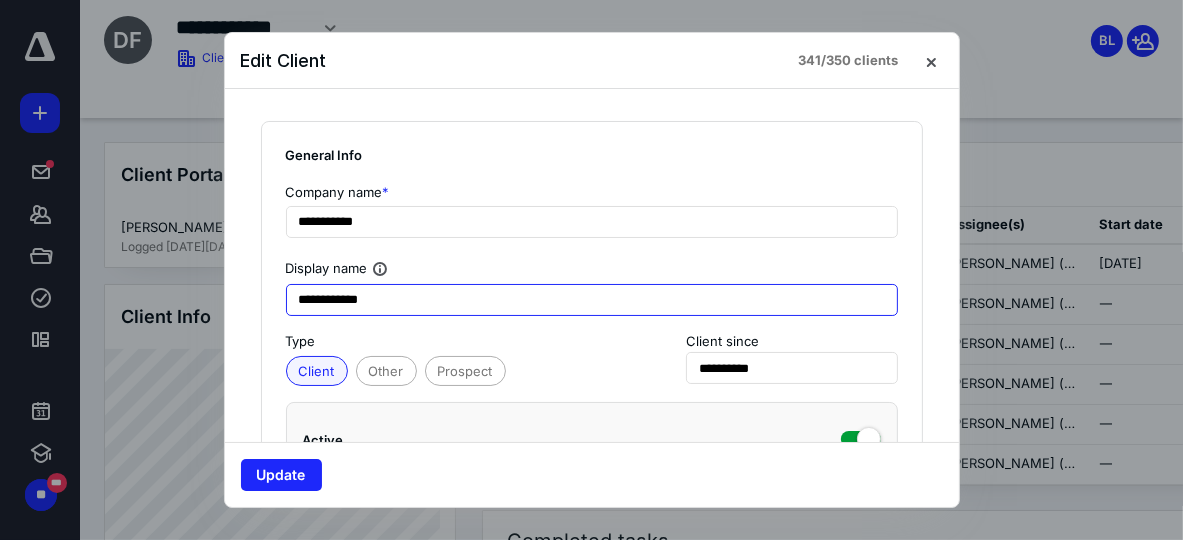 click on "**********" at bounding box center [592, 300] 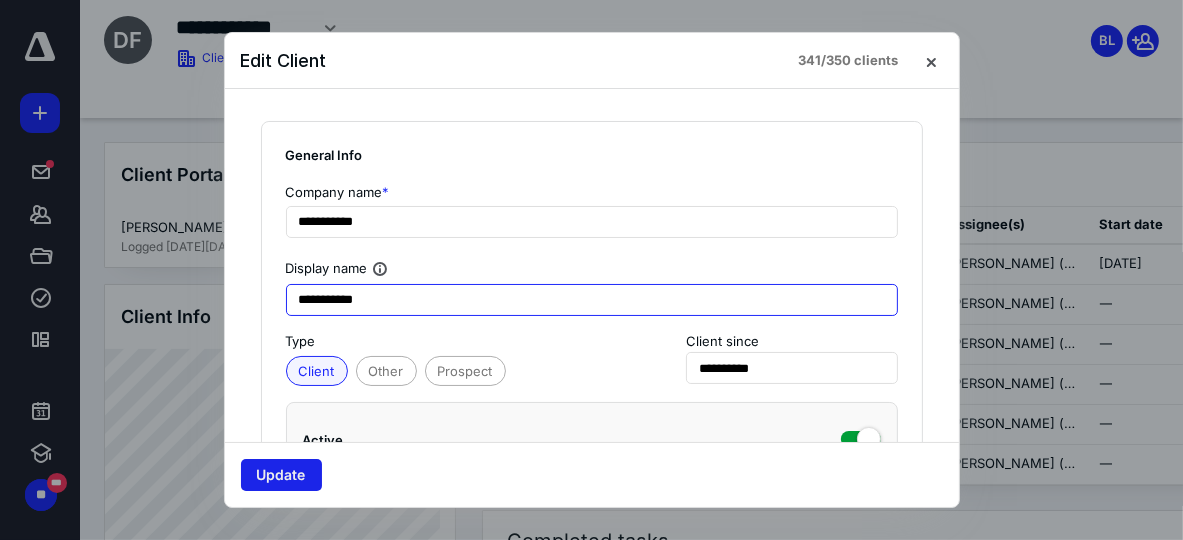 type on "**********" 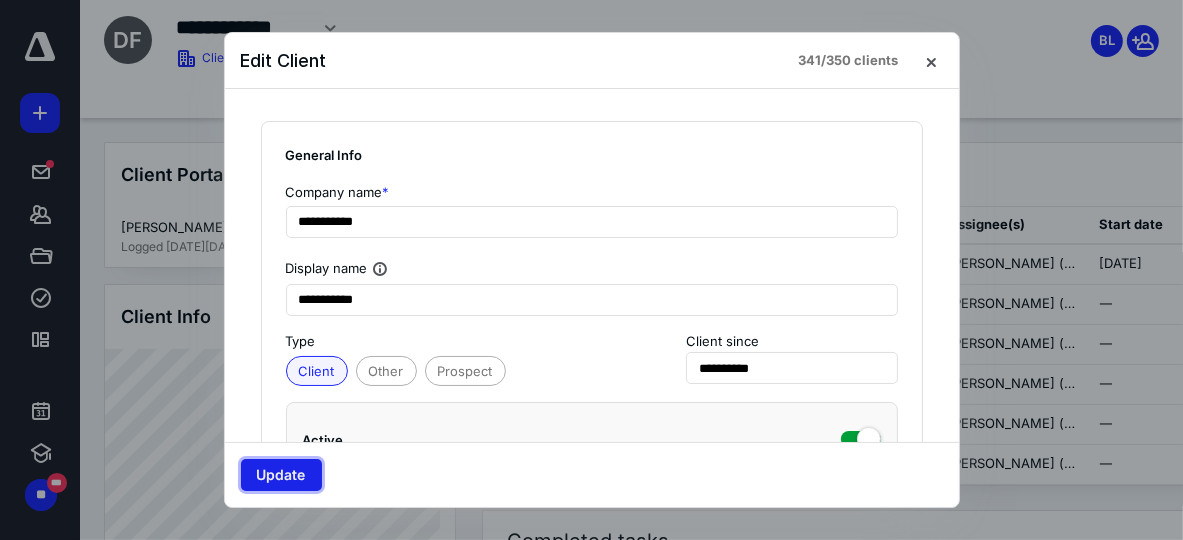 click on "Update" at bounding box center (281, 475) 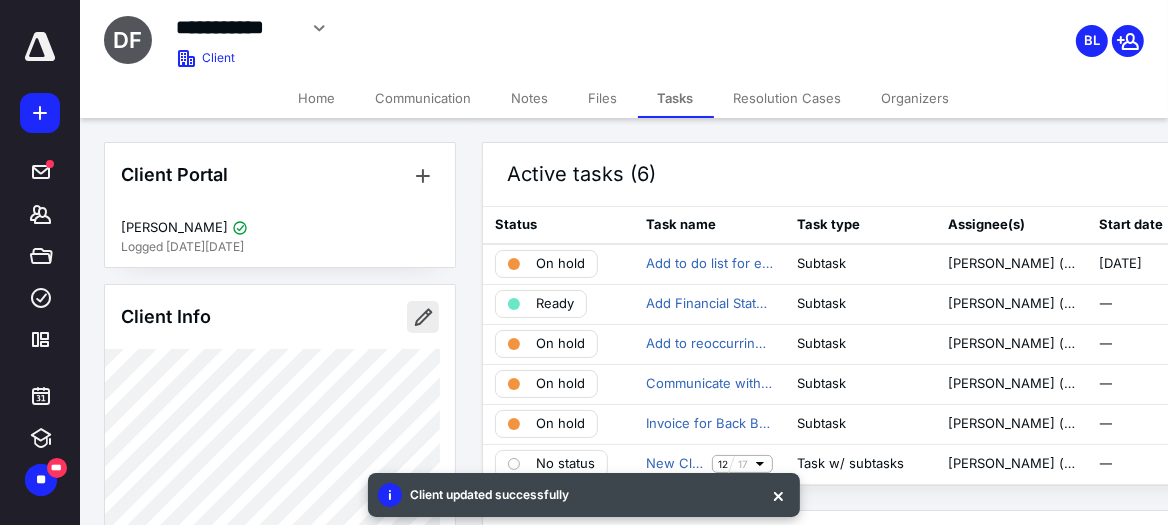 click at bounding box center (423, 317) 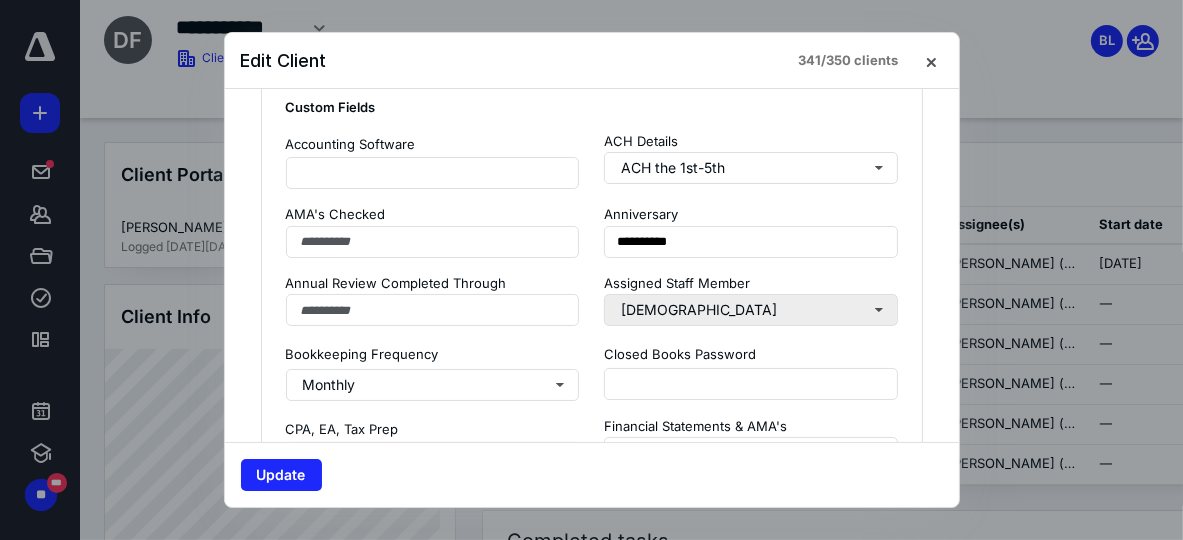 scroll, scrollTop: 1499, scrollLeft: 0, axis: vertical 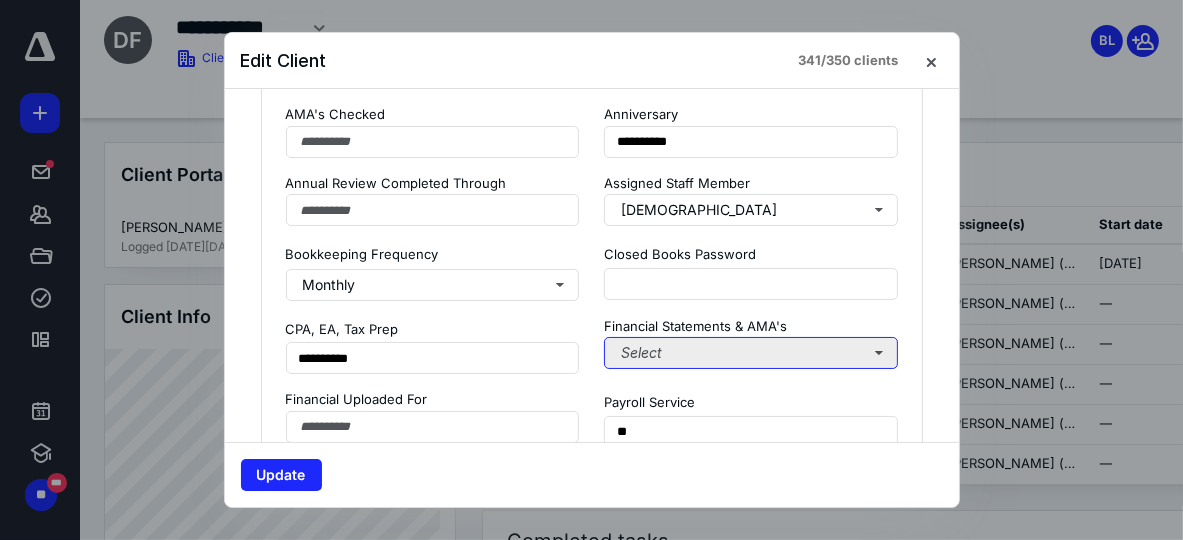 click on "Select" at bounding box center (751, 353) 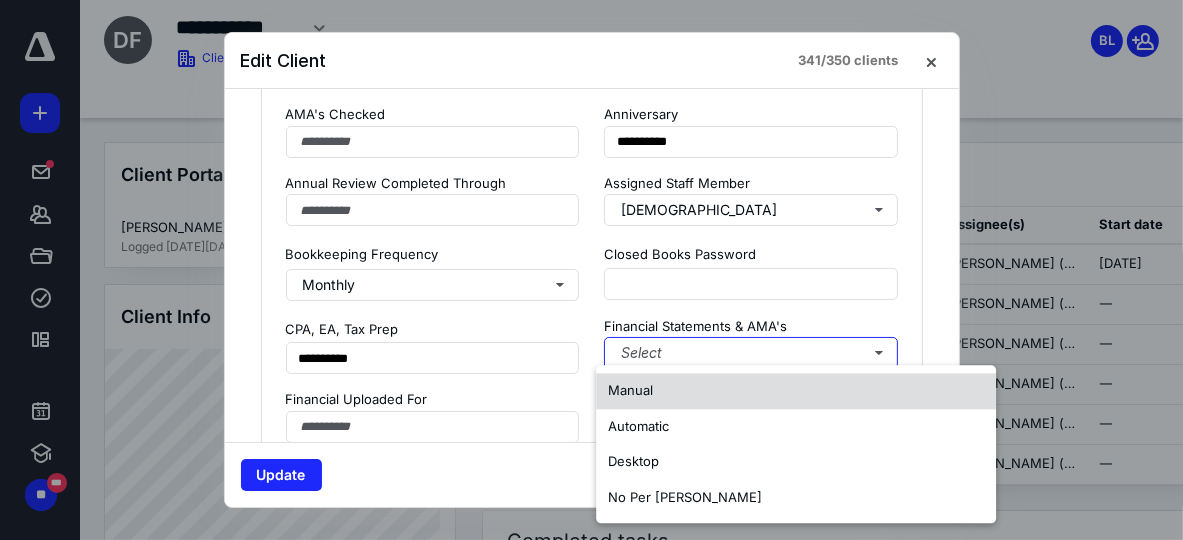 click on "Manual" at bounding box center [796, 391] 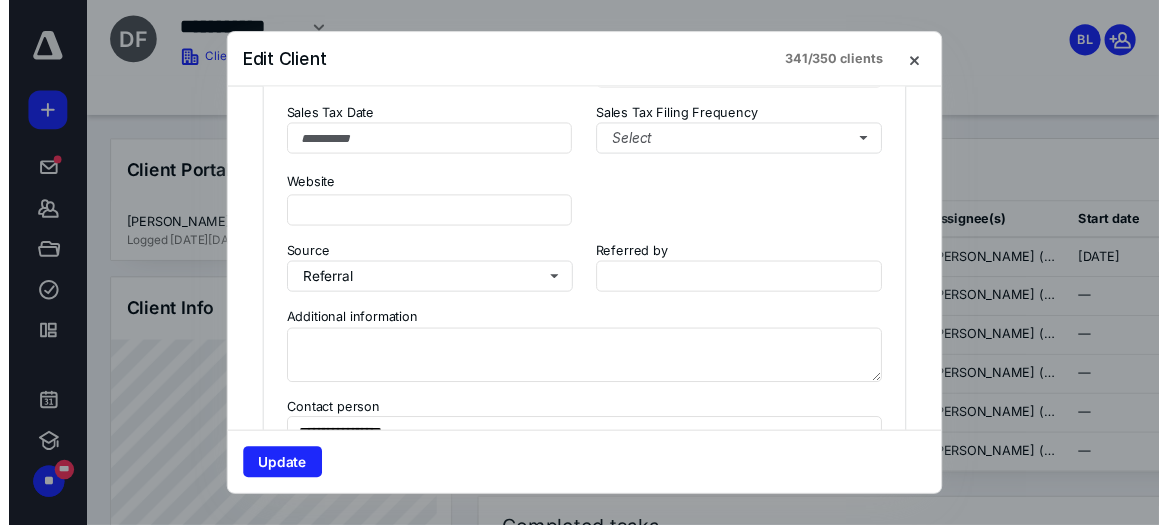 scroll, scrollTop: 2100, scrollLeft: 0, axis: vertical 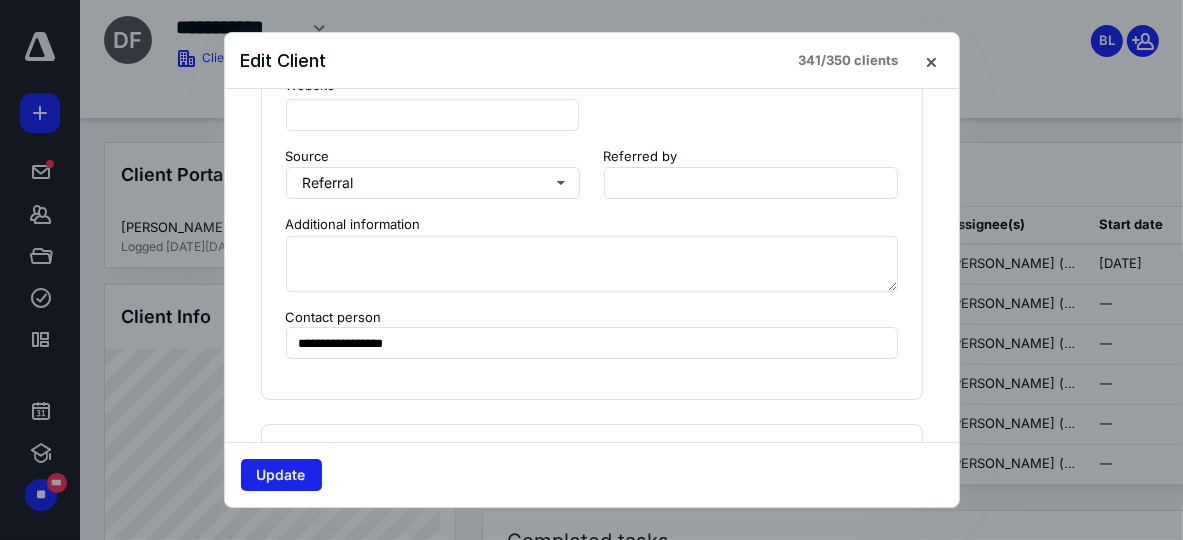 click on "Update" at bounding box center [281, 475] 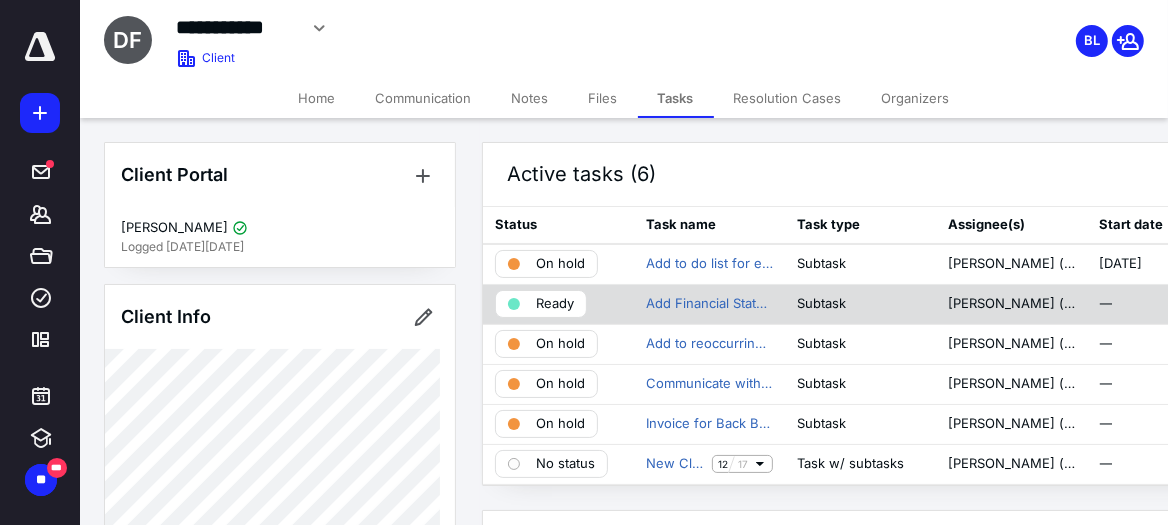 click on "Ready" at bounding box center [555, 304] 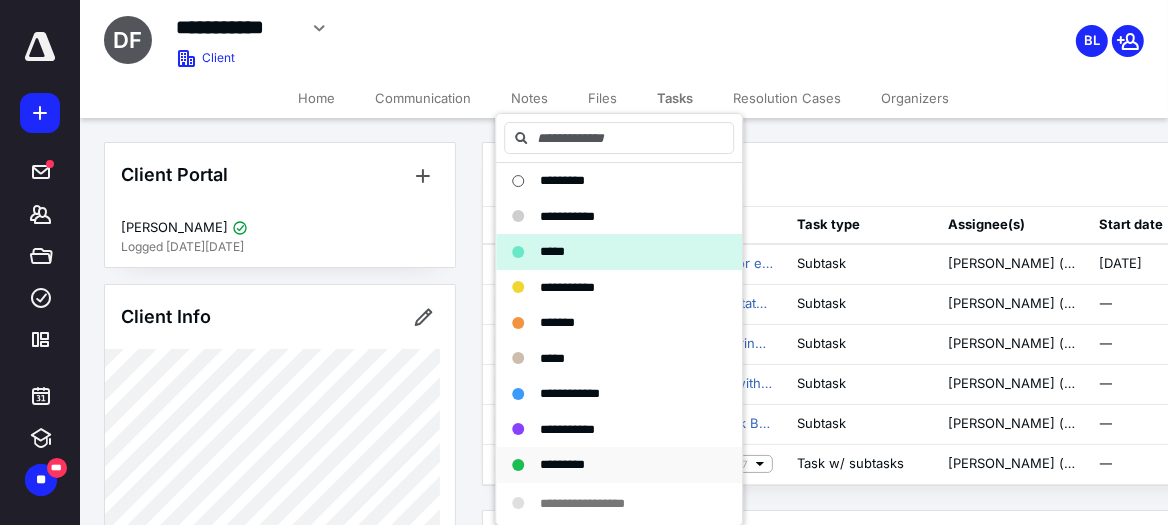 click on "*********" at bounding box center [562, 464] 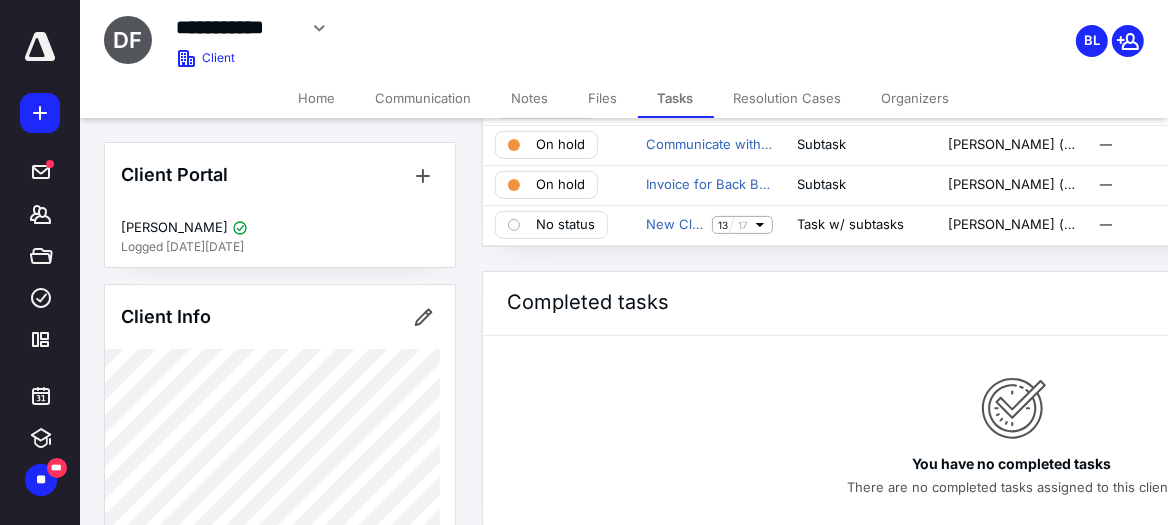 scroll, scrollTop: 0, scrollLeft: 0, axis: both 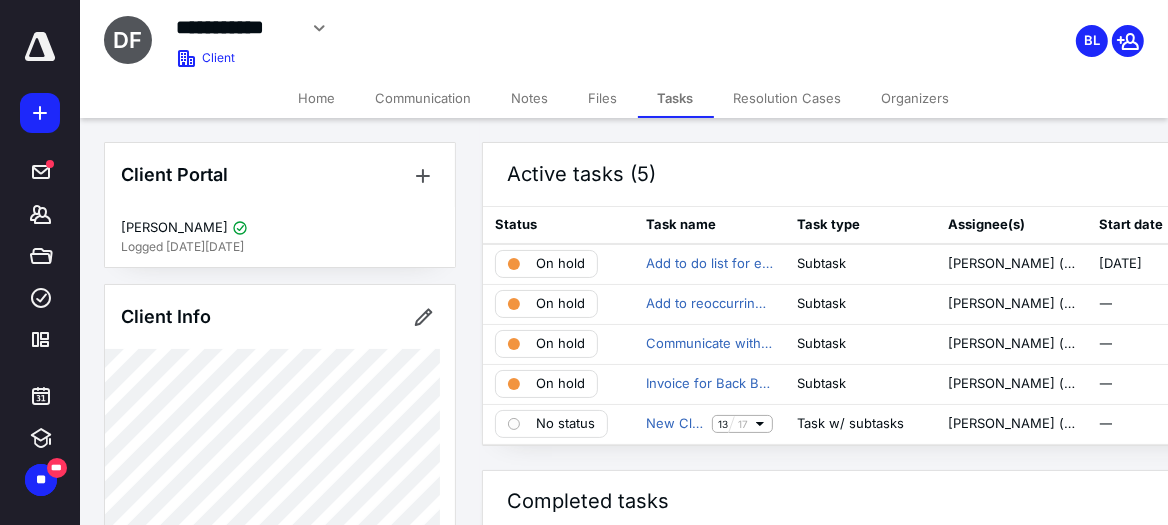 click on "Tasks" at bounding box center (676, 98) 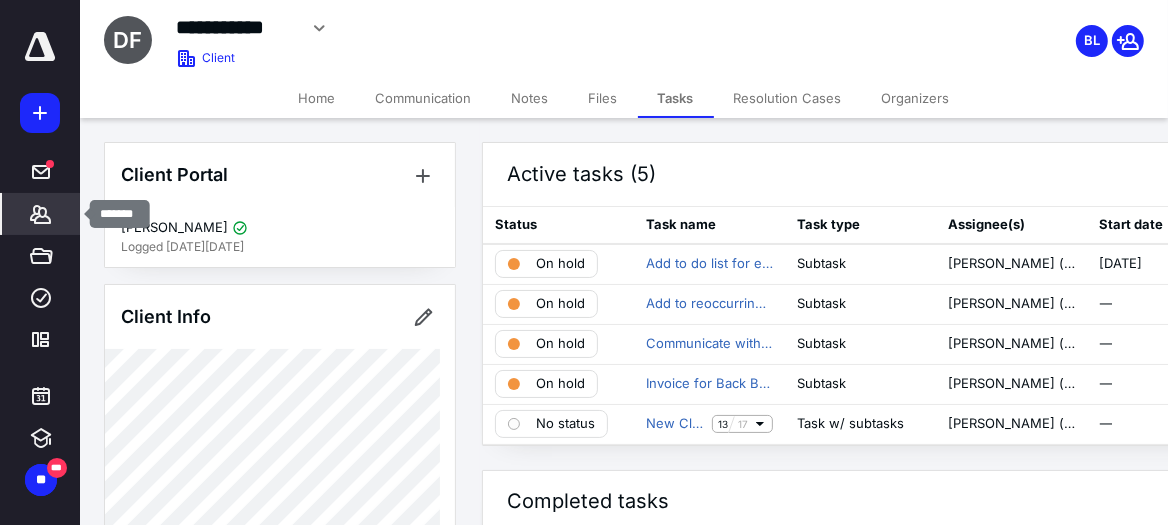 click 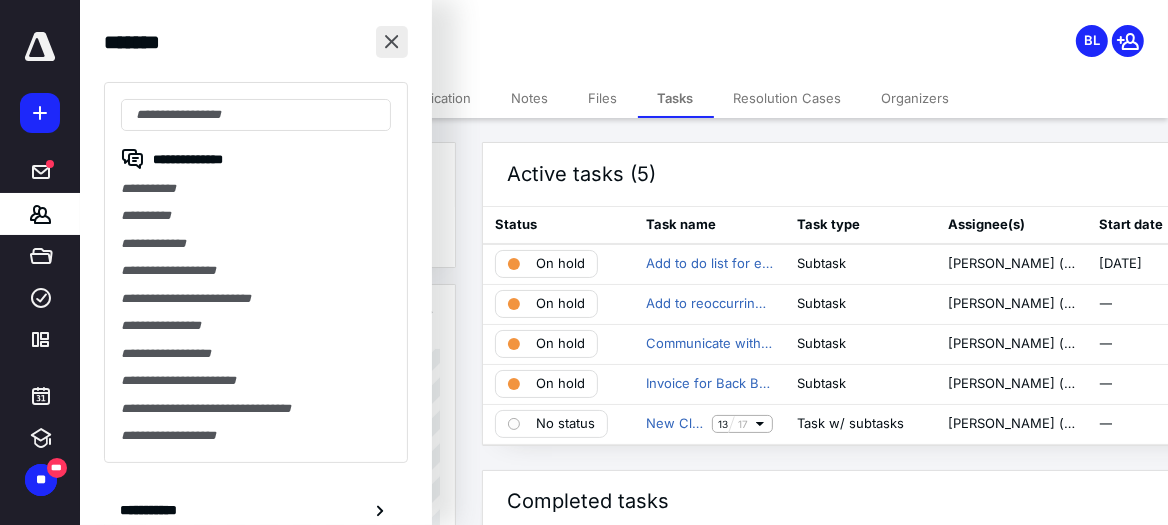 click at bounding box center (392, 42) 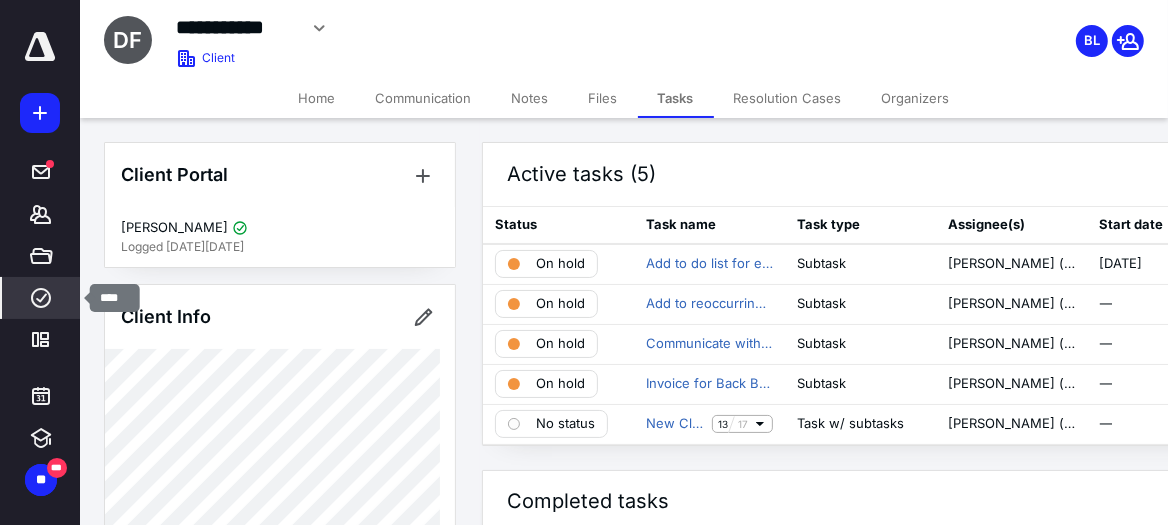 click 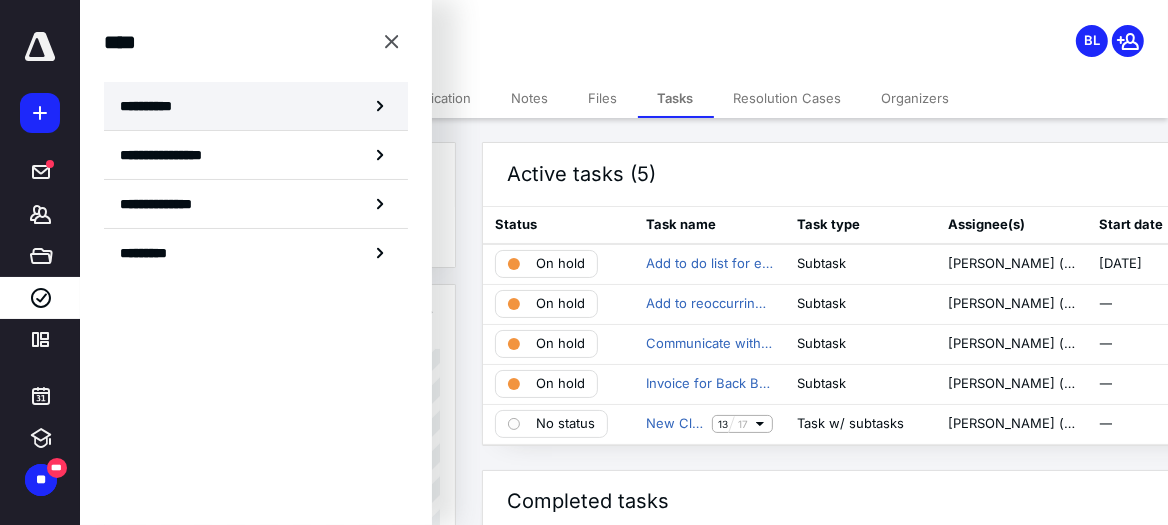 click on "**********" at bounding box center [153, 106] 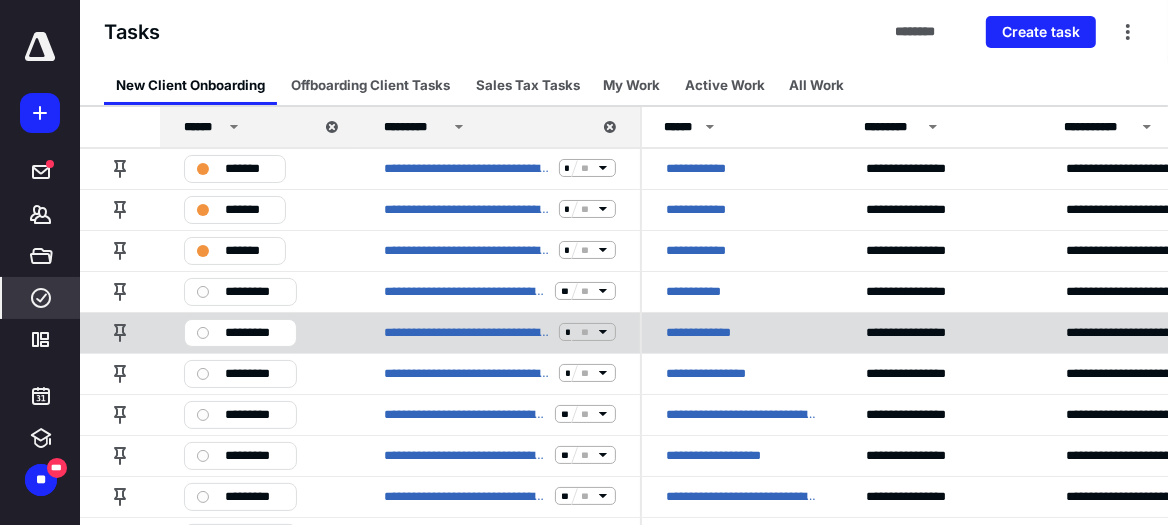 click 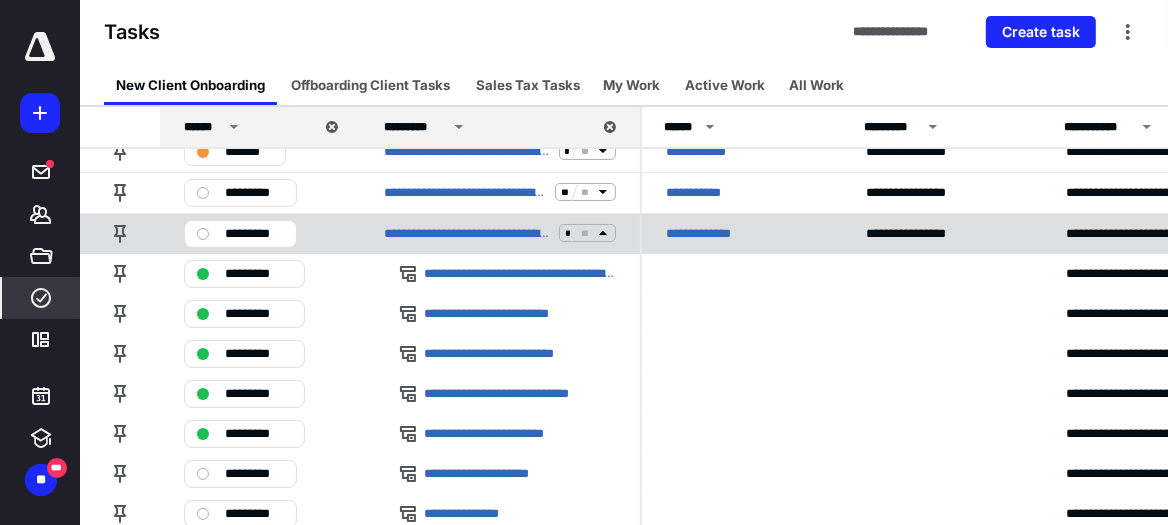 scroll, scrollTop: 0, scrollLeft: 0, axis: both 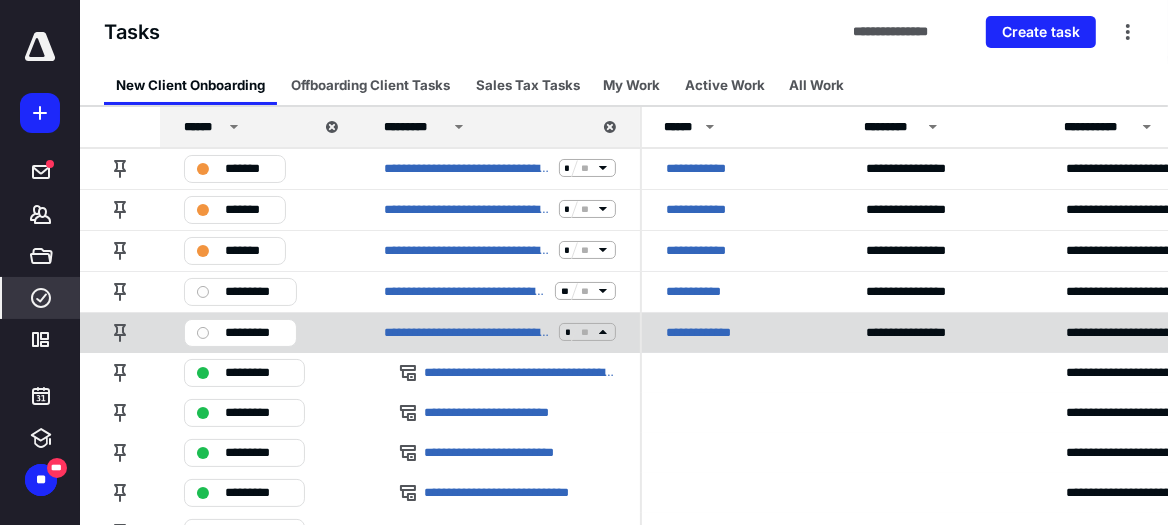 click 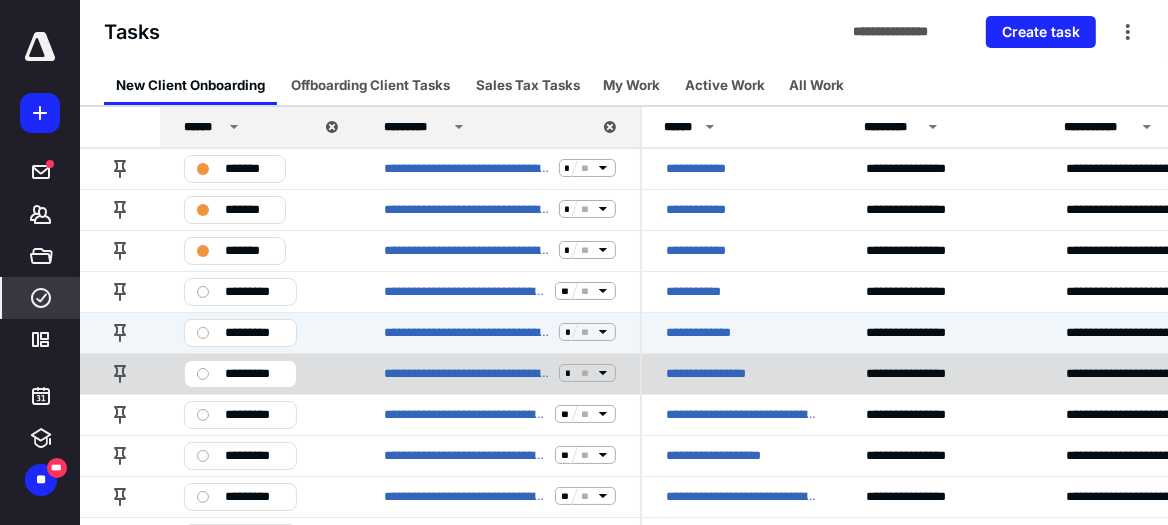 click 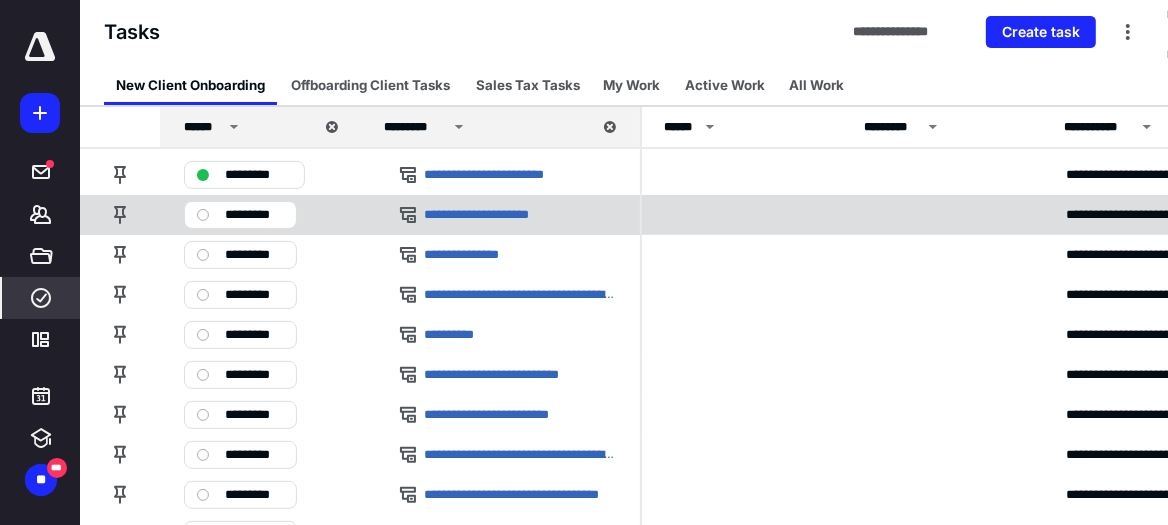 scroll, scrollTop: 99, scrollLeft: 0, axis: vertical 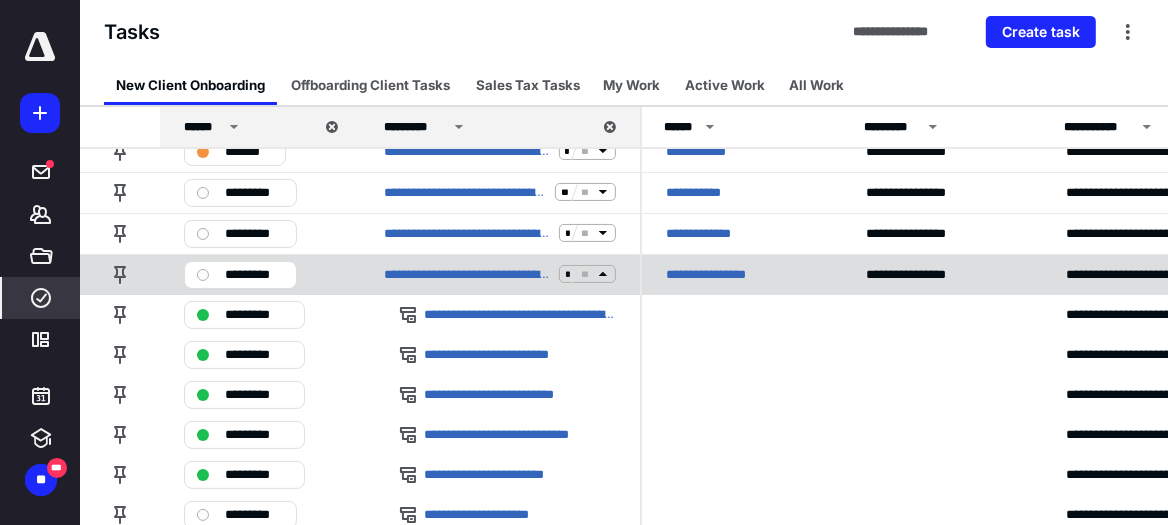 click 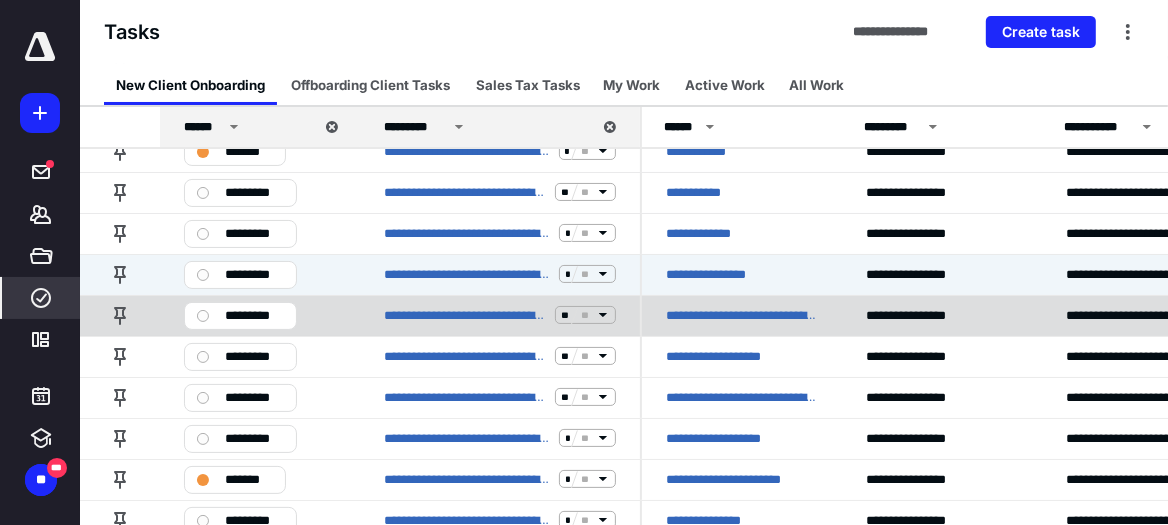 click 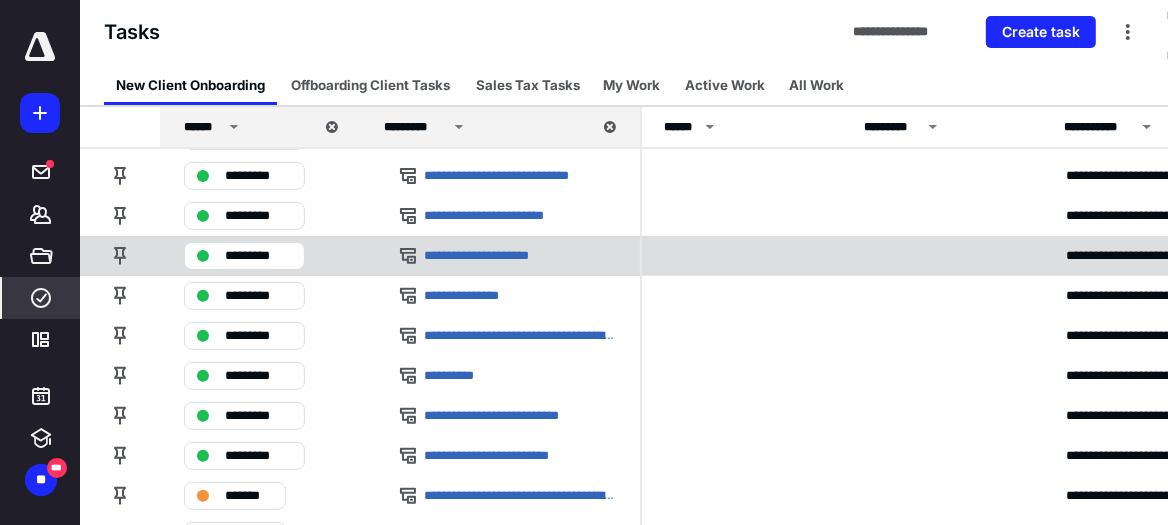 scroll, scrollTop: 99, scrollLeft: 0, axis: vertical 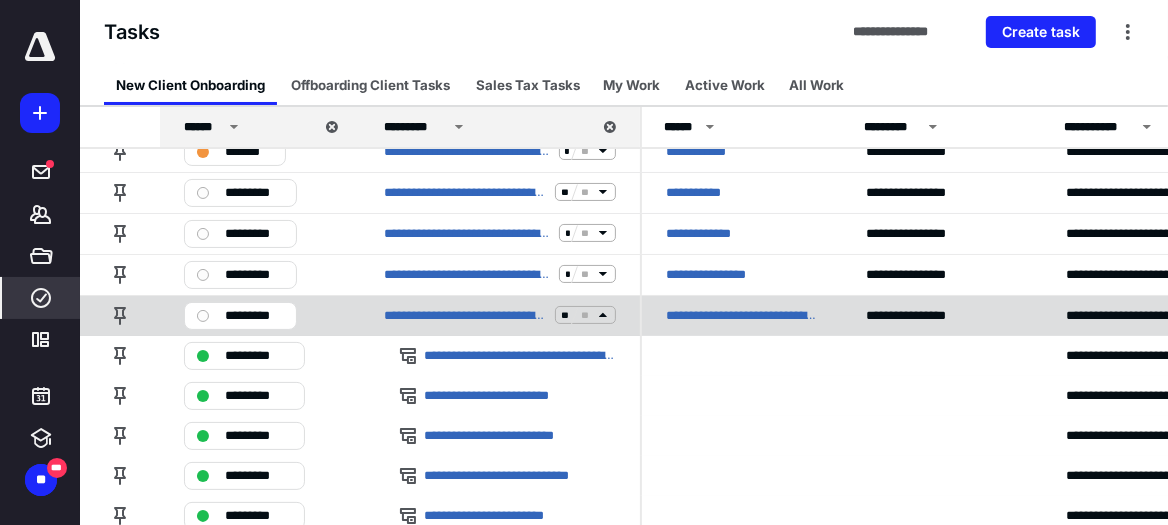 click 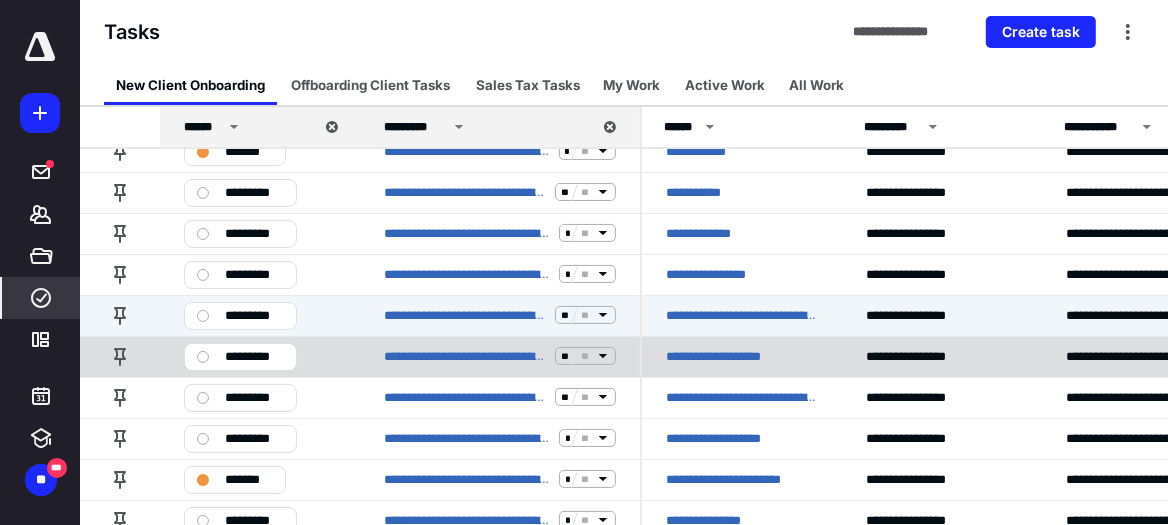 click 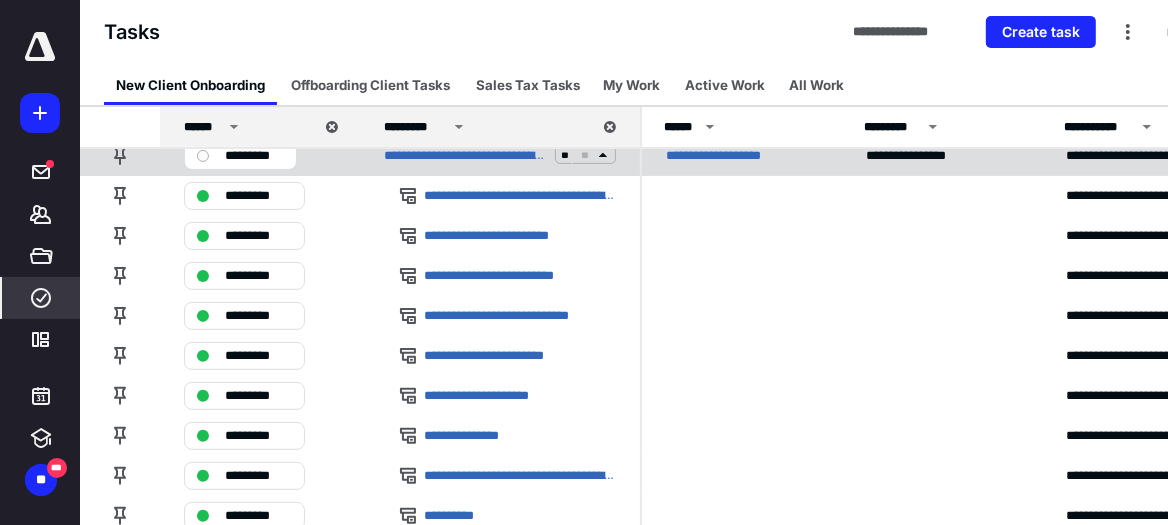 scroll, scrollTop: 199, scrollLeft: 0, axis: vertical 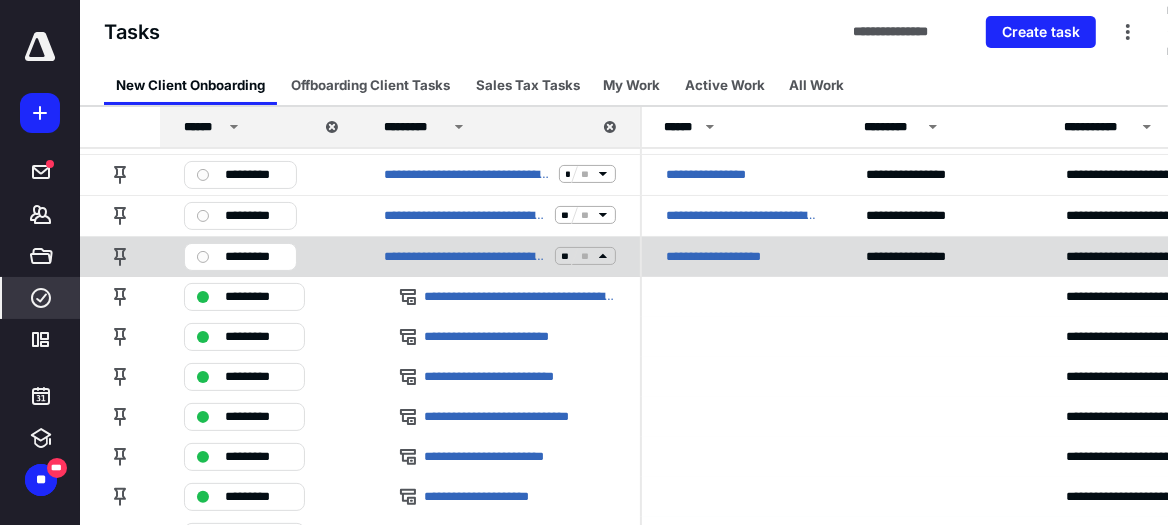 click 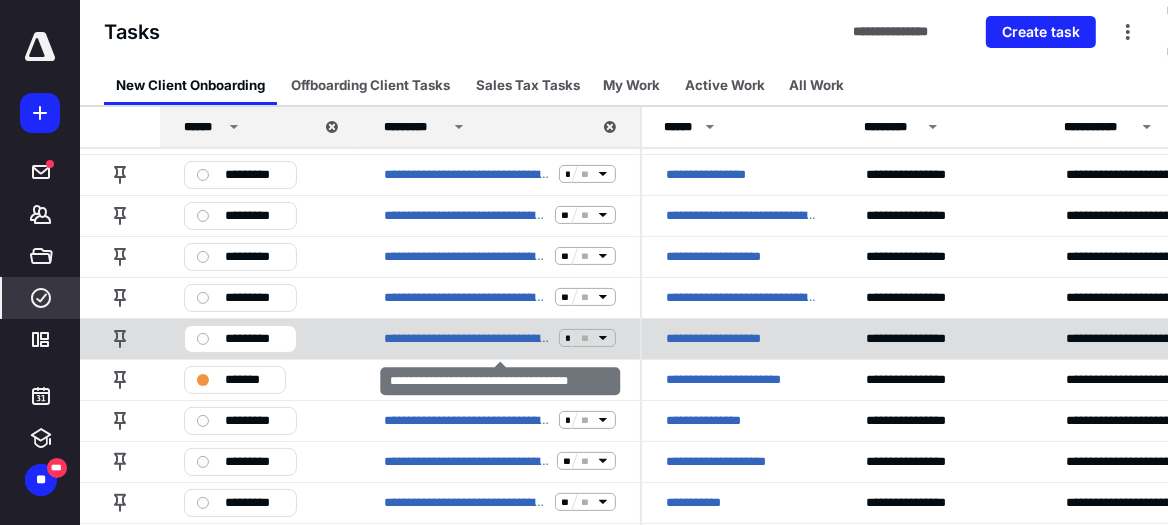 click 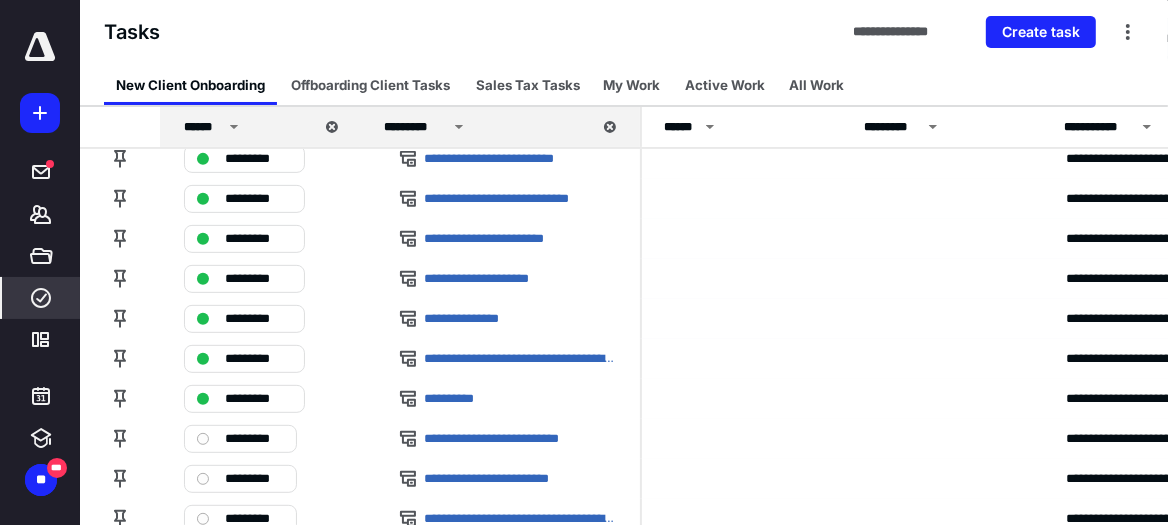 scroll, scrollTop: 199, scrollLeft: 0, axis: vertical 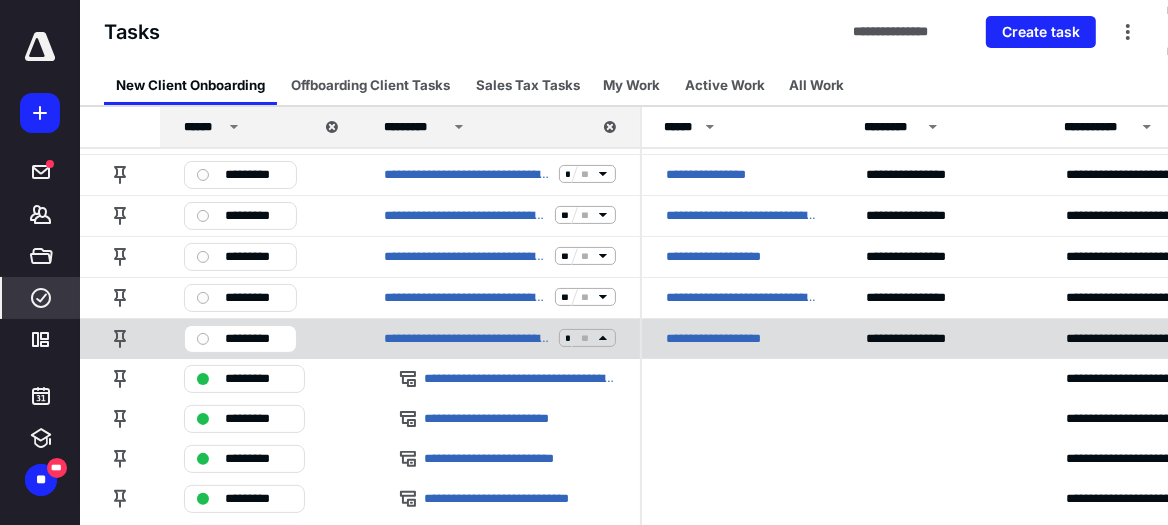 click 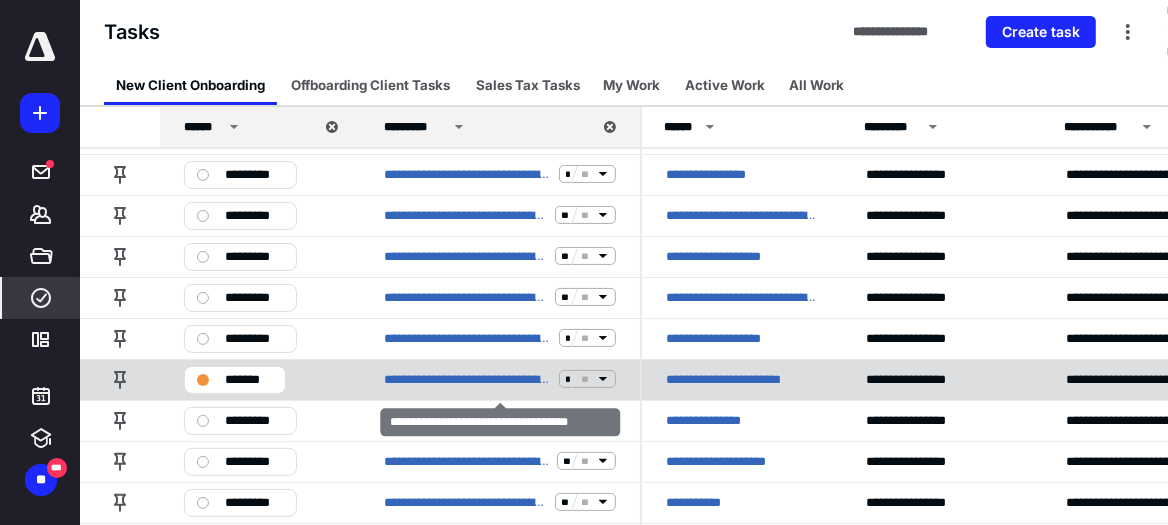 click 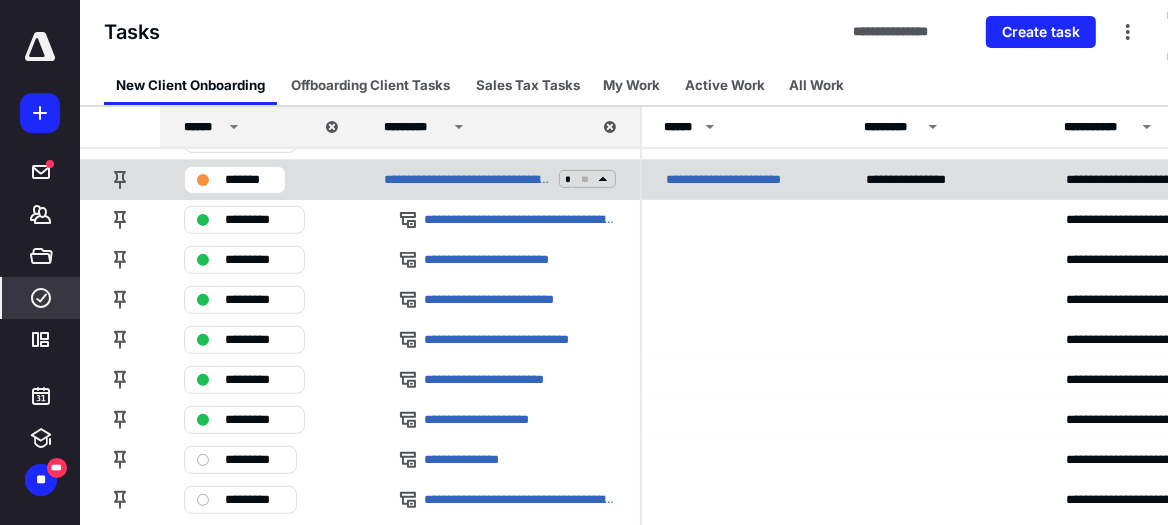 scroll, scrollTop: 199, scrollLeft: 0, axis: vertical 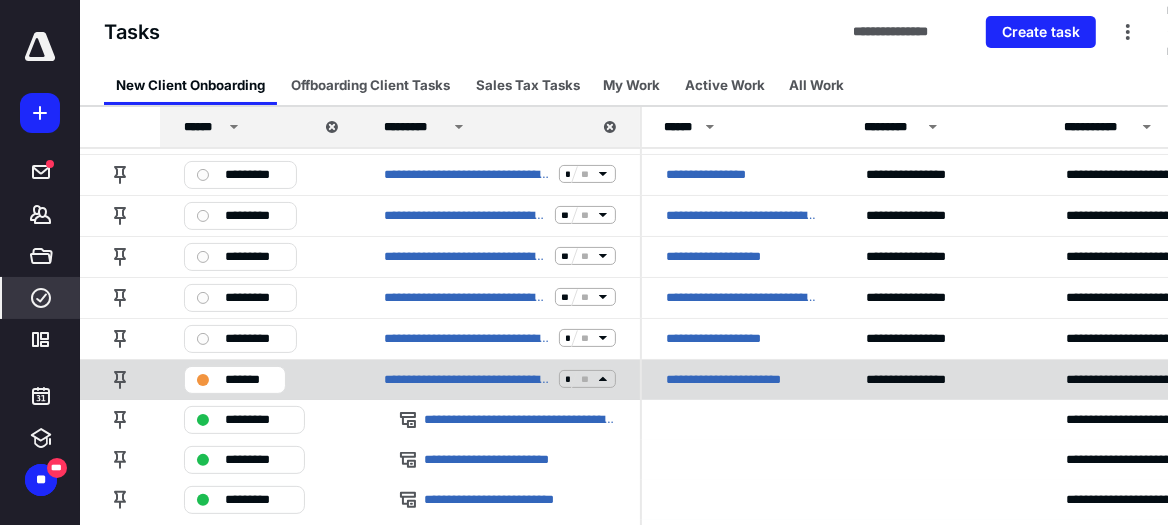 click 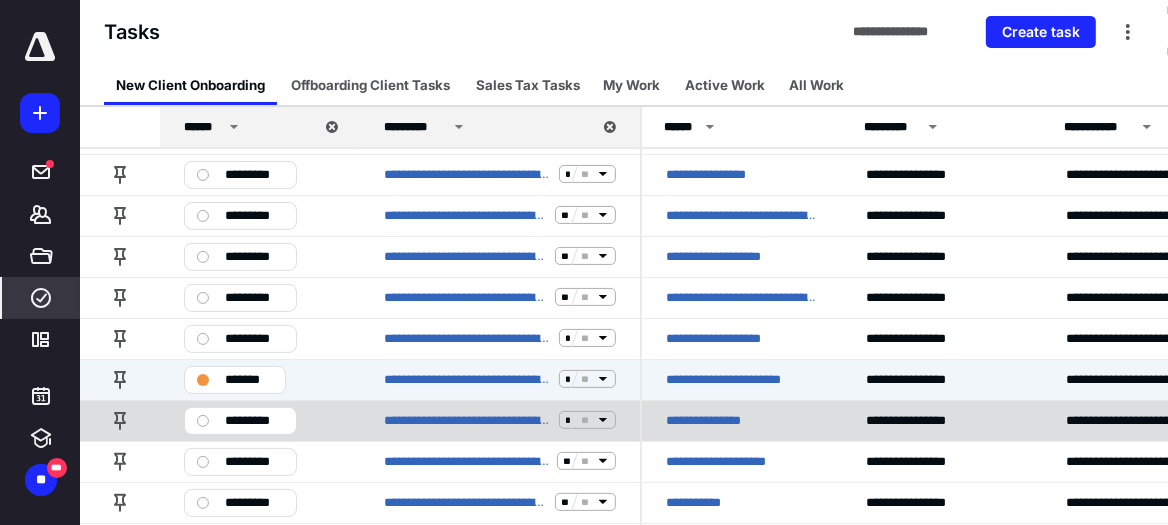 scroll, scrollTop: 300, scrollLeft: 0, axis: vertical 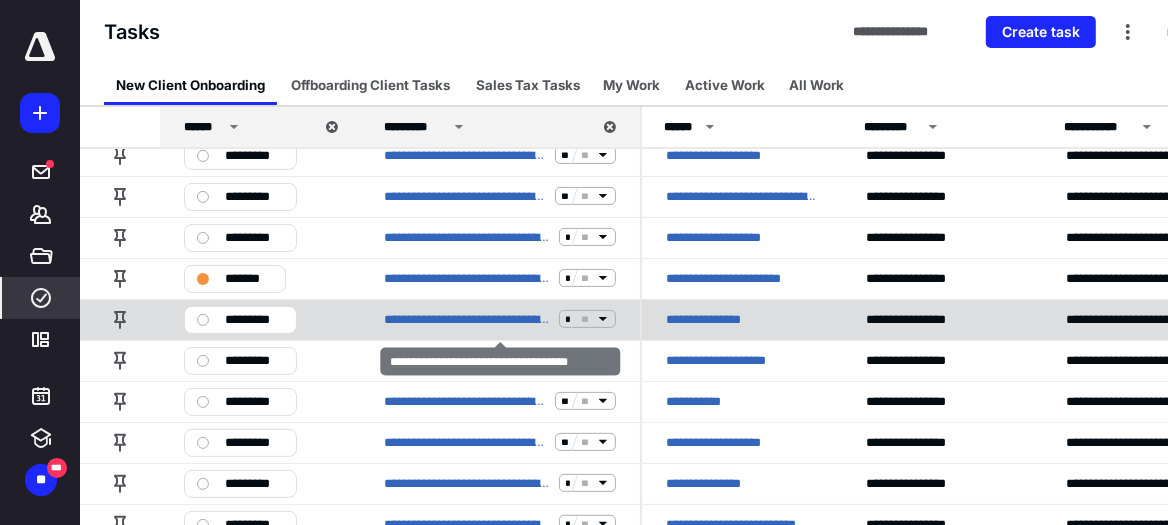 click 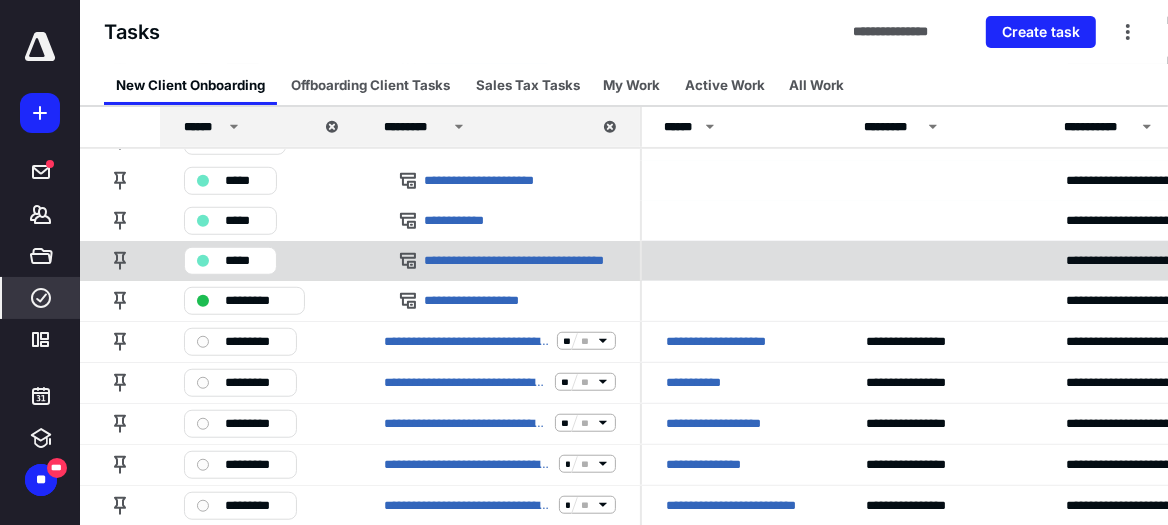 scroll, scrollTop: 899, scrollLeft: 0, axis: vertical 